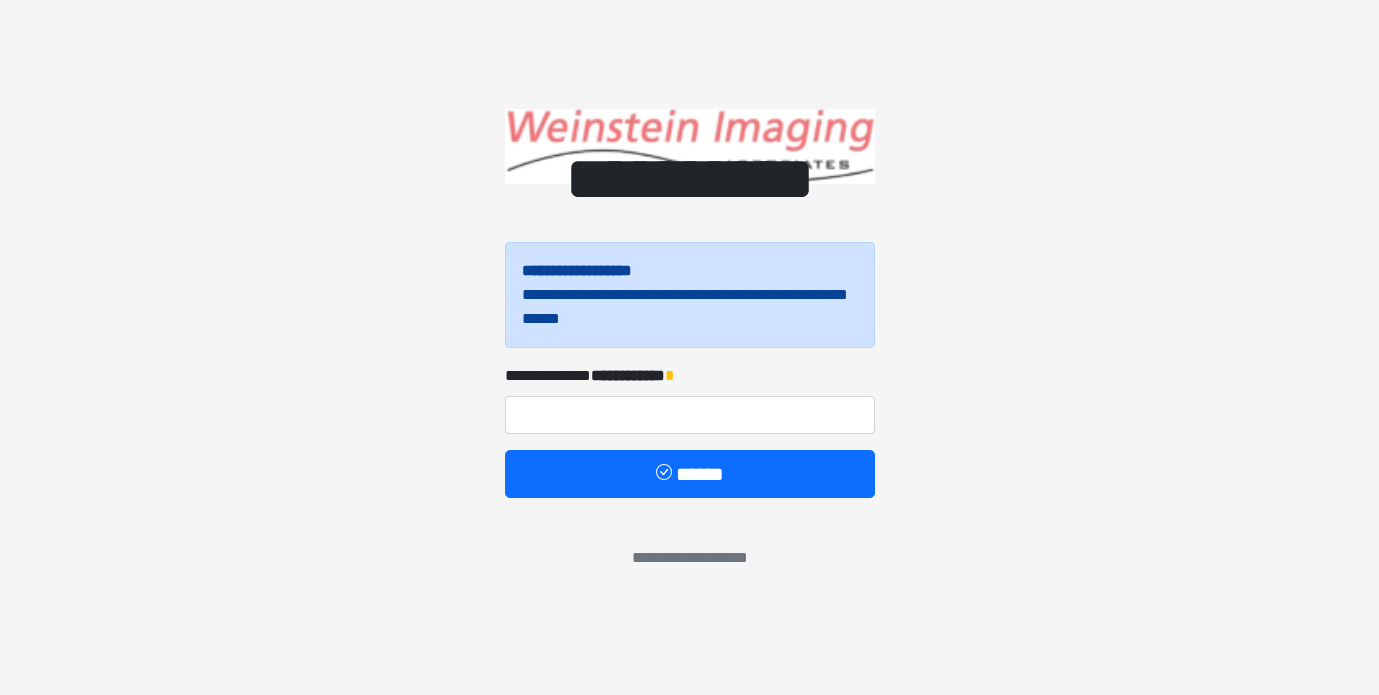 scroll, scrollTop: 0, scrollLeft: 0, axis: both 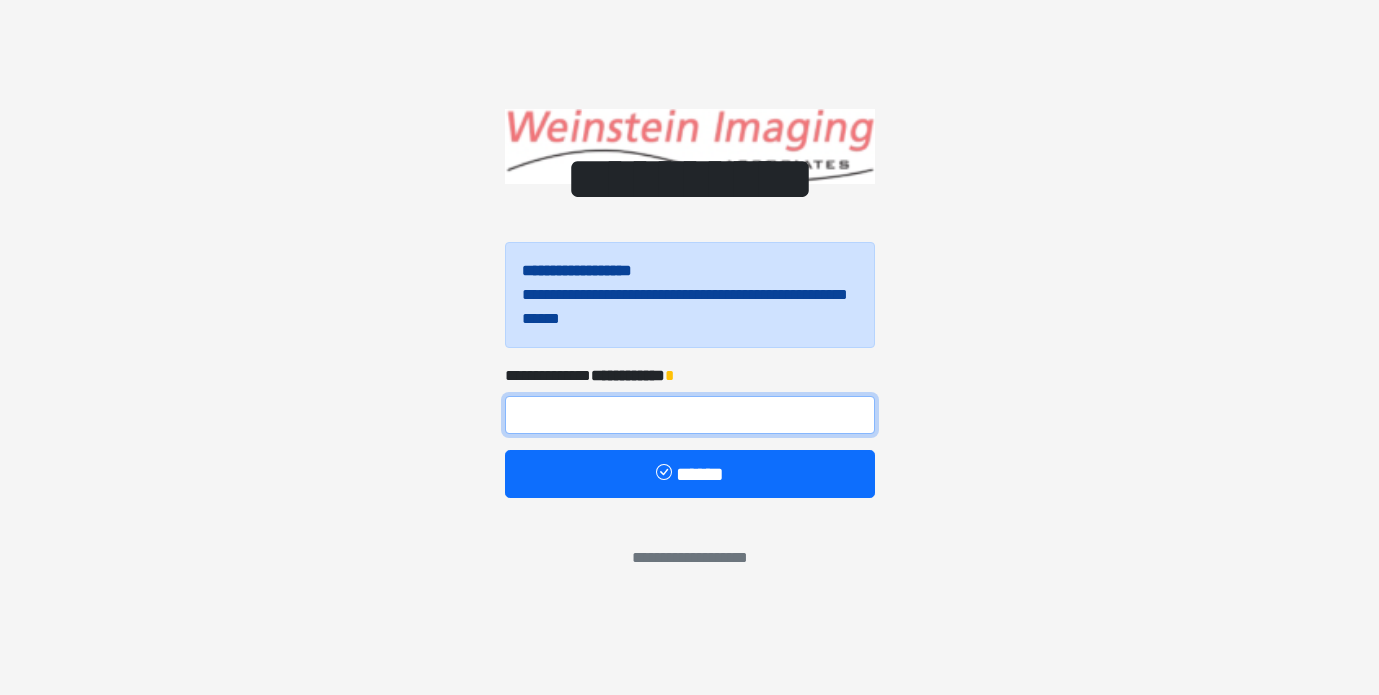 click at bounding box center [690, 415] 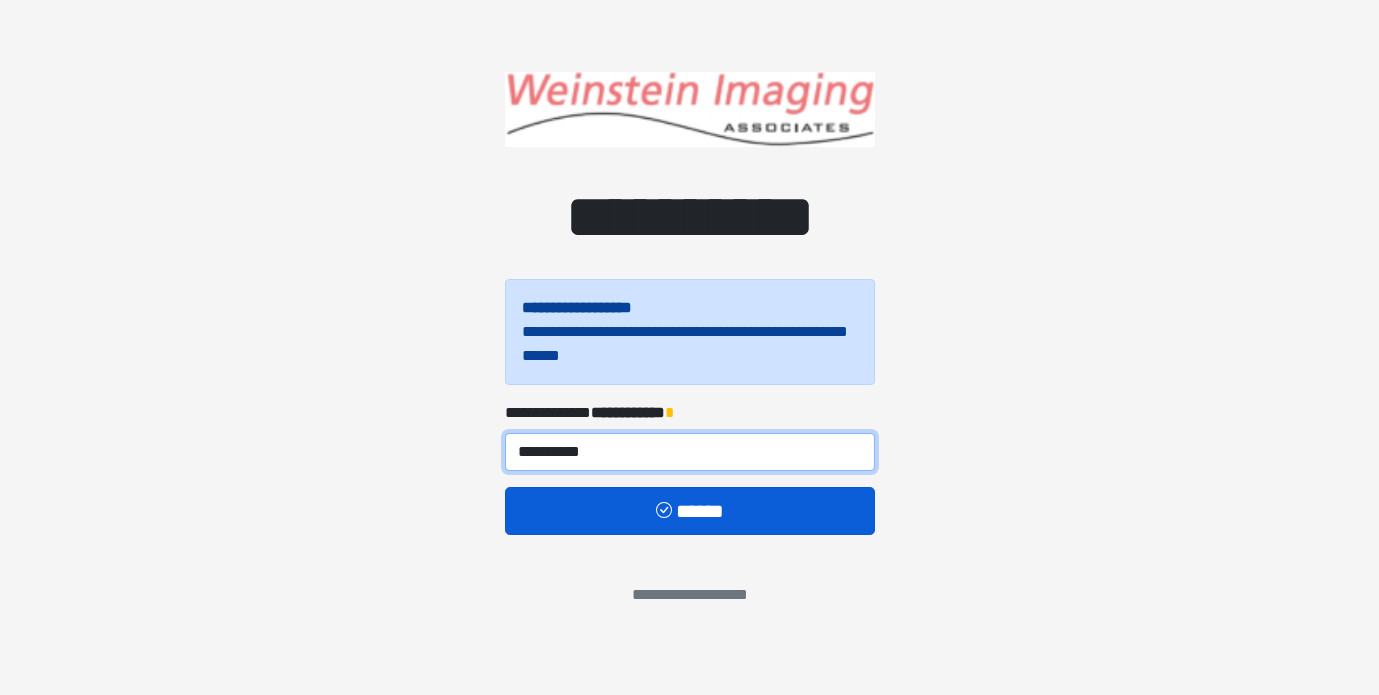 type on "**********" 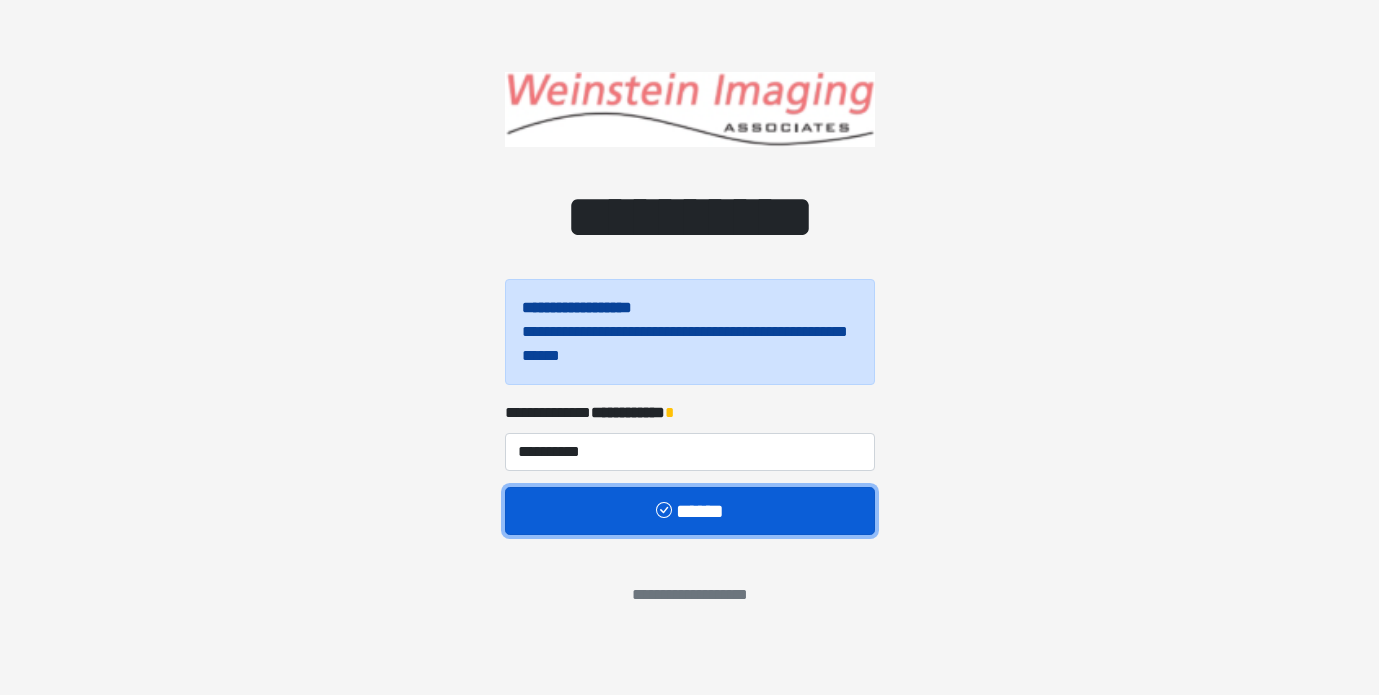 click on "******" at bounding box center (690, 511) 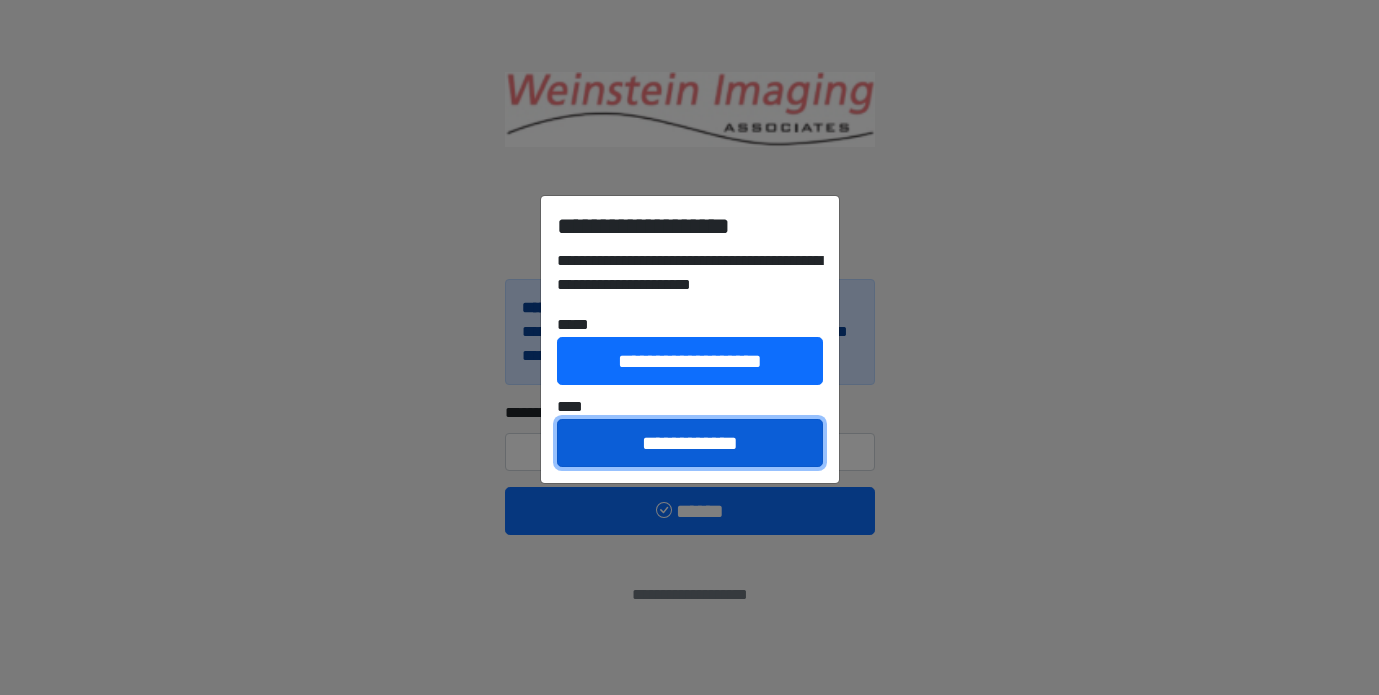 click on "**********" at bounding box center (690, 443) 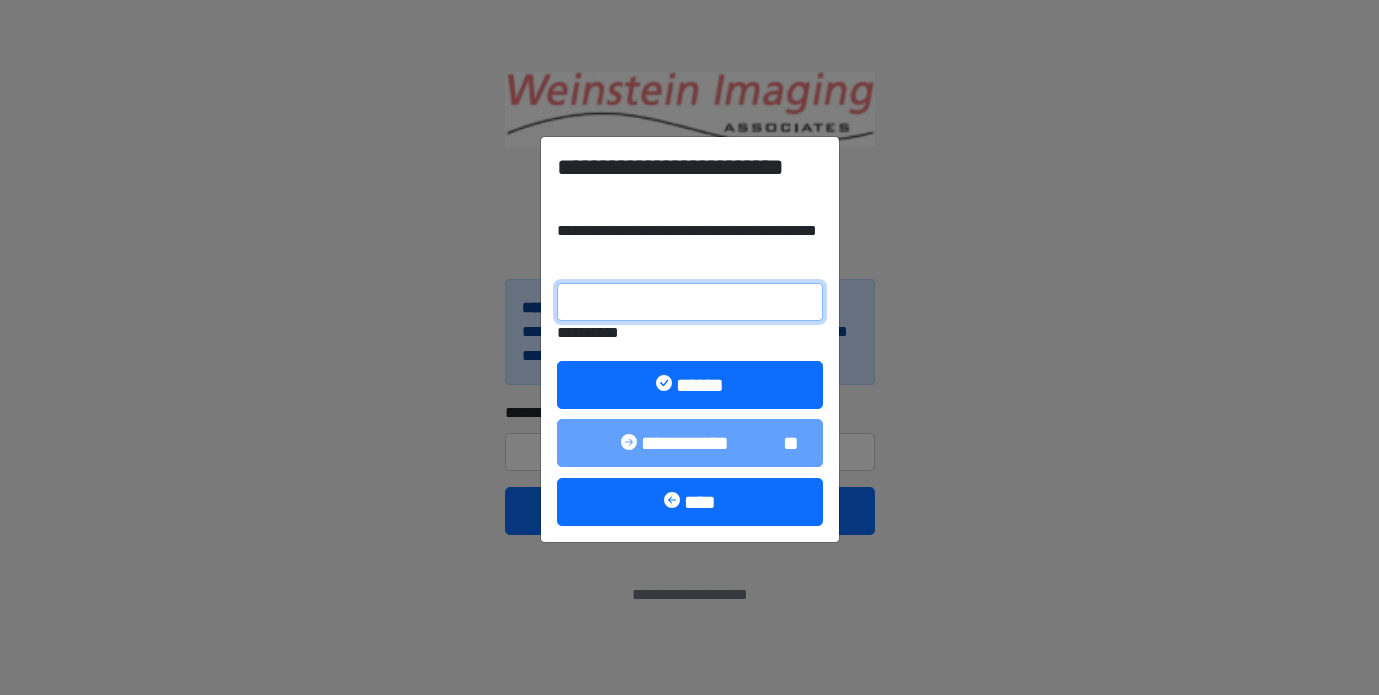 click on "**********" at bounding box center (690, 302) 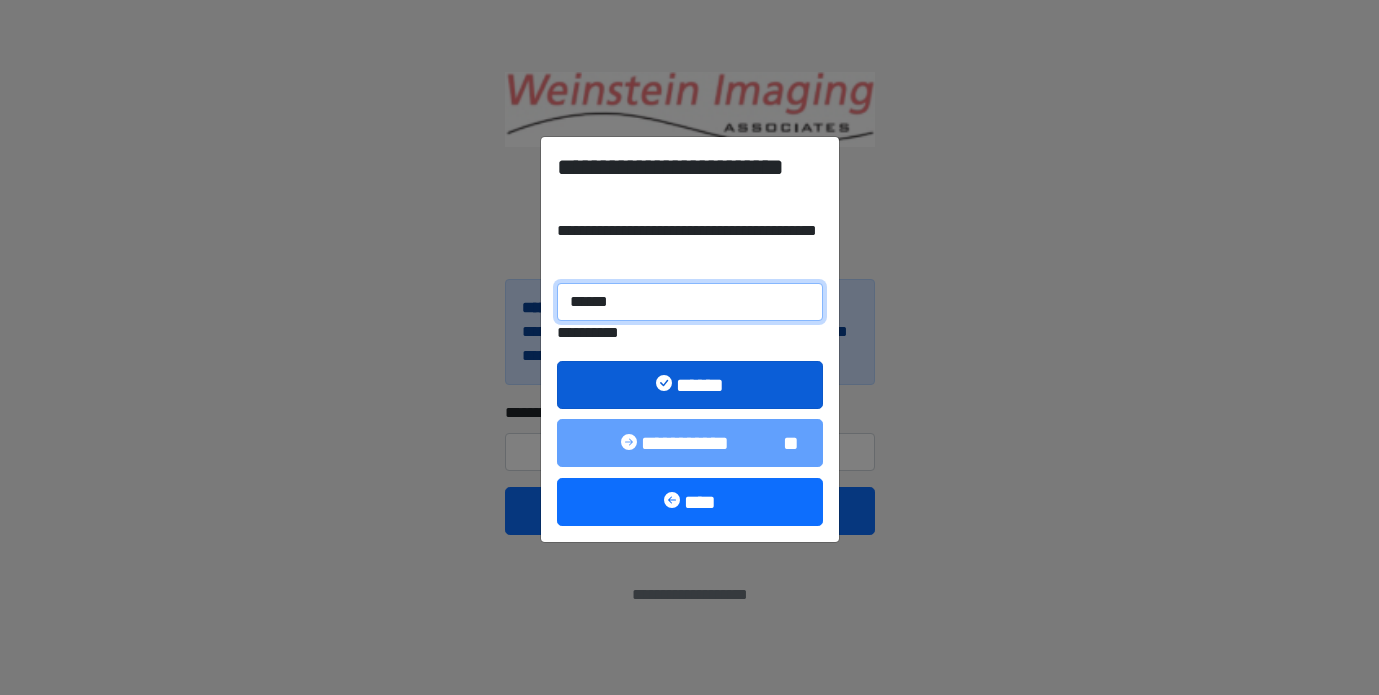 type on "******" 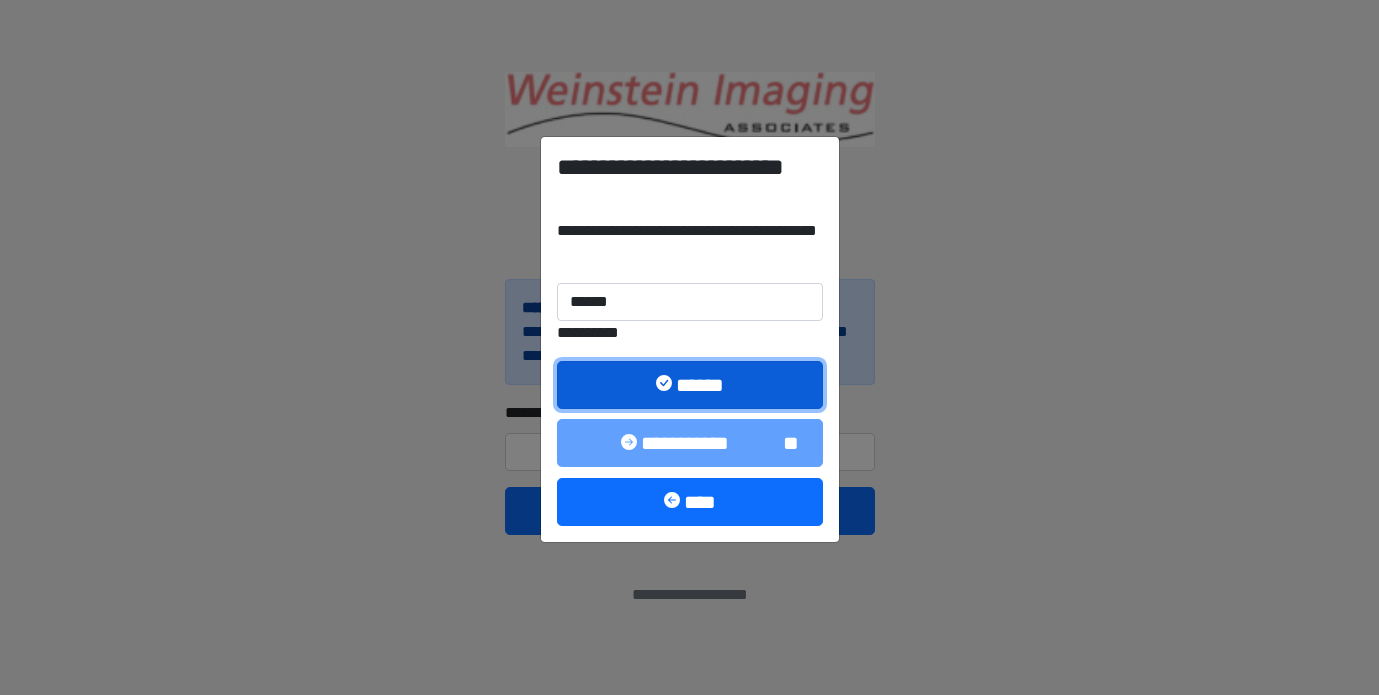 click on "******" at bounding box center [690, 385] 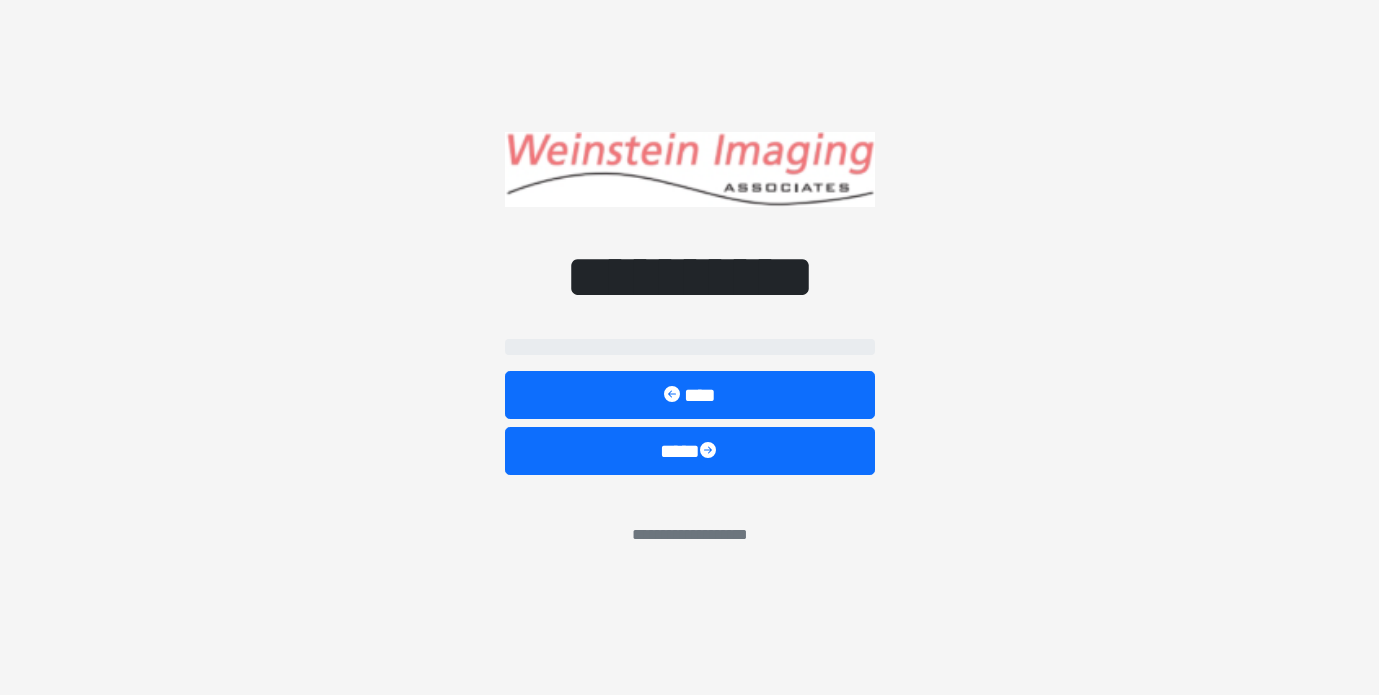 select on "*******" 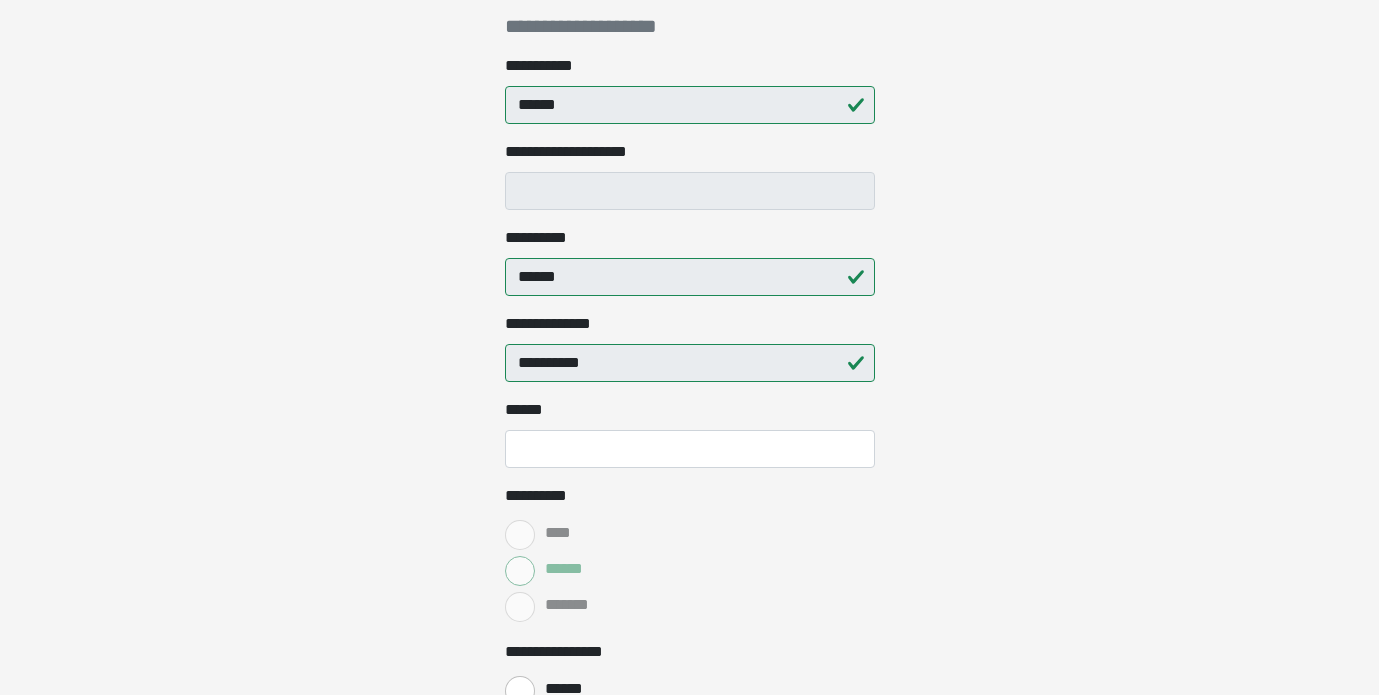 scroll, scrollTop: 316, scrollLeft: 0, axis: vertical 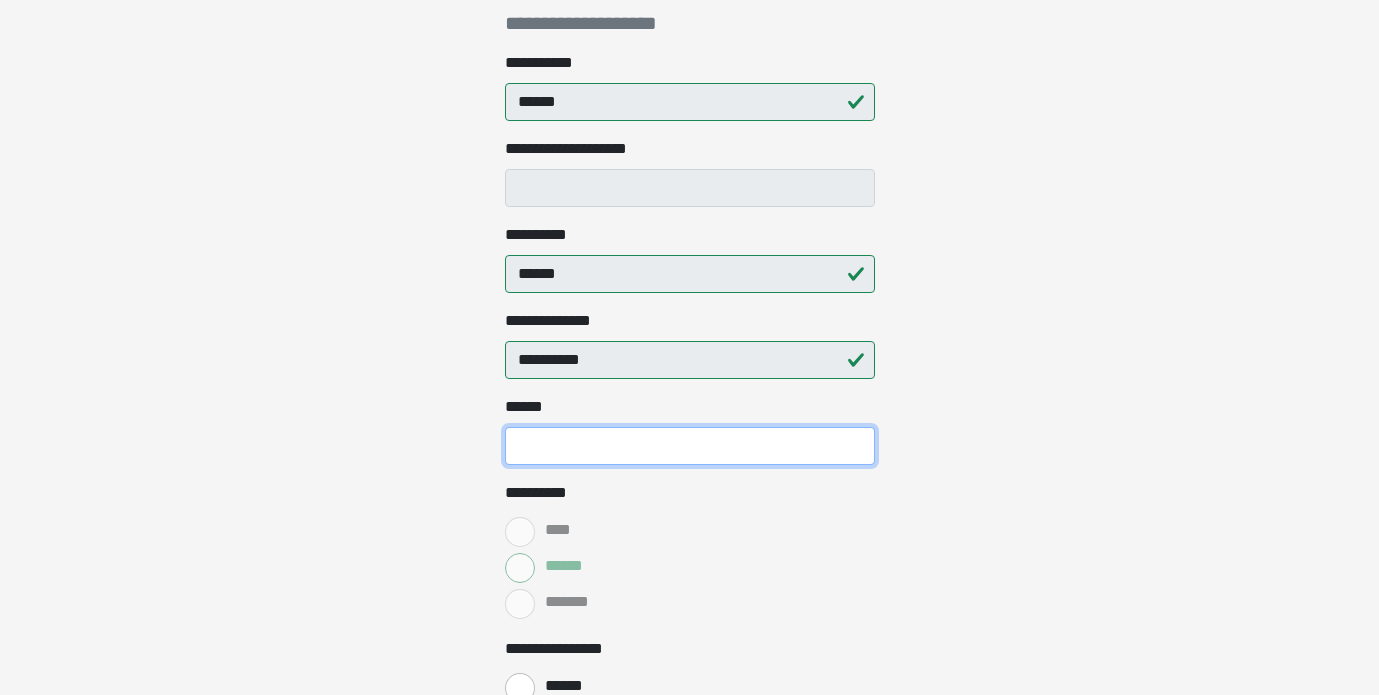 click on "**** *" at bounding box center (690, 446) 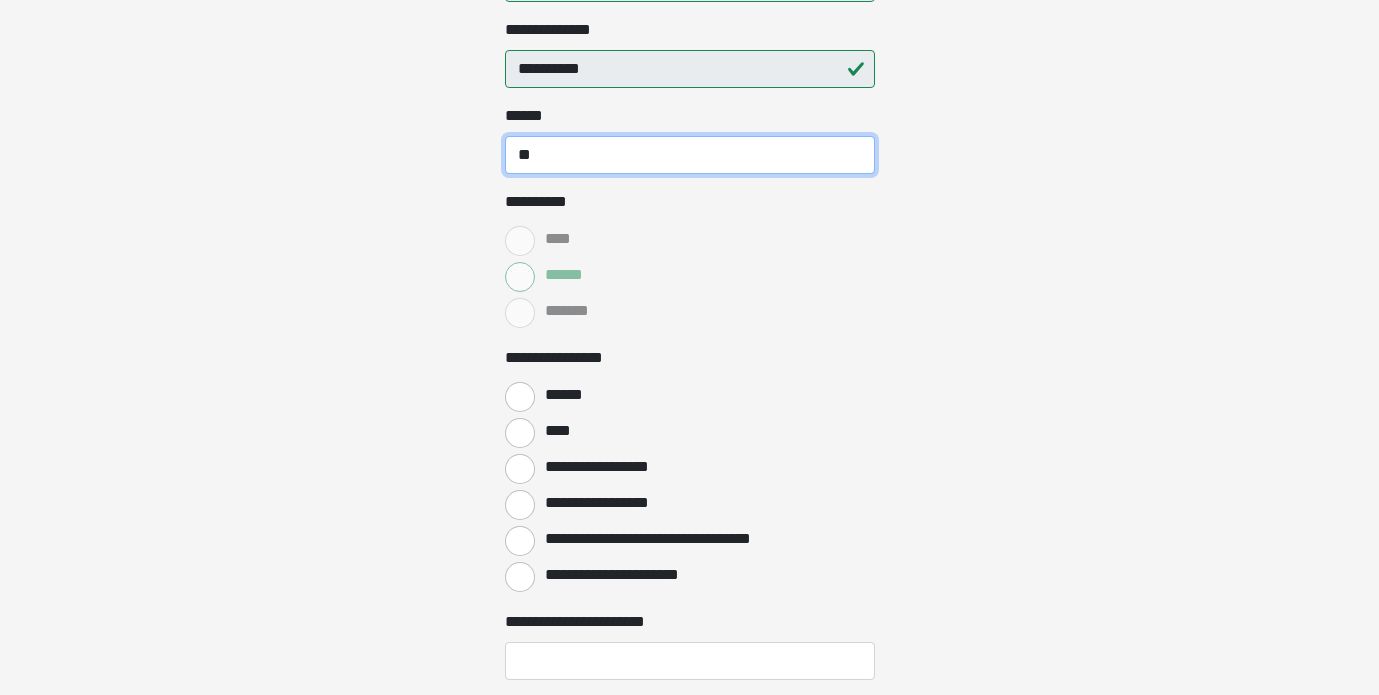 scroll, scrollTop: 617, scrollLeft: 0, axis: vertical 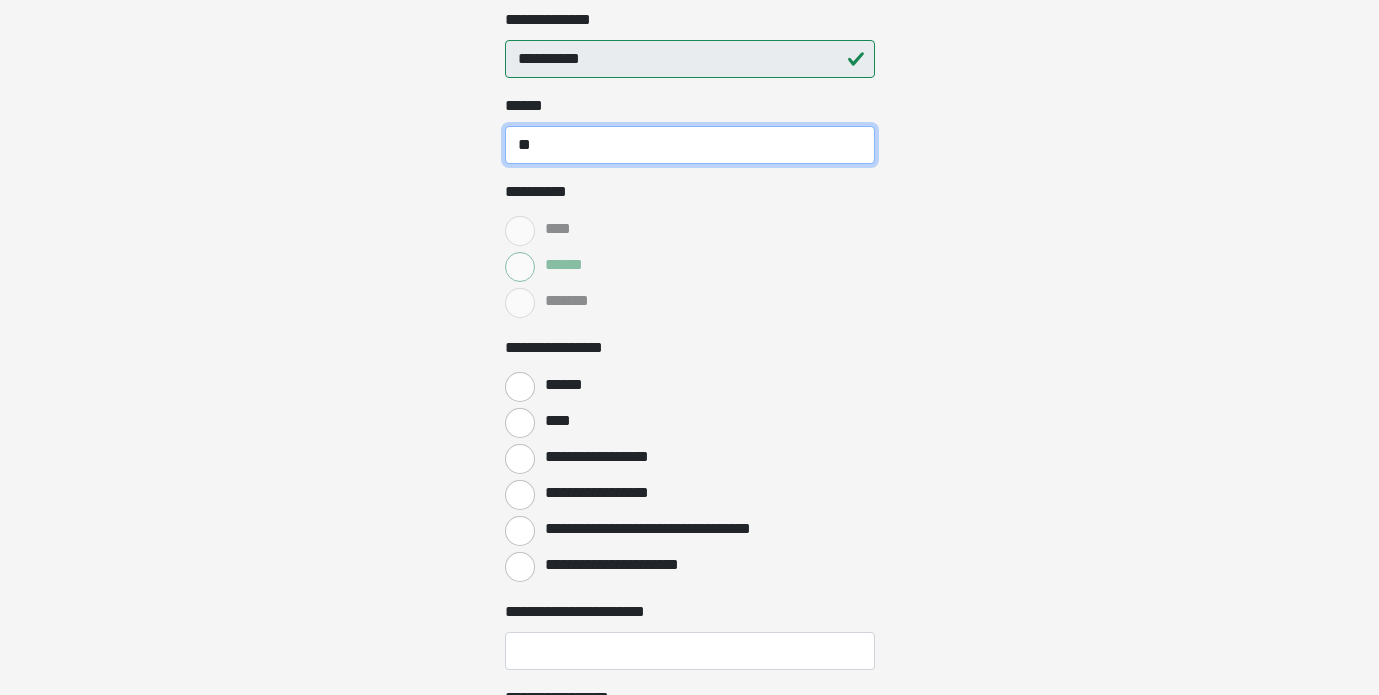 type on "**" 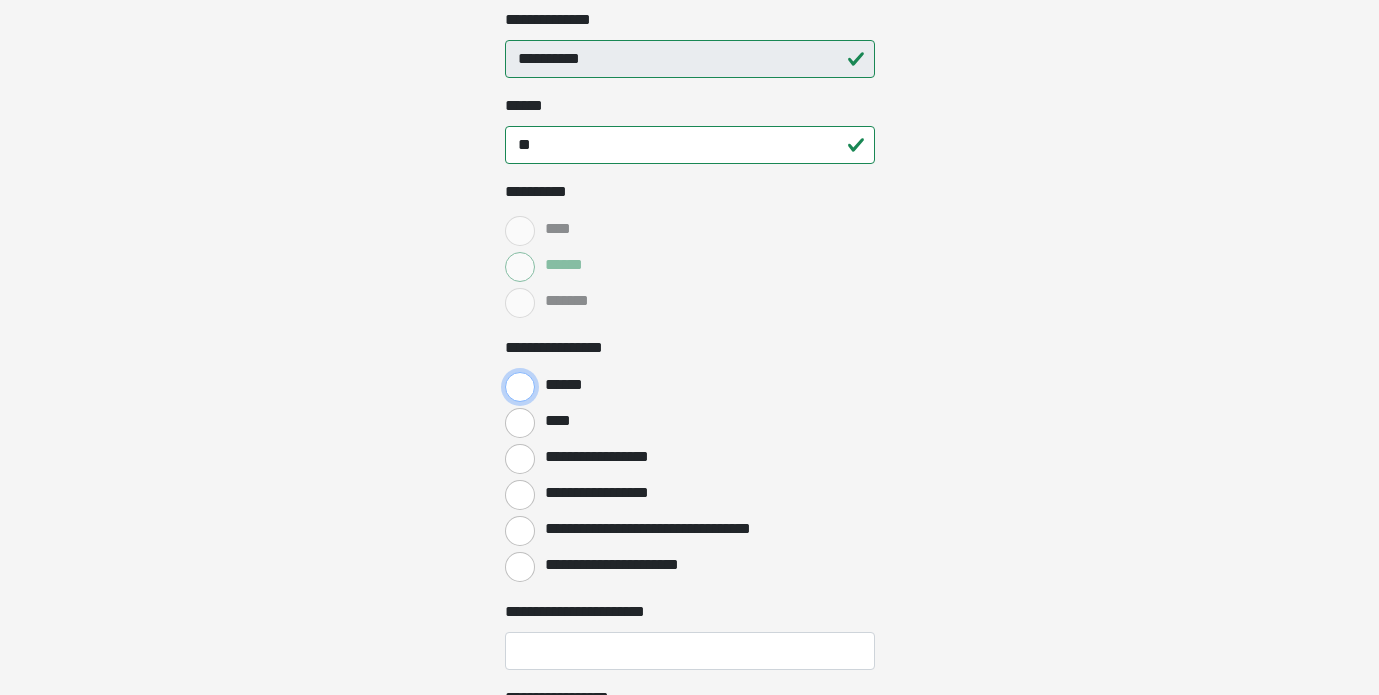 click on "******" at bounding box center (520, 387) 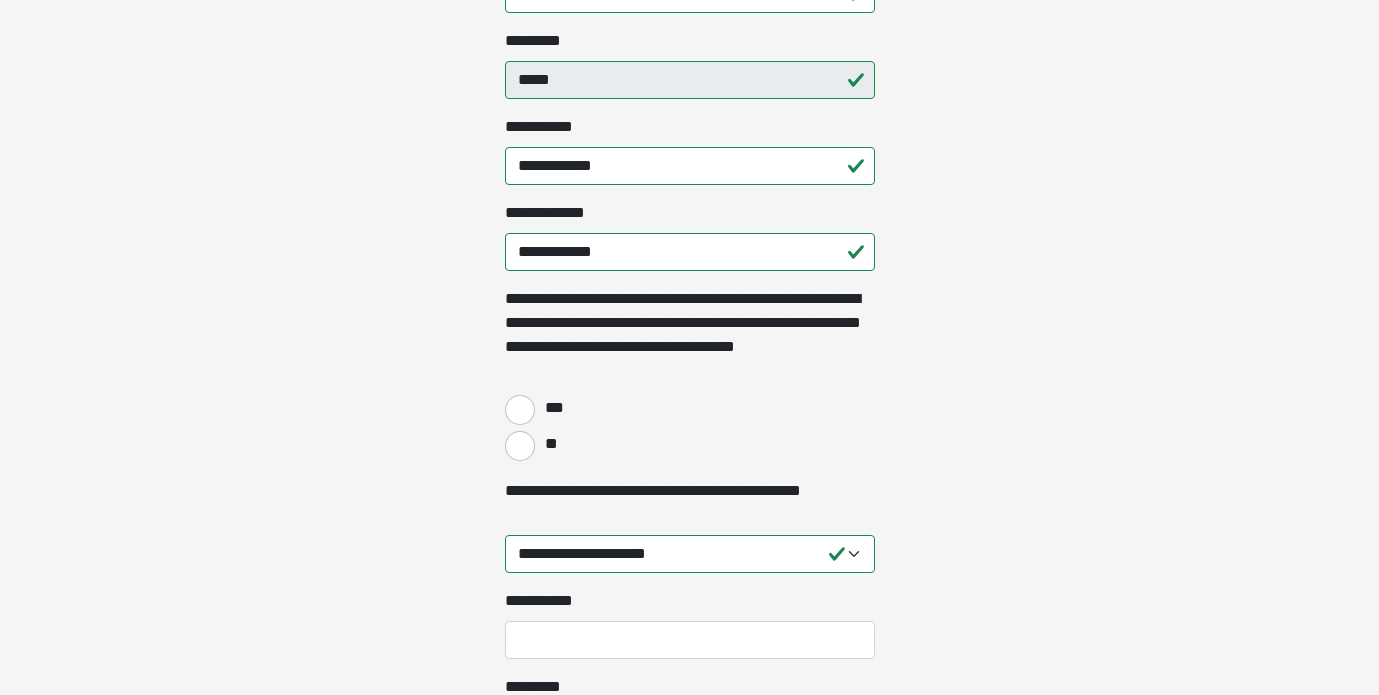 scroll, scrollTop: 1637, scrollLeft: 0, axis: vertical 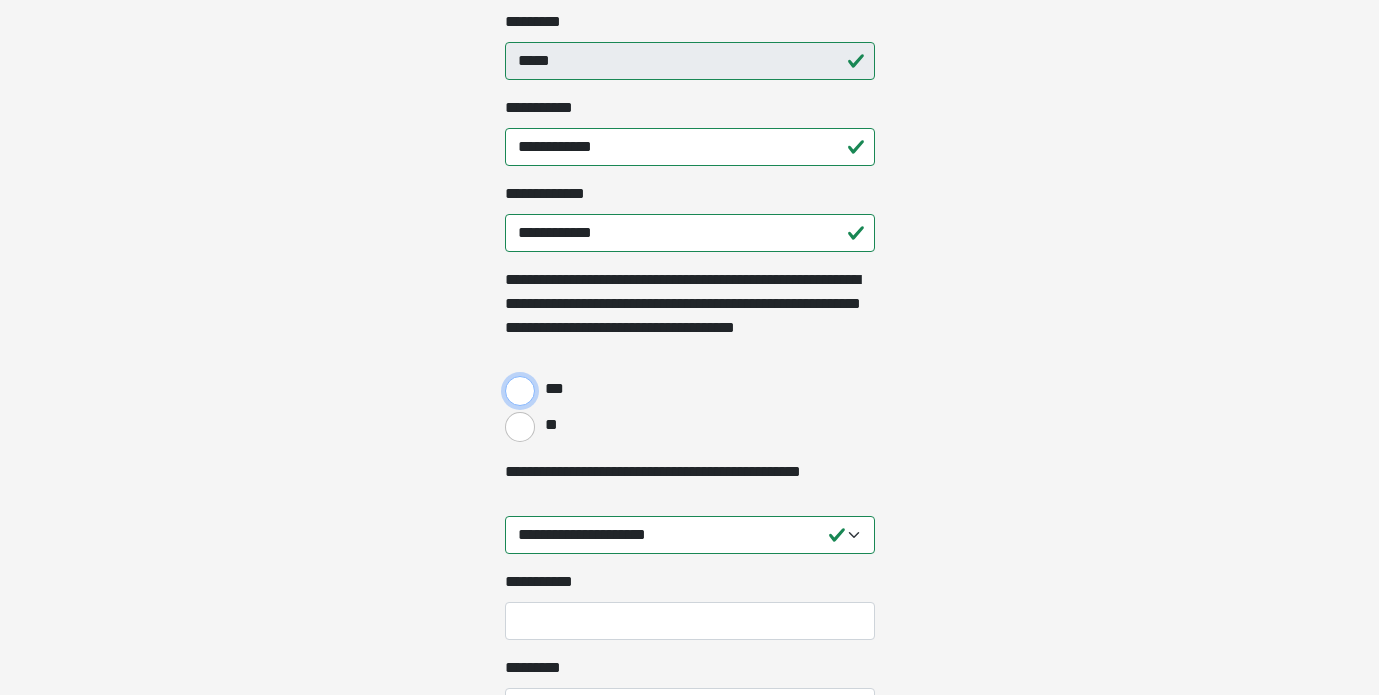 click on "***" at bounding box center [520, 391] 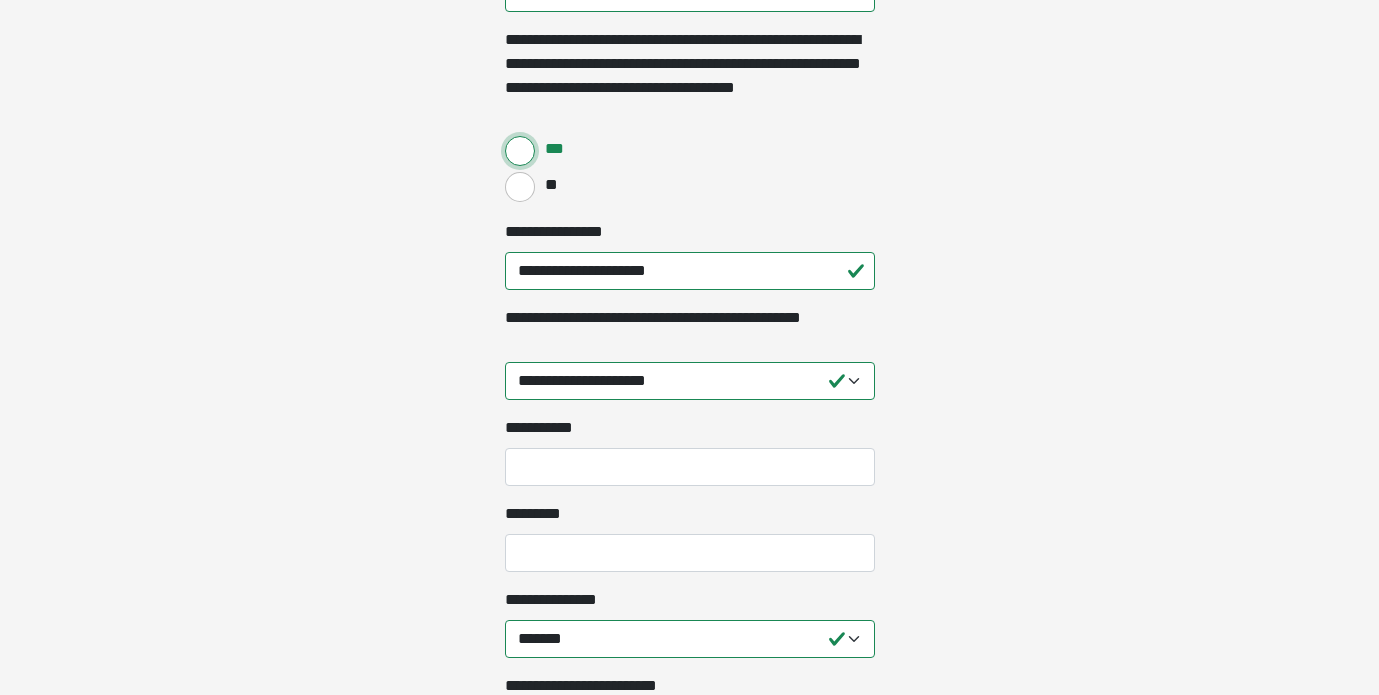 scroll, scrollTop: 1879, scrollLeft: 0, axis: vertical 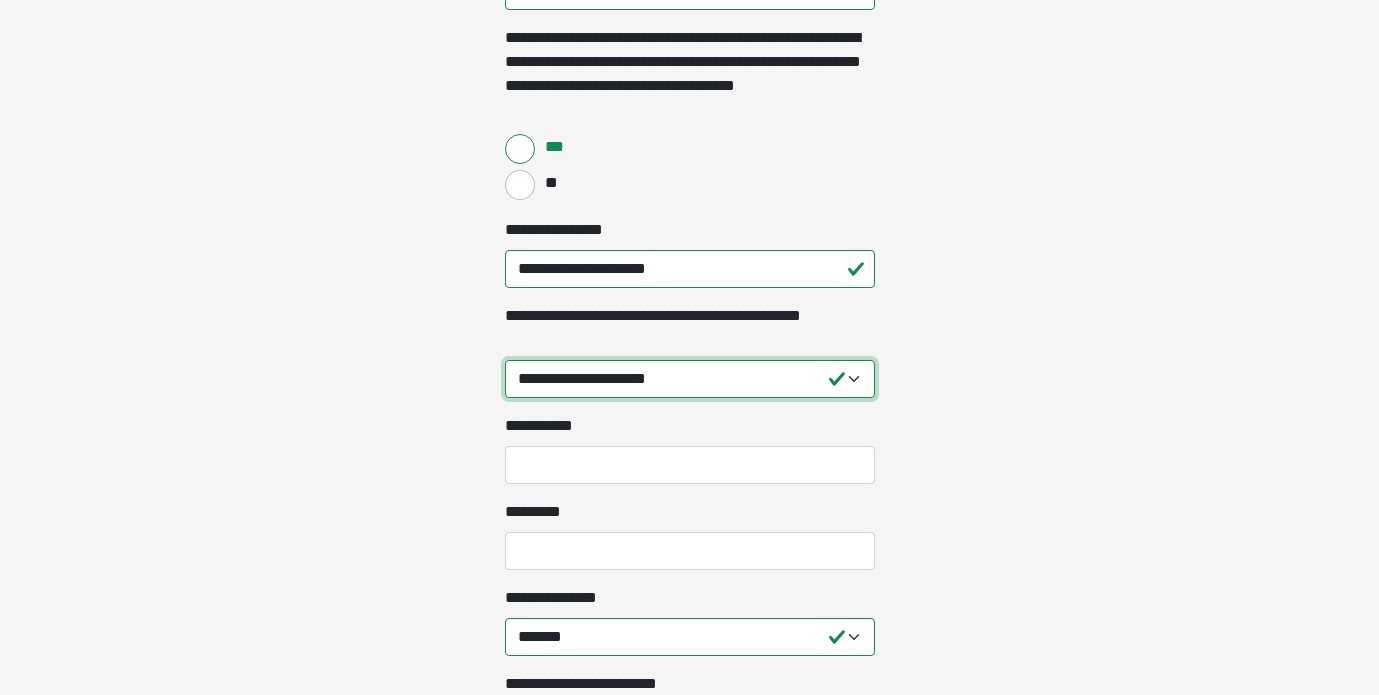 click on "**********" at bounding box center (690, 379) 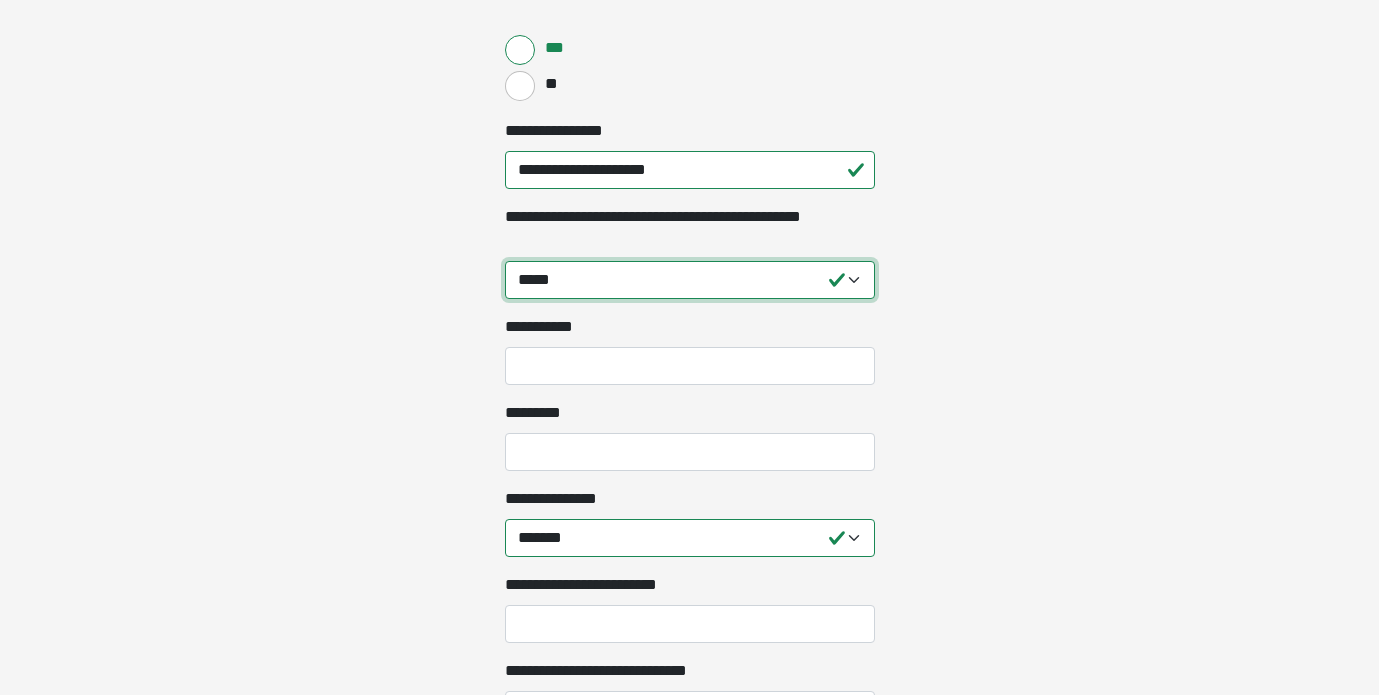 scroll, scrollTop: 2030, scrollLeft: 0, axis: vertical 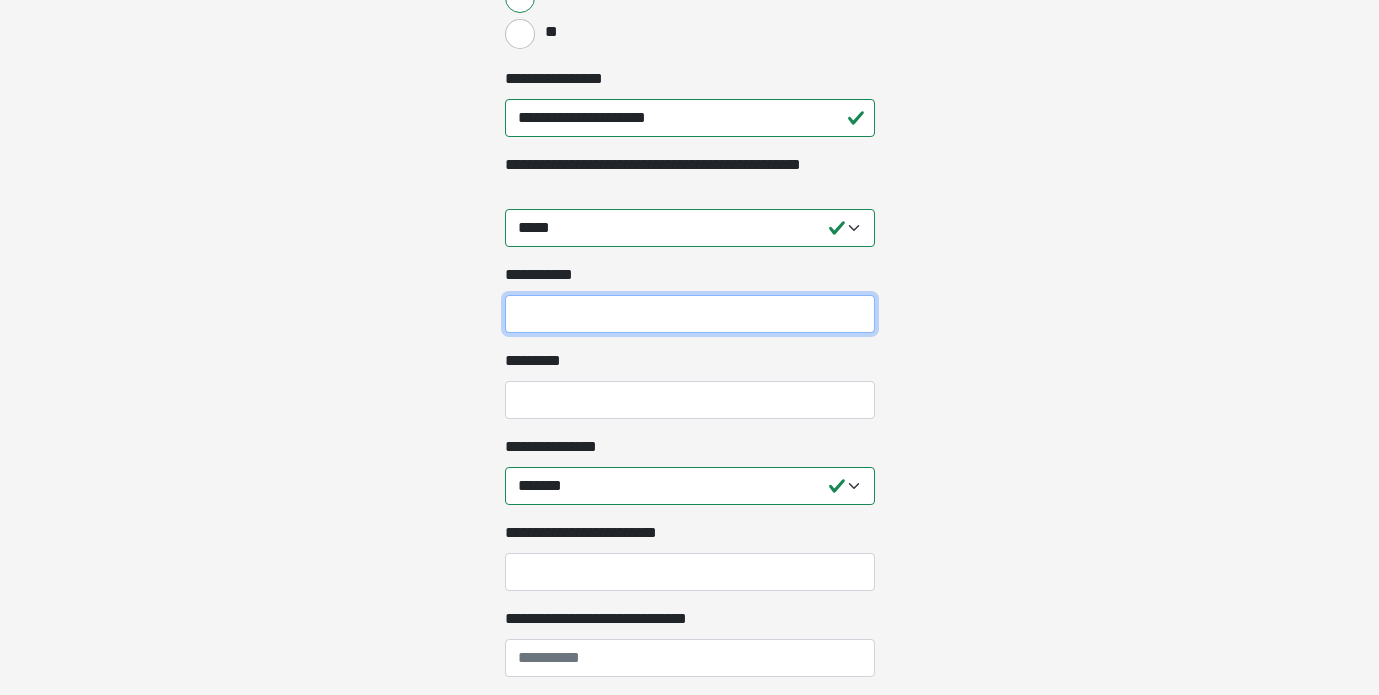 click on "**********" at bounding box center [690, 314] 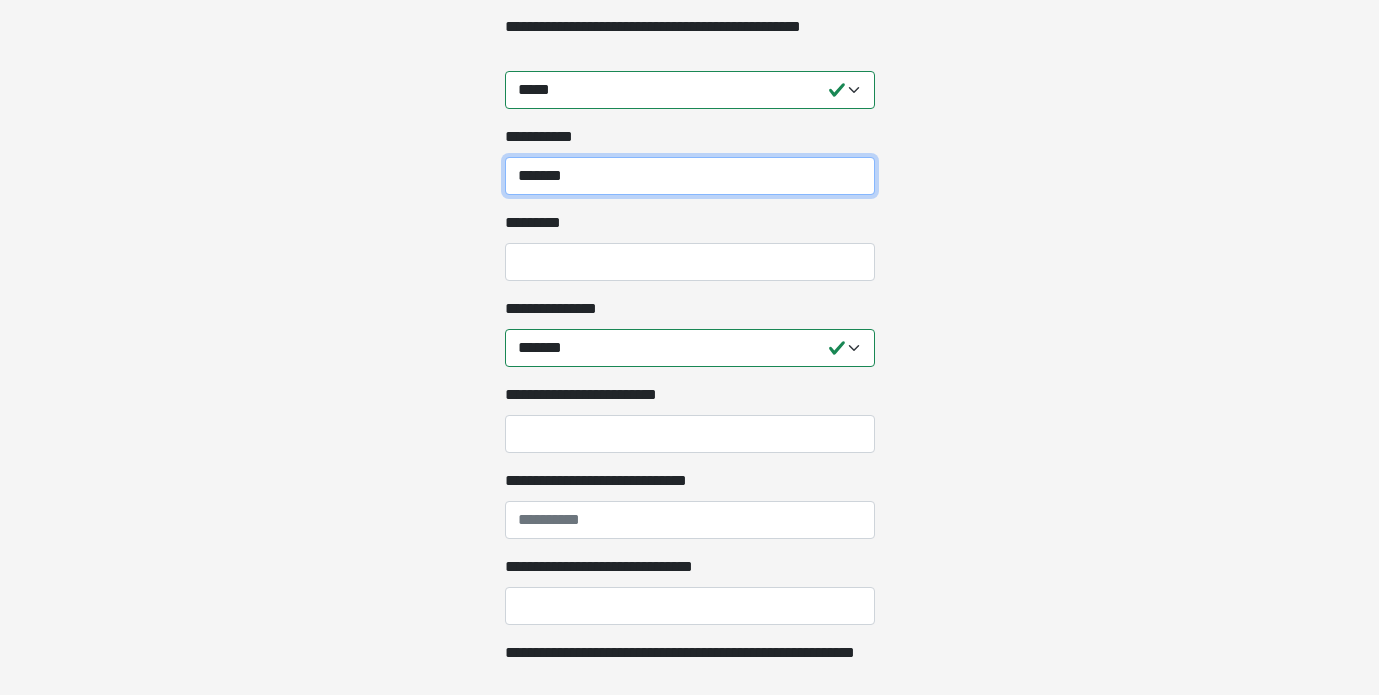scroll, scrollTop: 2170, scrollLeft: 0, axis: vertical 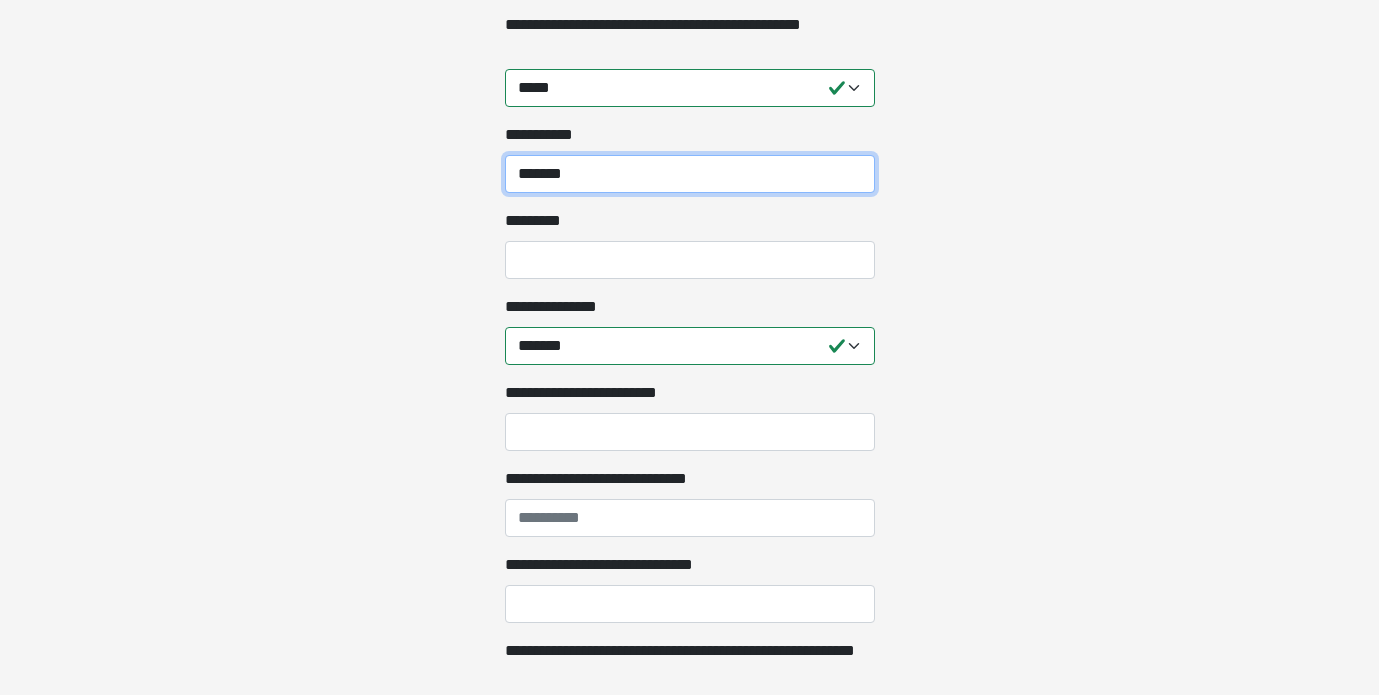 type on "*******" 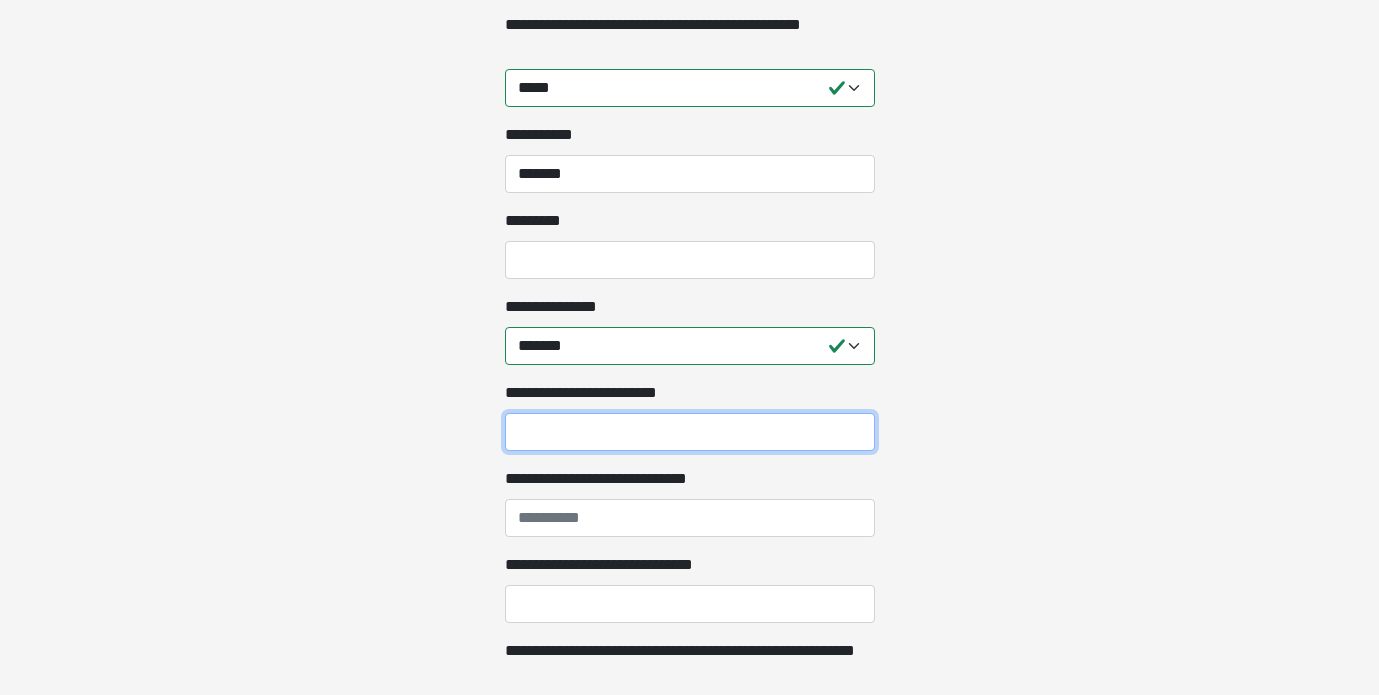 click on "**********" at bounding box center (690, 432) 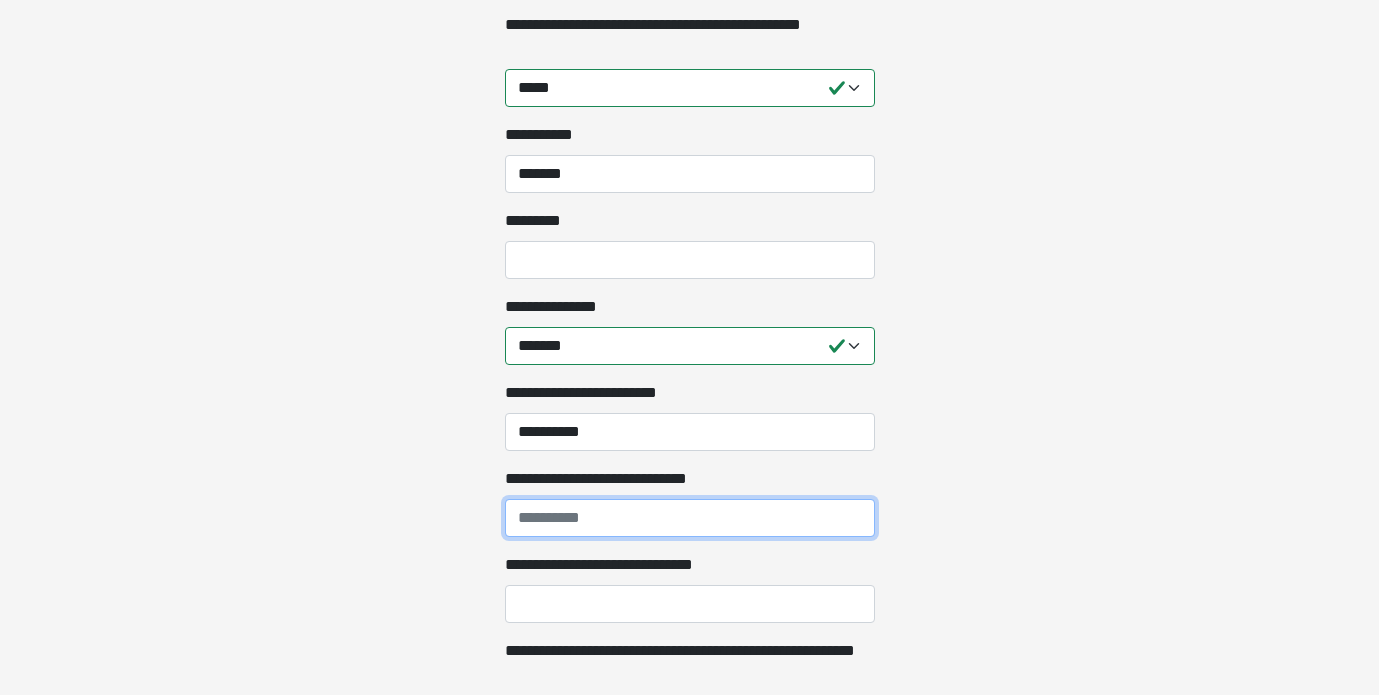 click on "**********" at bounding box center [690, 518] 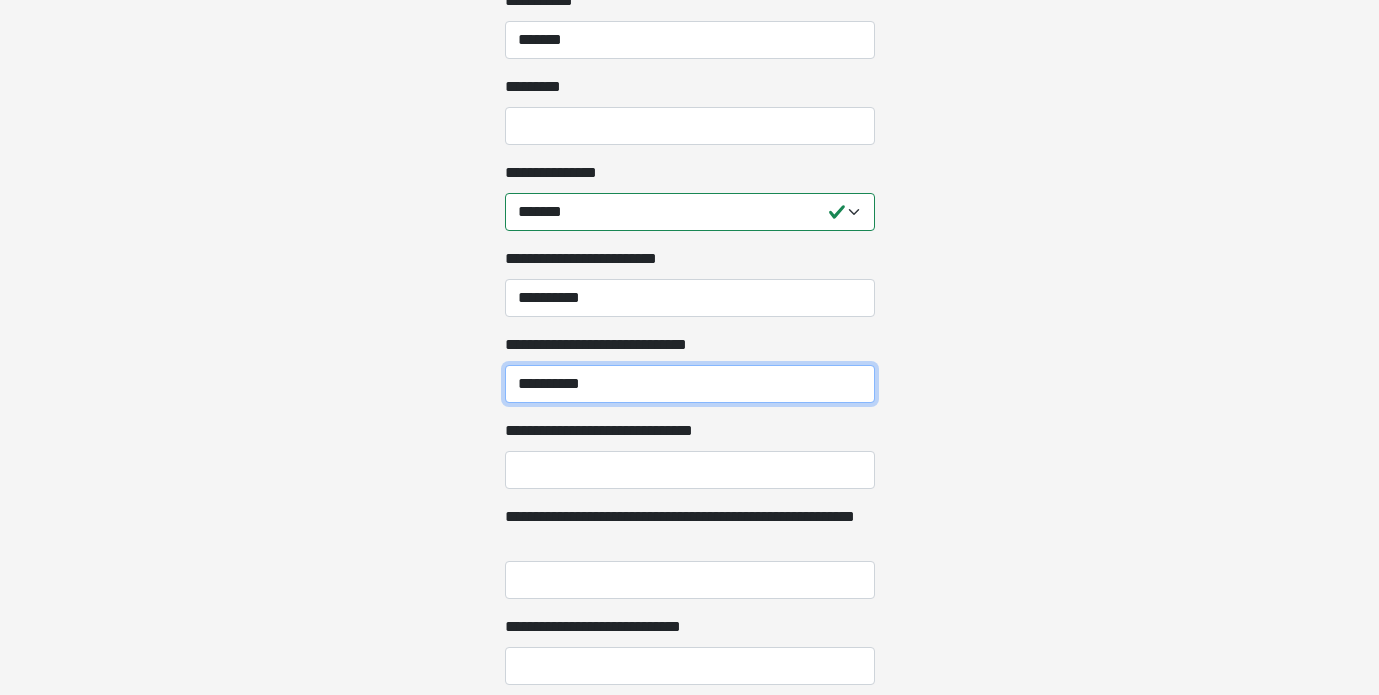 scroll, scrollTop: 2306, scrollLeft: 0, axis: vertical 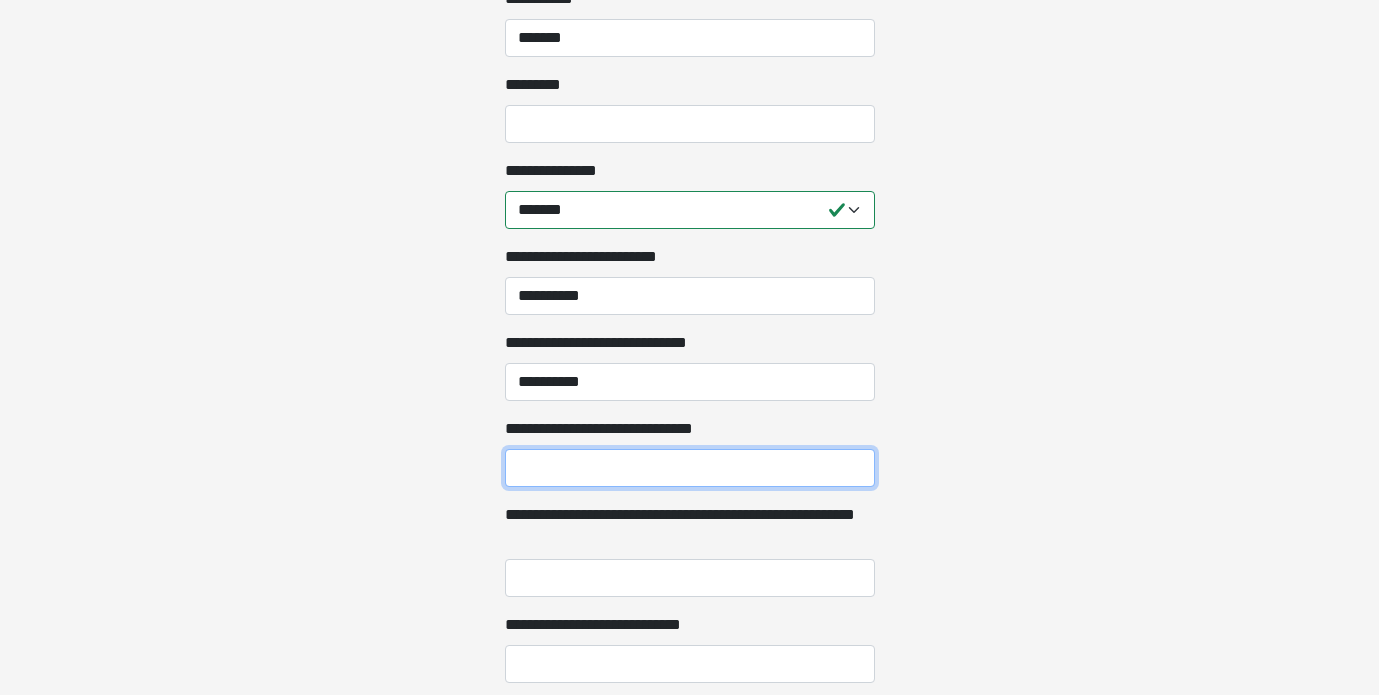 click on "**********" at bounding box center [690, 468] 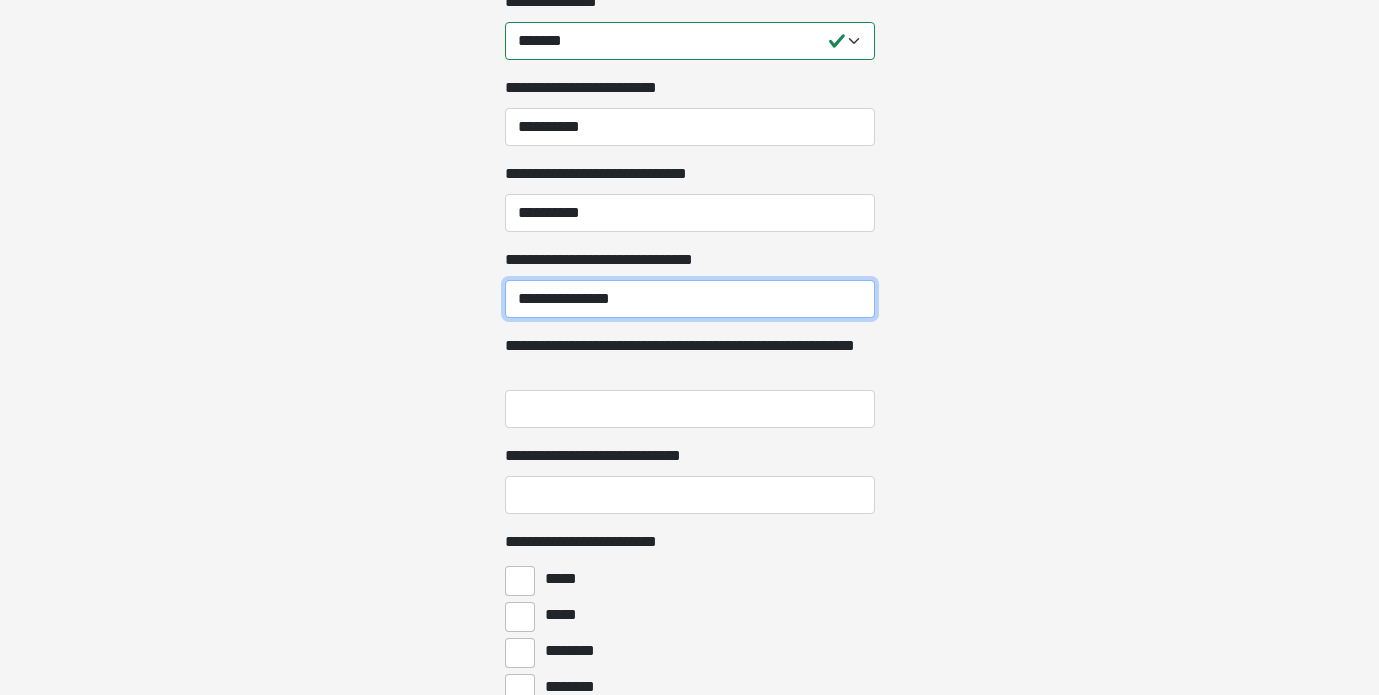 scroll, scrollTop: 2476, scrollLeft: 0, axis: vertical 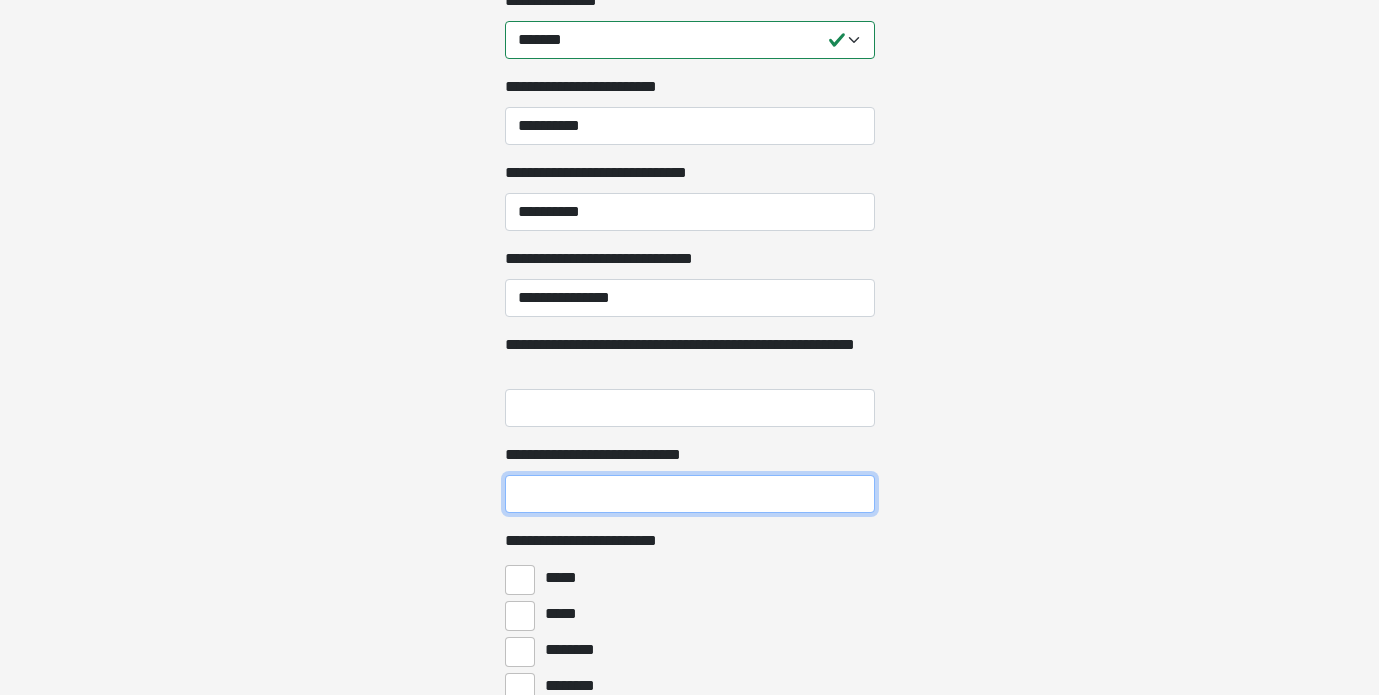 click on "**********" at bounding box center (690, 494) 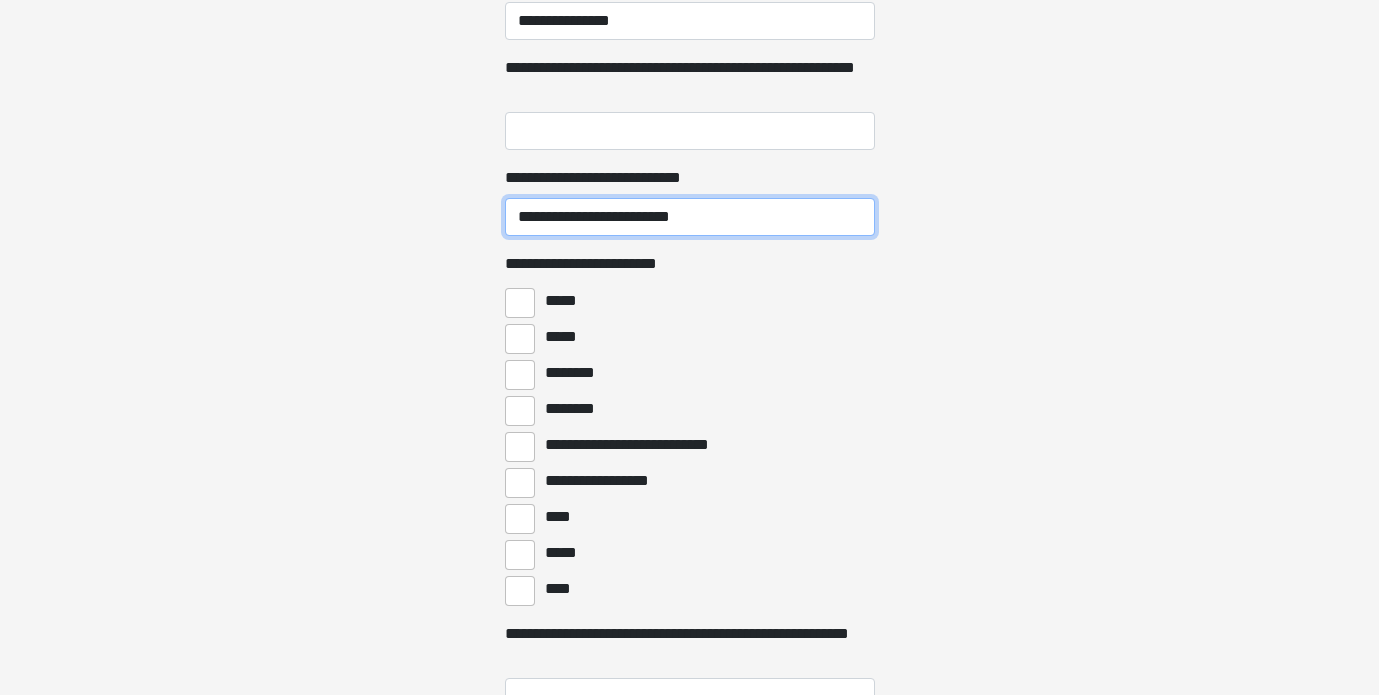 scroll, scrollTop: 2756, scrollLeft: 0, axis: vertical 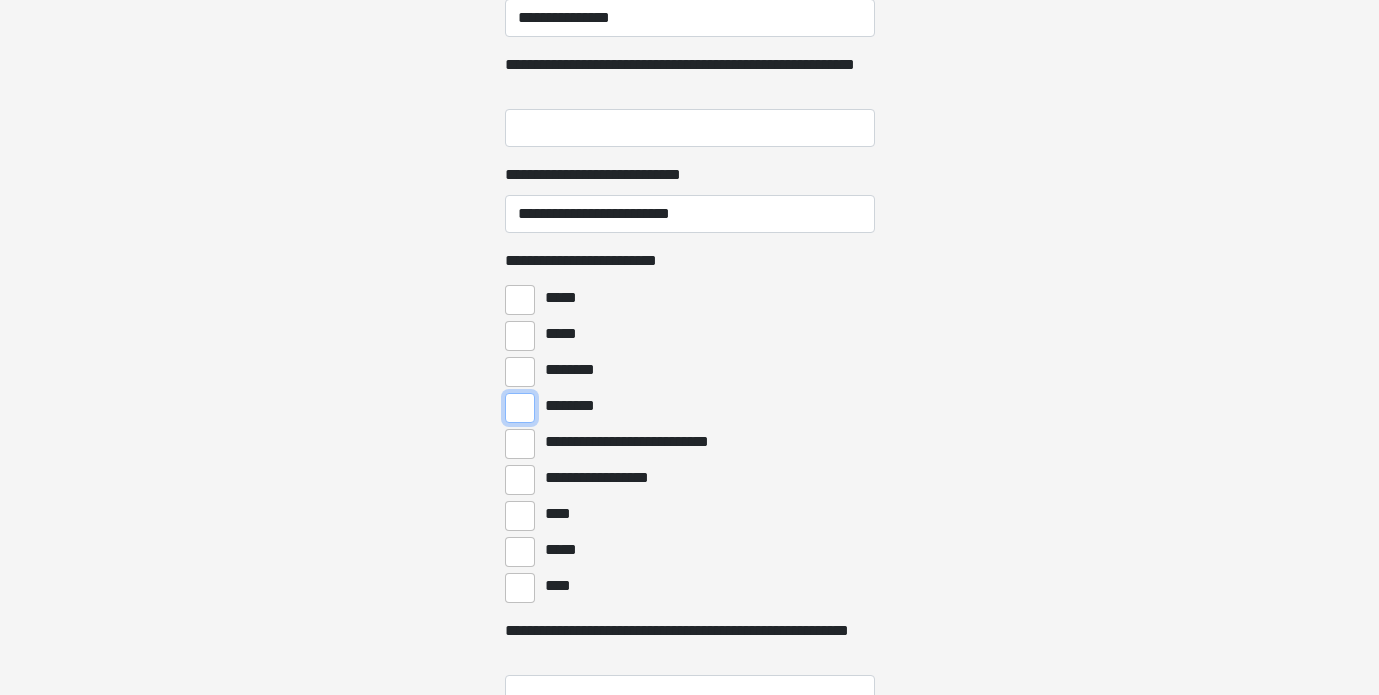 click on "********" at bounding box center [520, 408] 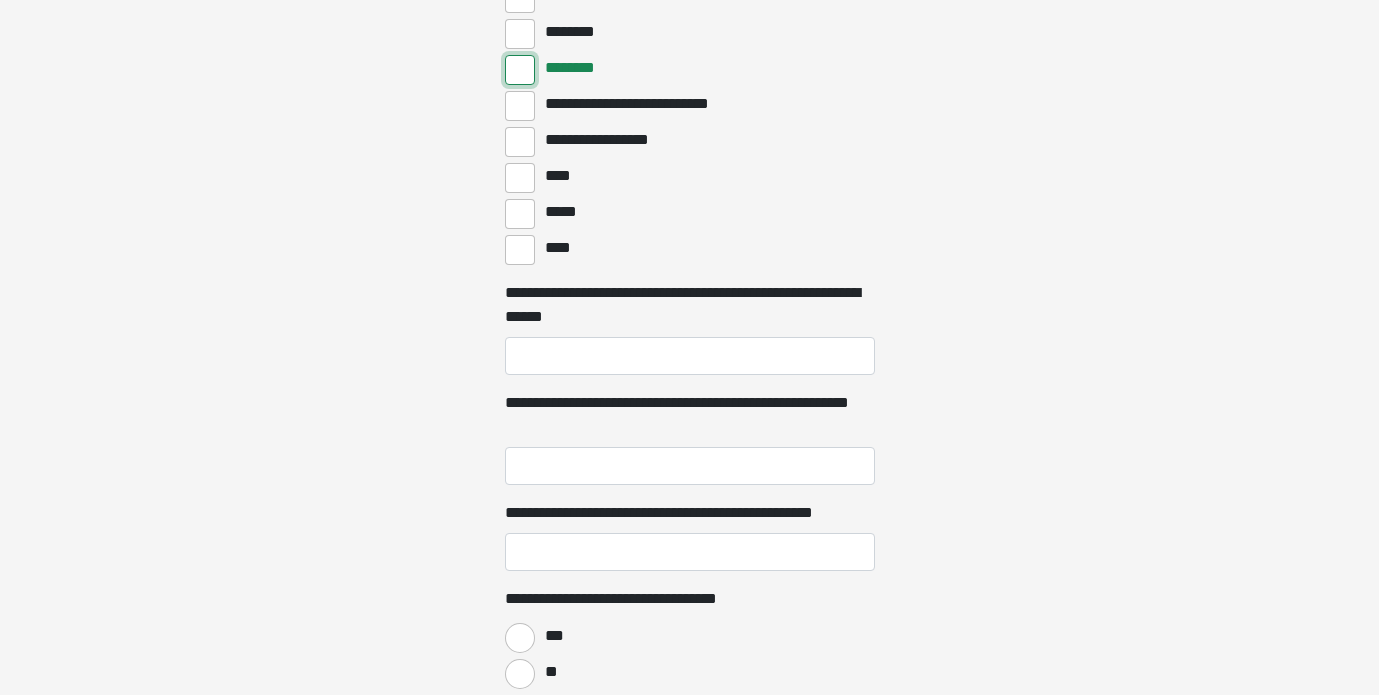 scroll, scrollTop: 3097, scrollLeft: 0, axis: vertical 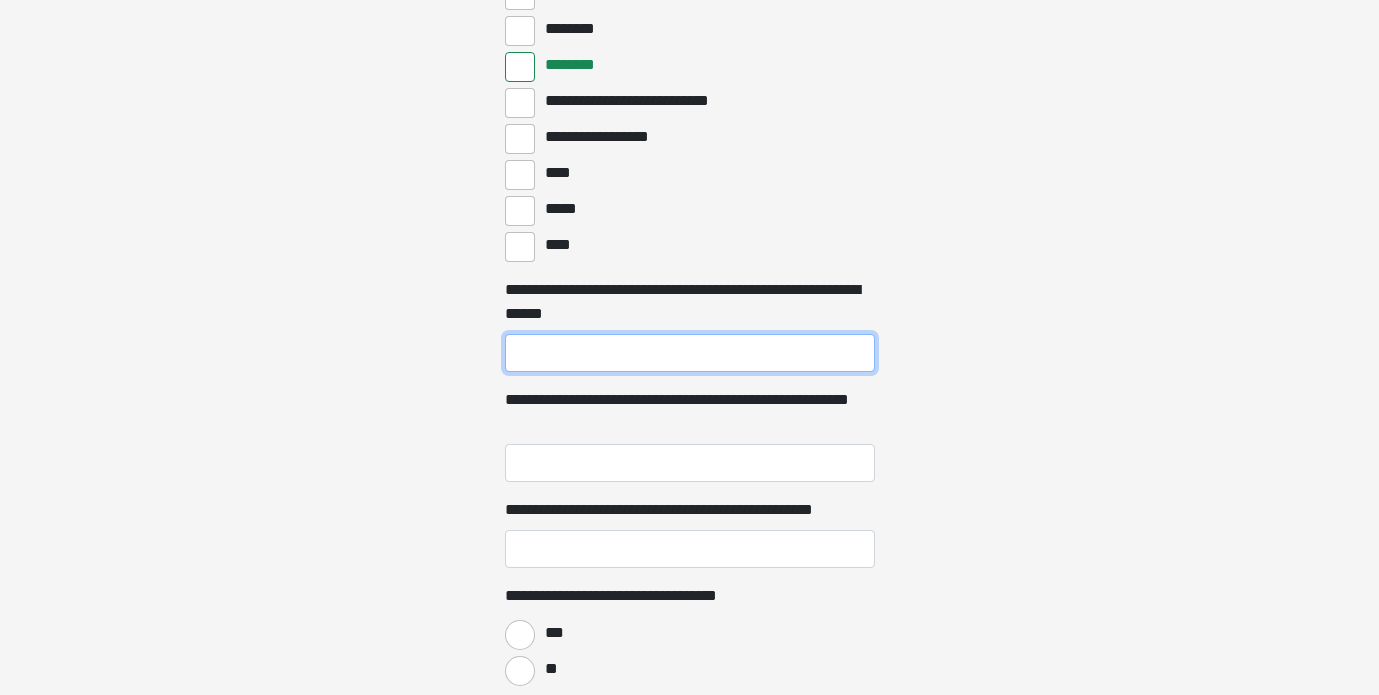 click on "**********" at bounding box center (690, 353) 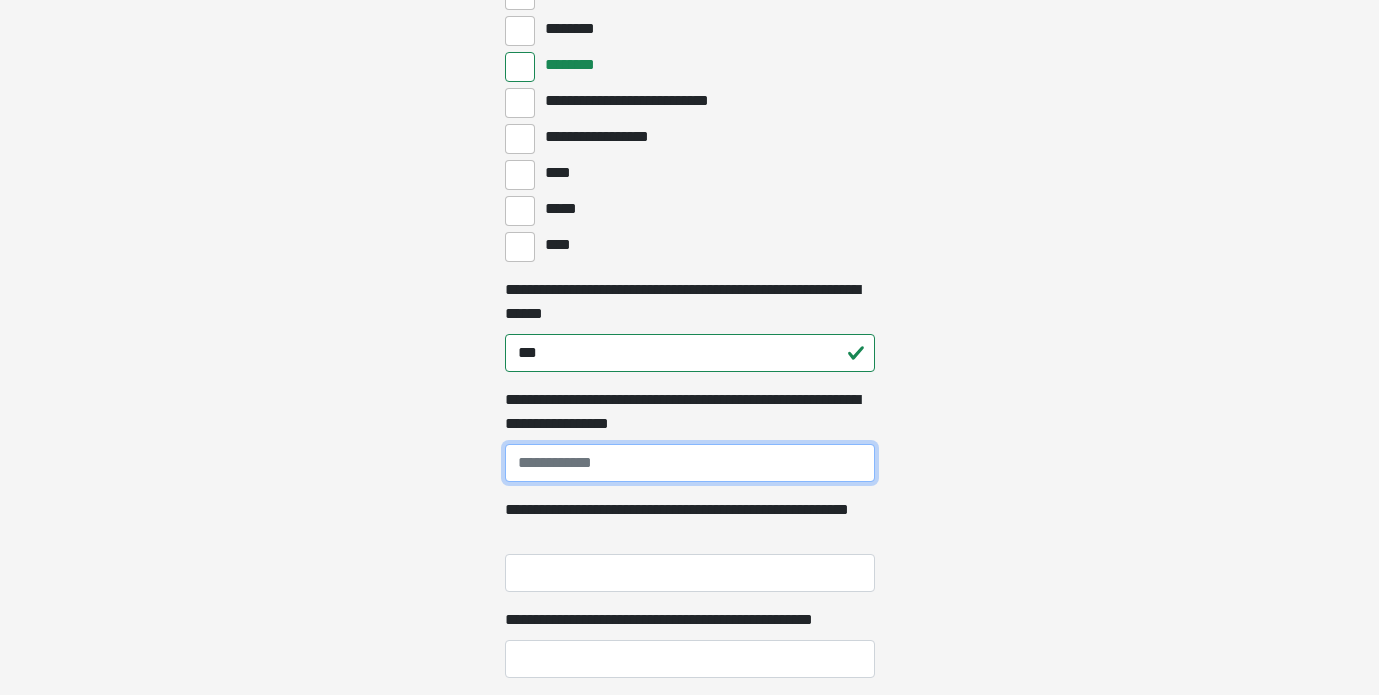 click on "**********" at bounding box center (690, 463) 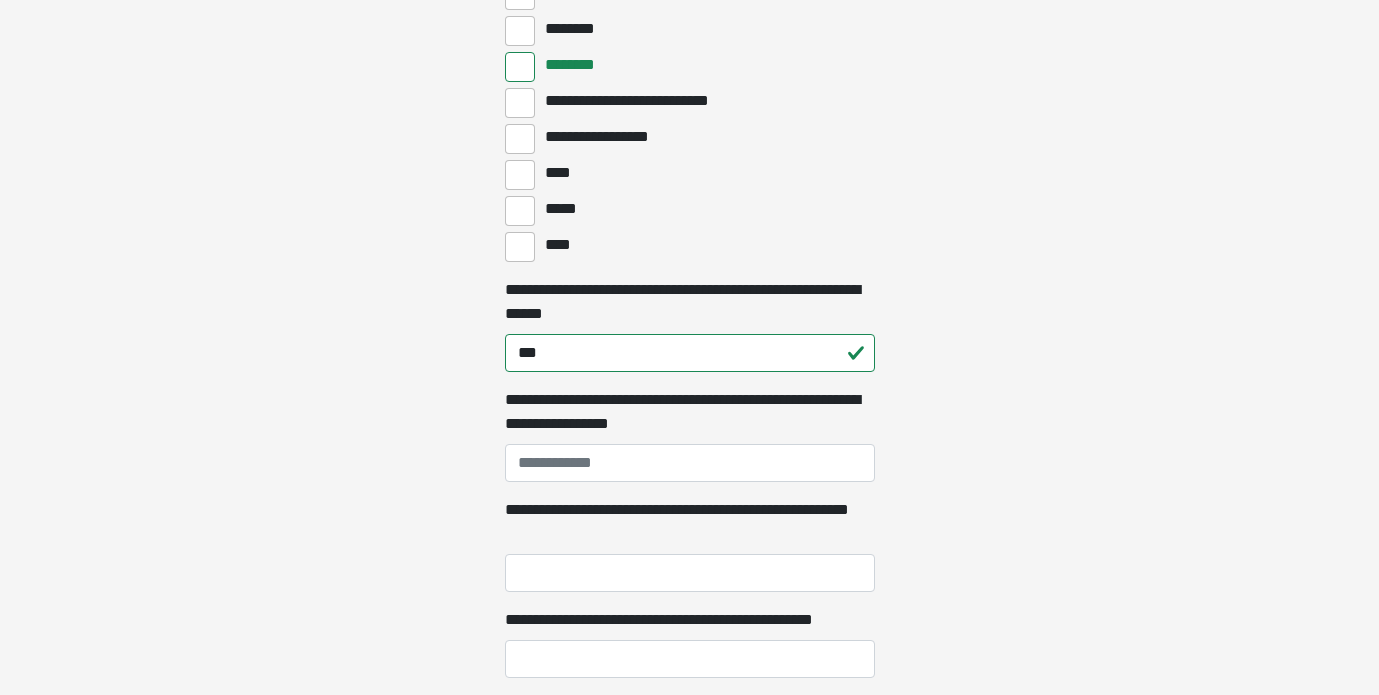 click on "**********" at bounding box center (689, -2750) 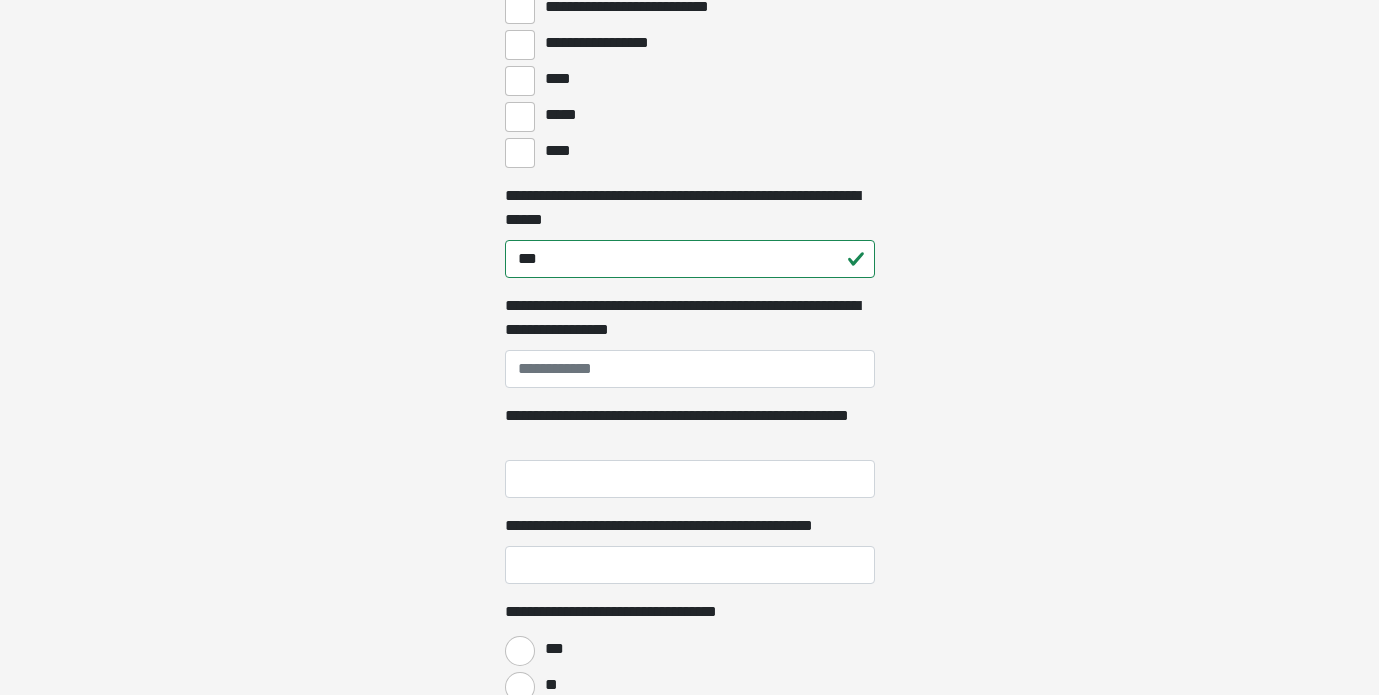 scroll, scrollTop: 3207, scrollLeft: 0, axis: vertical 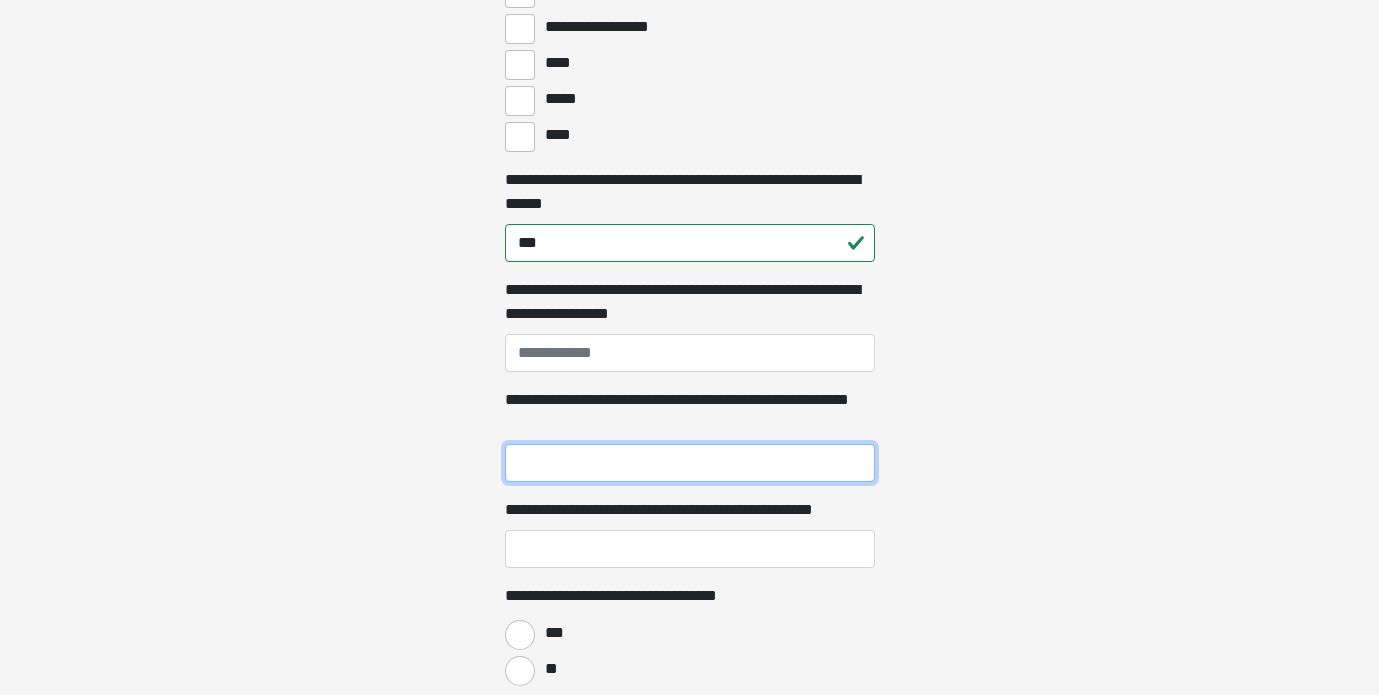 click on "**********" at bounding box center [690, 463] 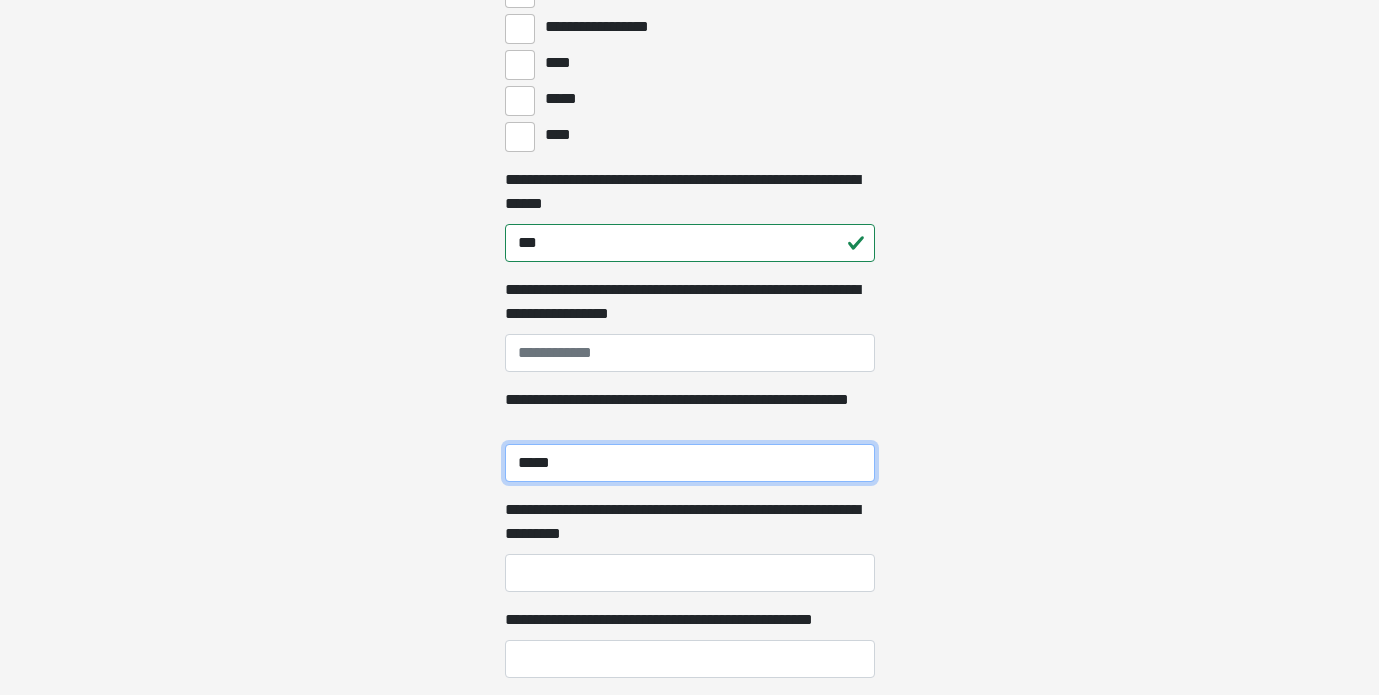 click on "*****" at bounding box center (690, 463) 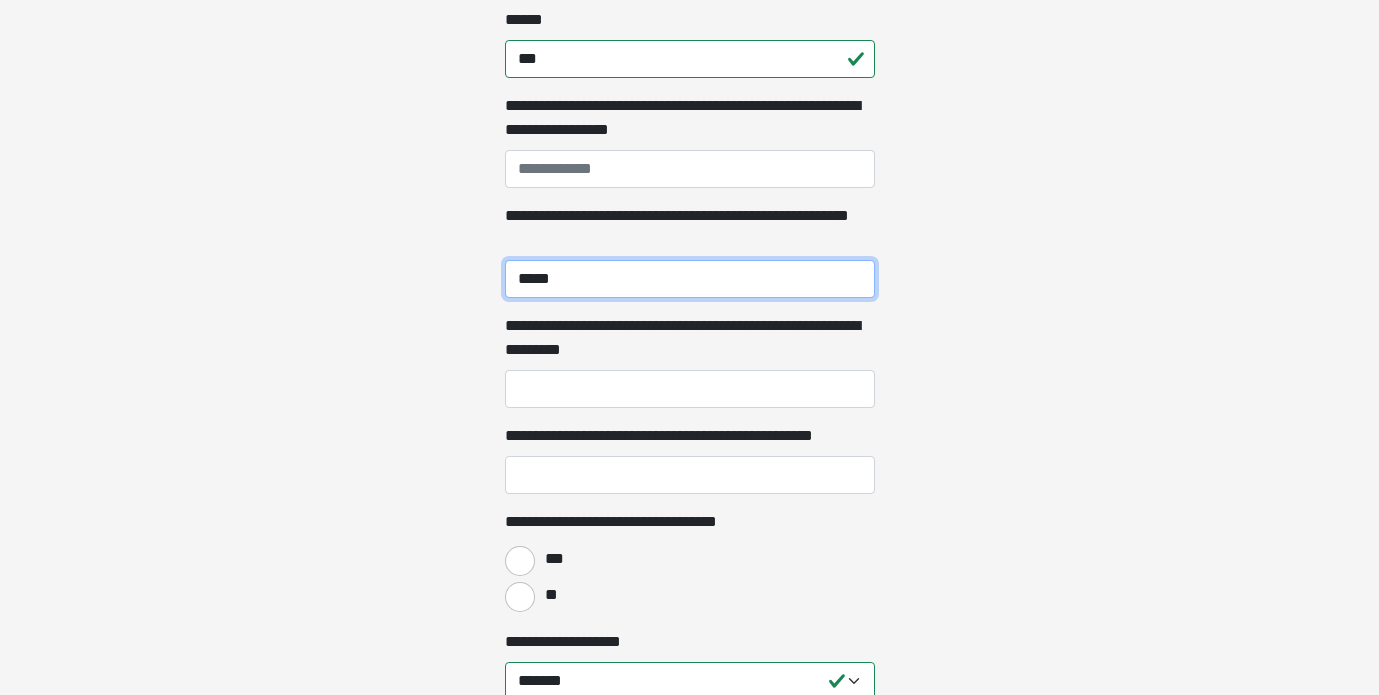 scroll, scrollTop: 3392, scrollLeft: 0, axis: vertical 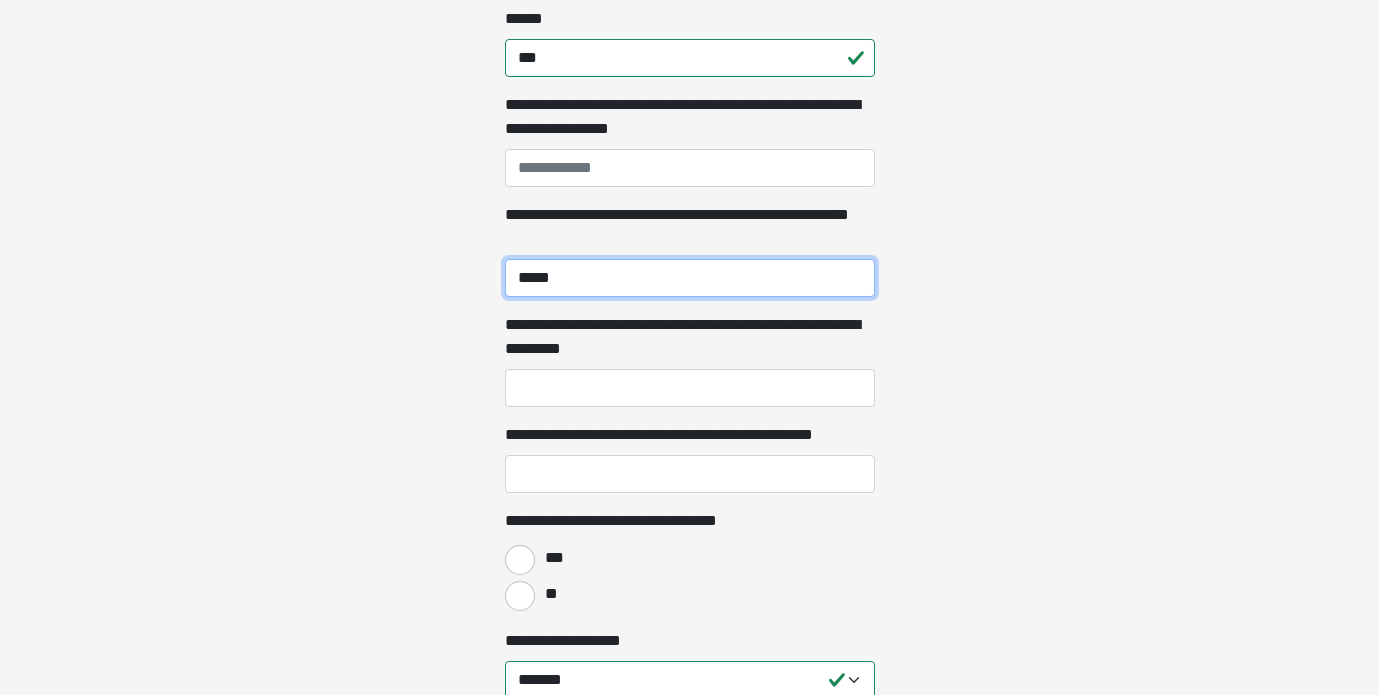 type on "*****" 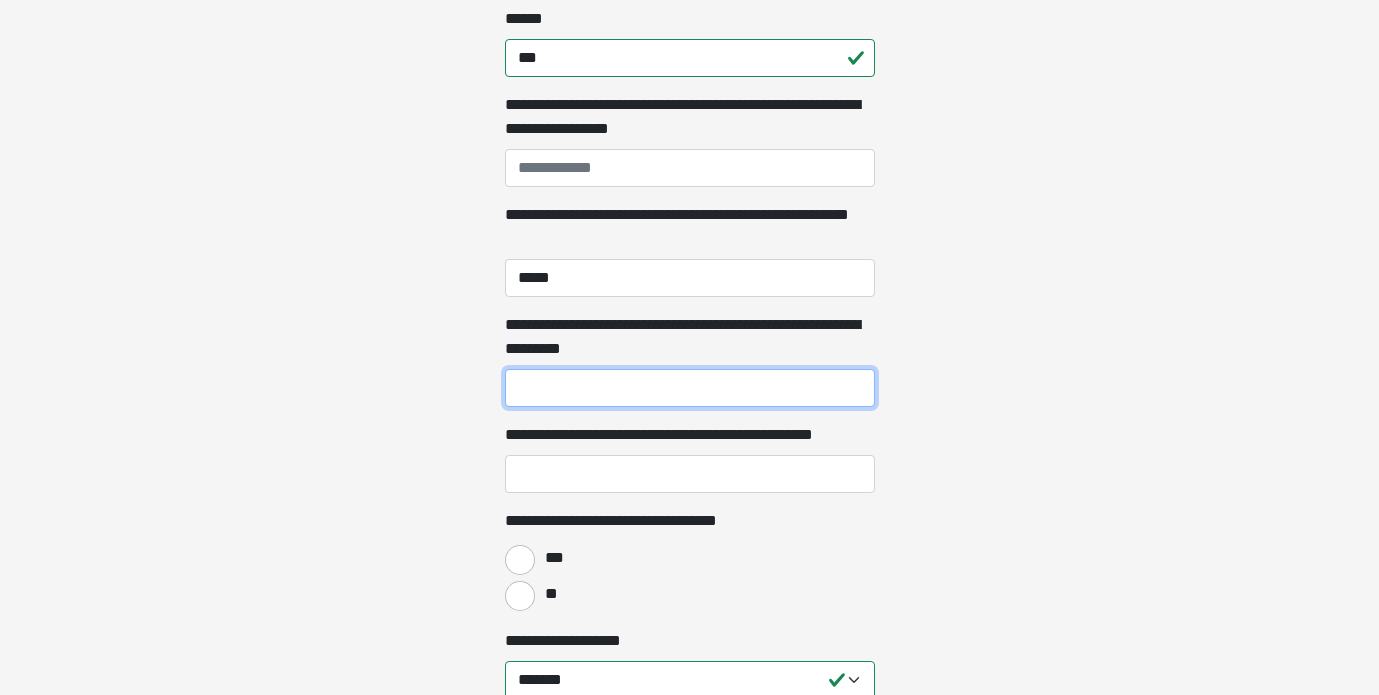 click on "**********" at bounding box center [690, 388] 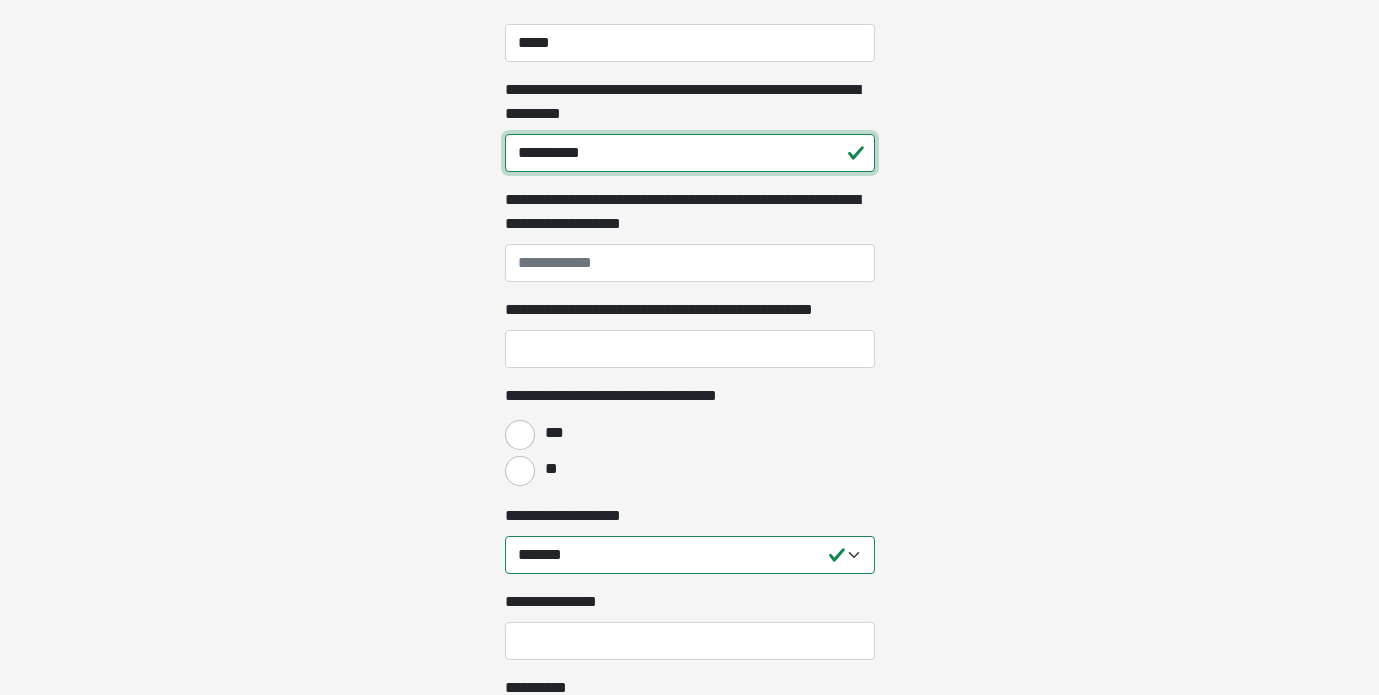 scroll, scrollTop: 3632, scrollLeft: 0, axis: vertical 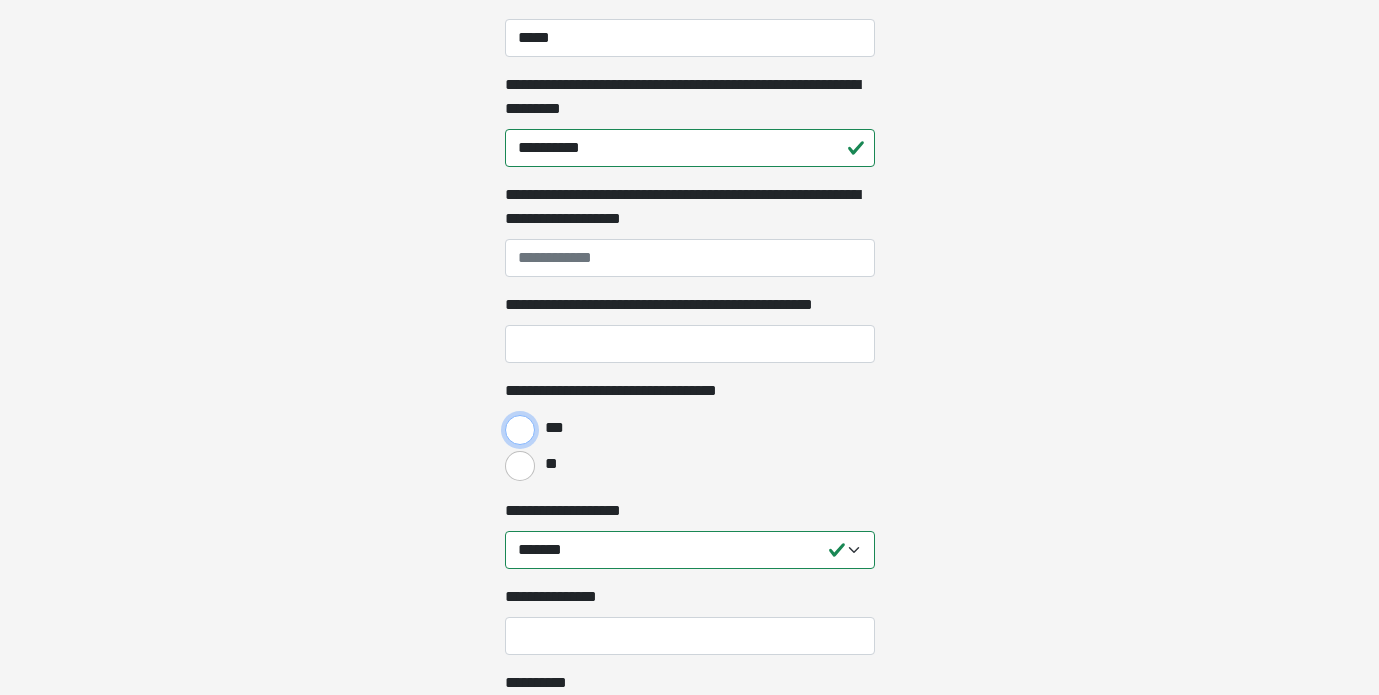click on "***" at bounding box center (520, 430) 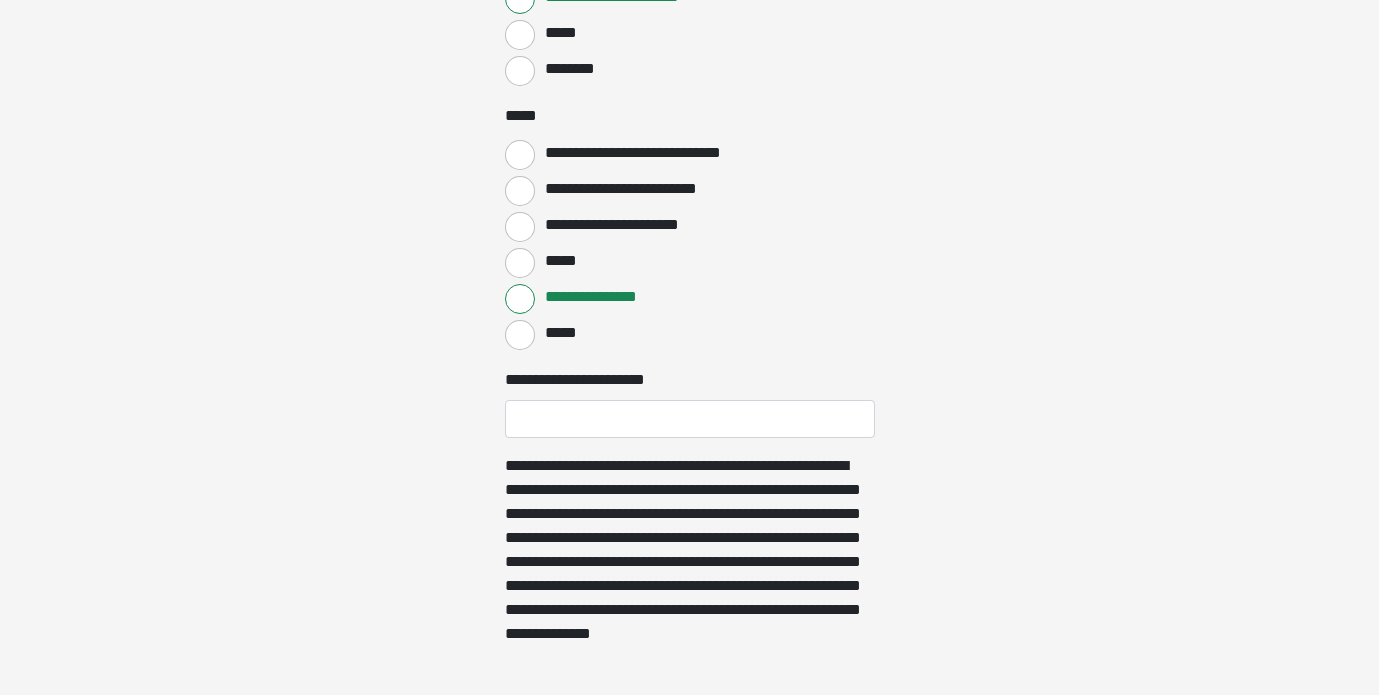 scroll, scrollTop: 4395, scrollLeft: 0, axis: vertical 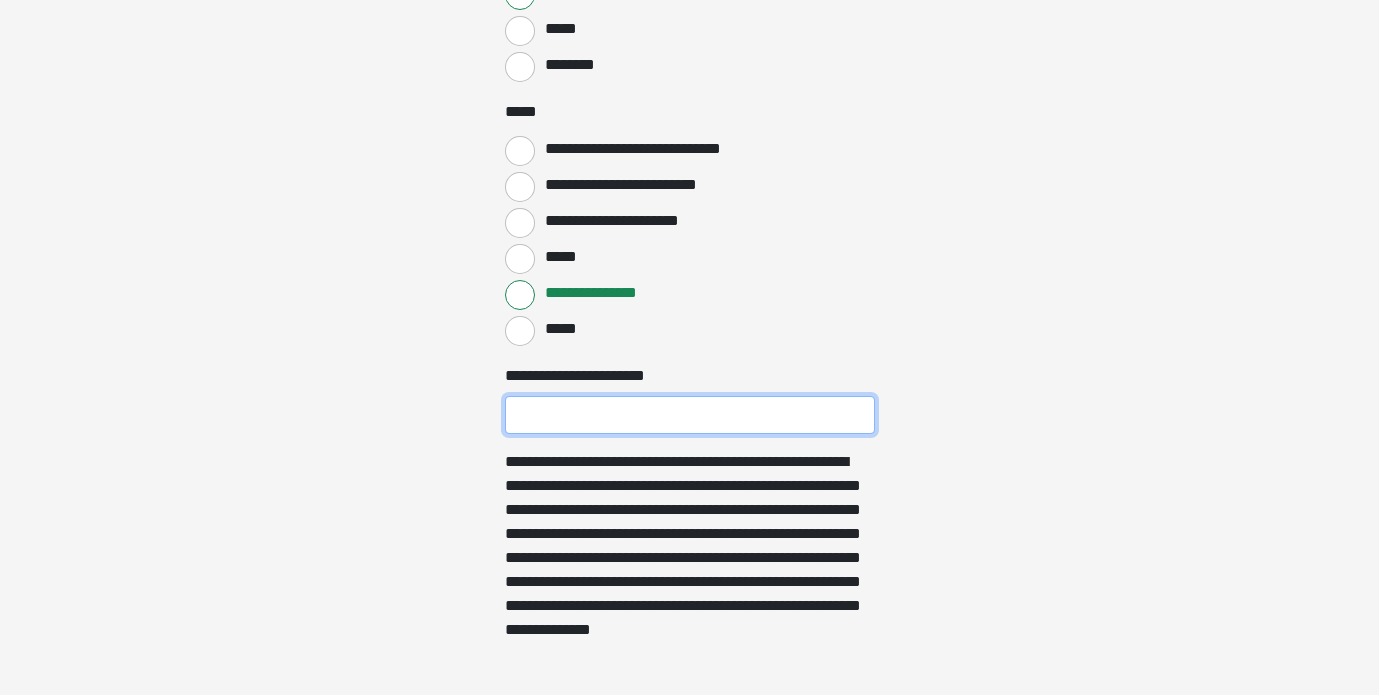click on "**********" at bounding box center (690, 415) 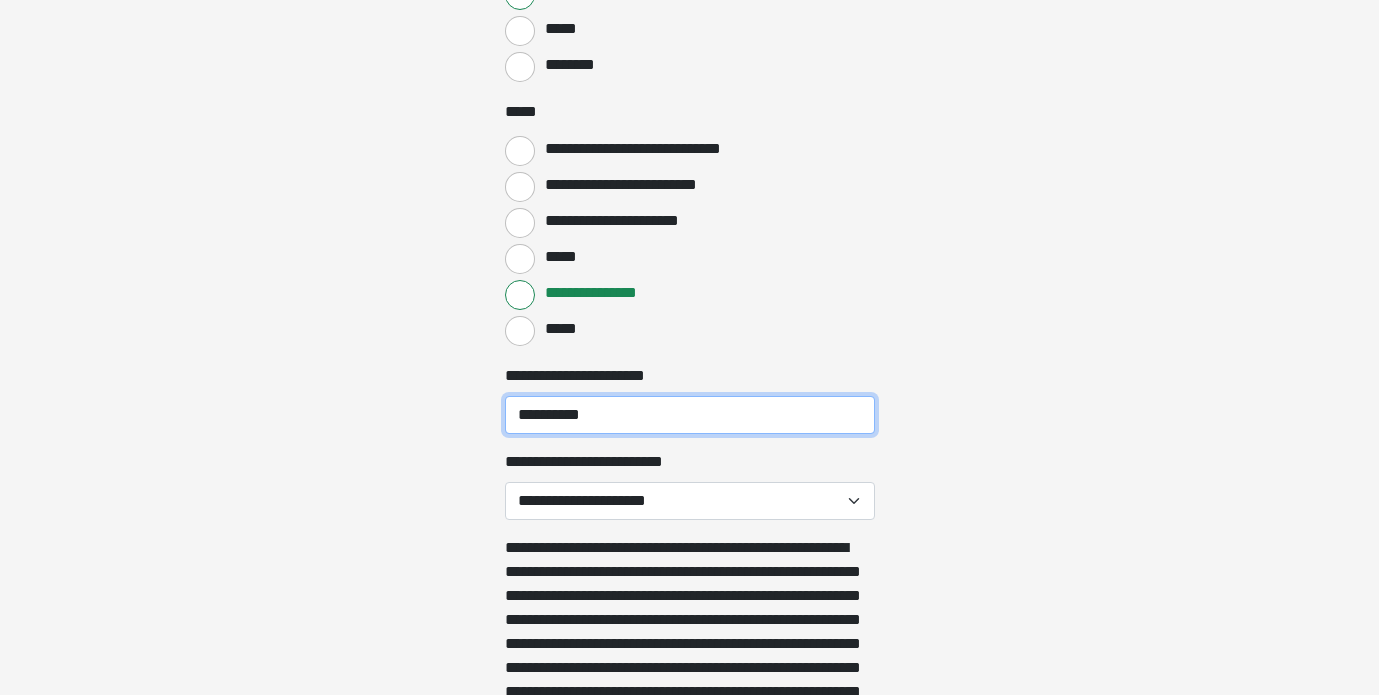 type on "**********" 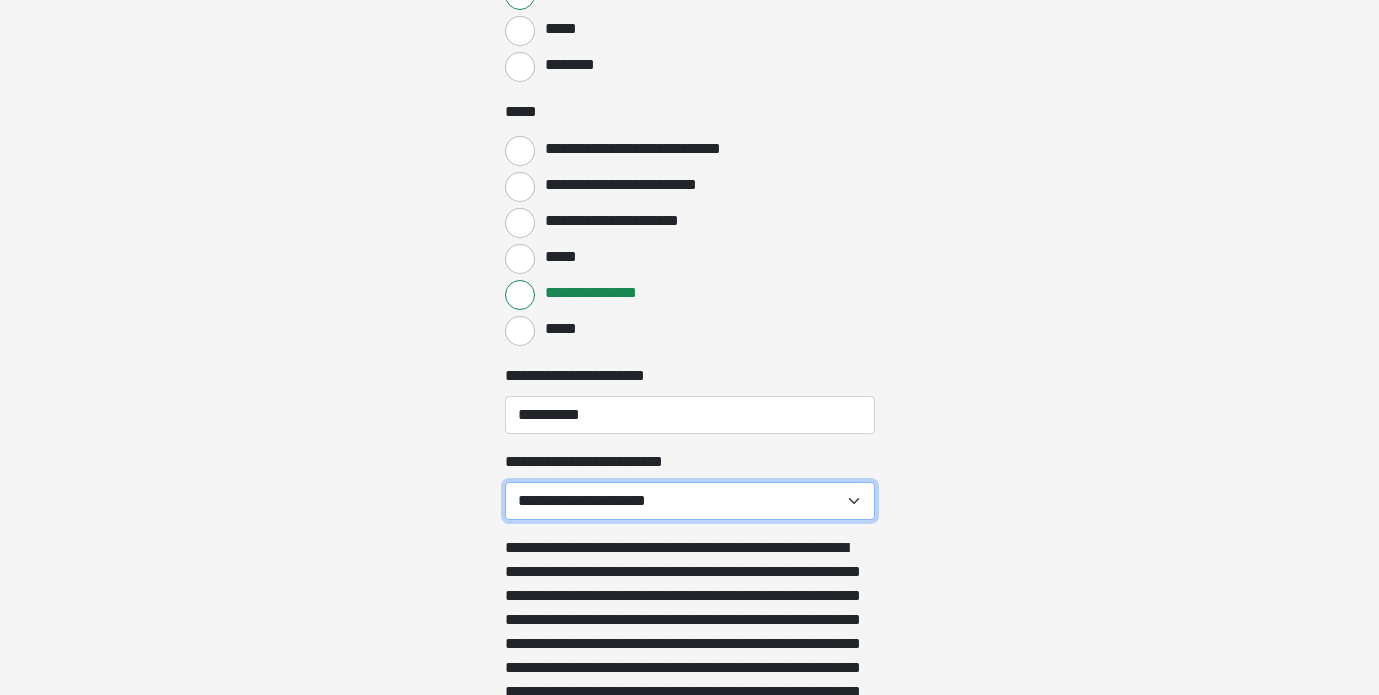 click on "**********" at bounding box center [690, 501] 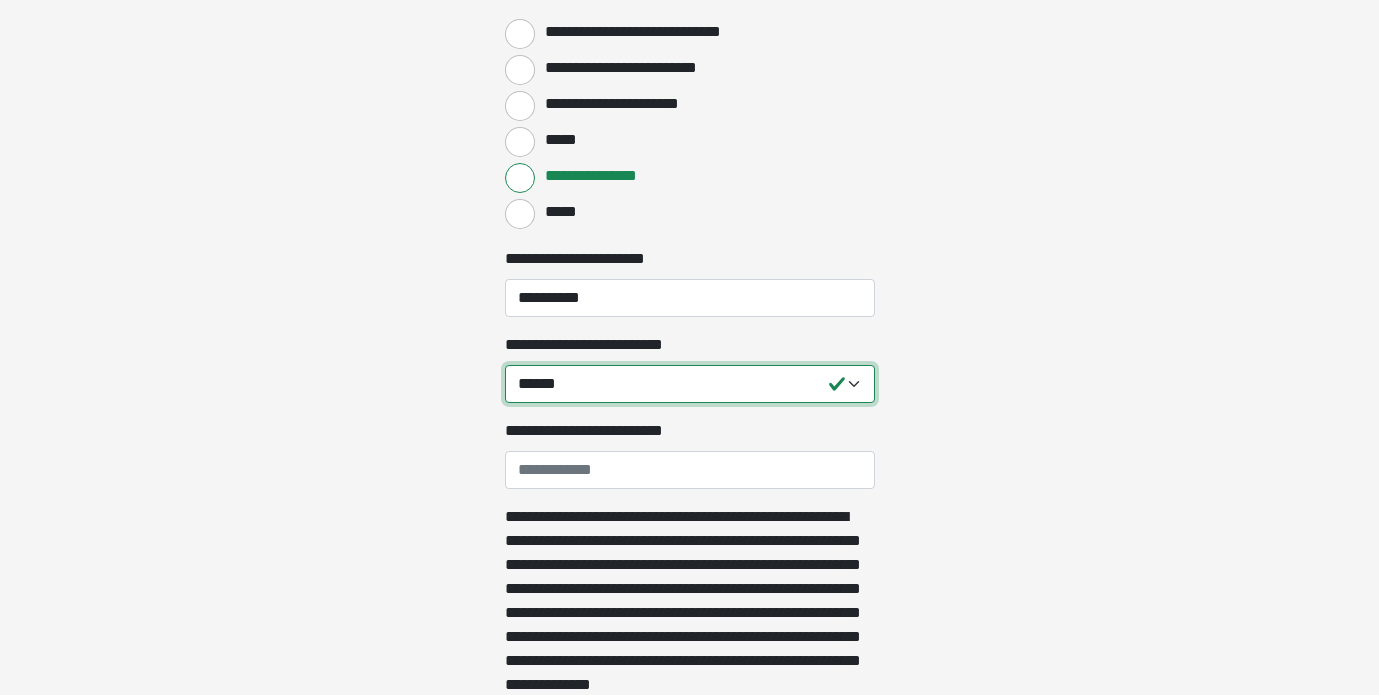 scroll, scrollTop: 4513, scrollLeft: 0, axis: vertical 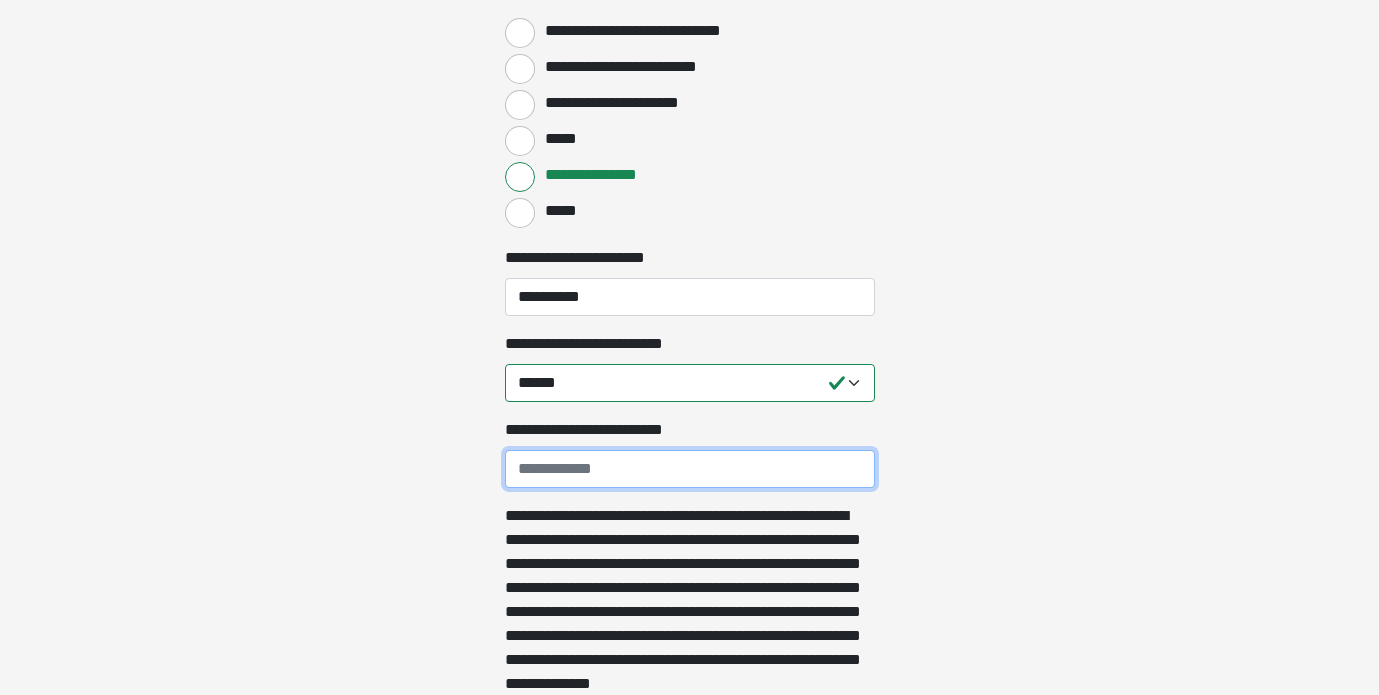 click on "**********" at bounding box center [690, 469] 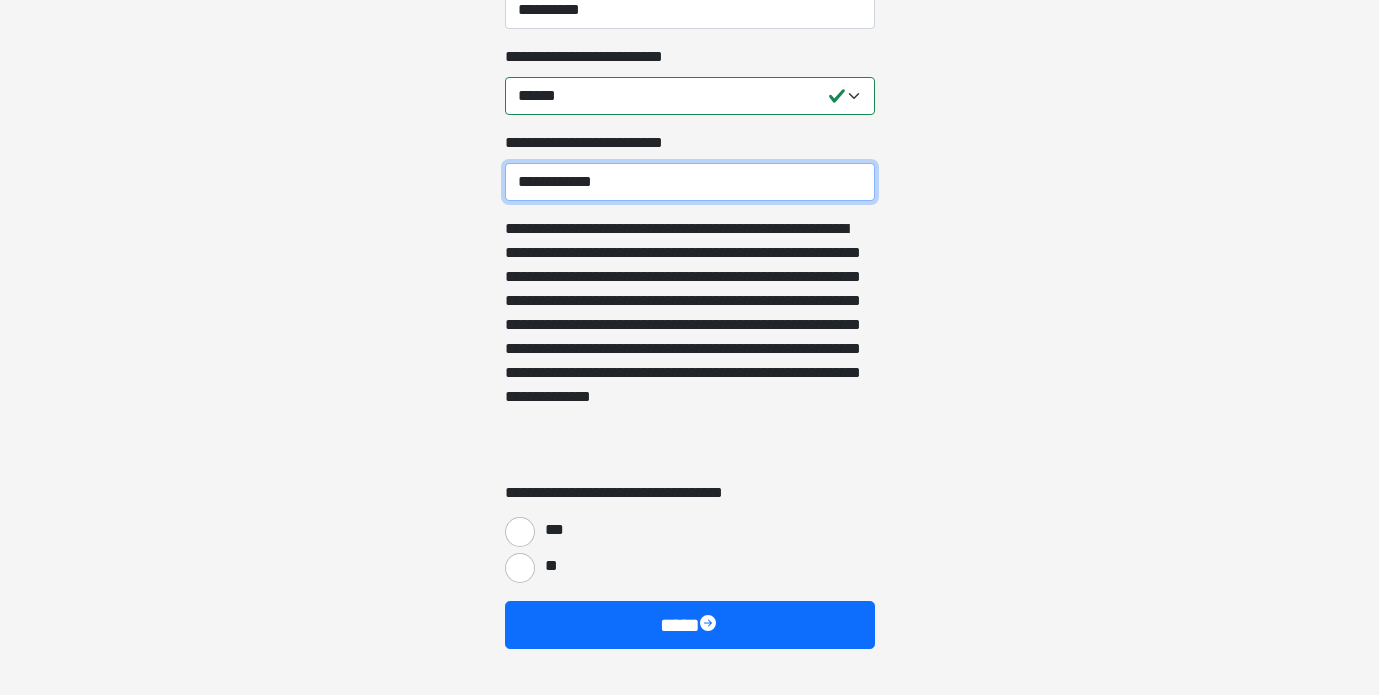 scroll, scrollTop: 4857, scrollLeft: 0, axis: vertical 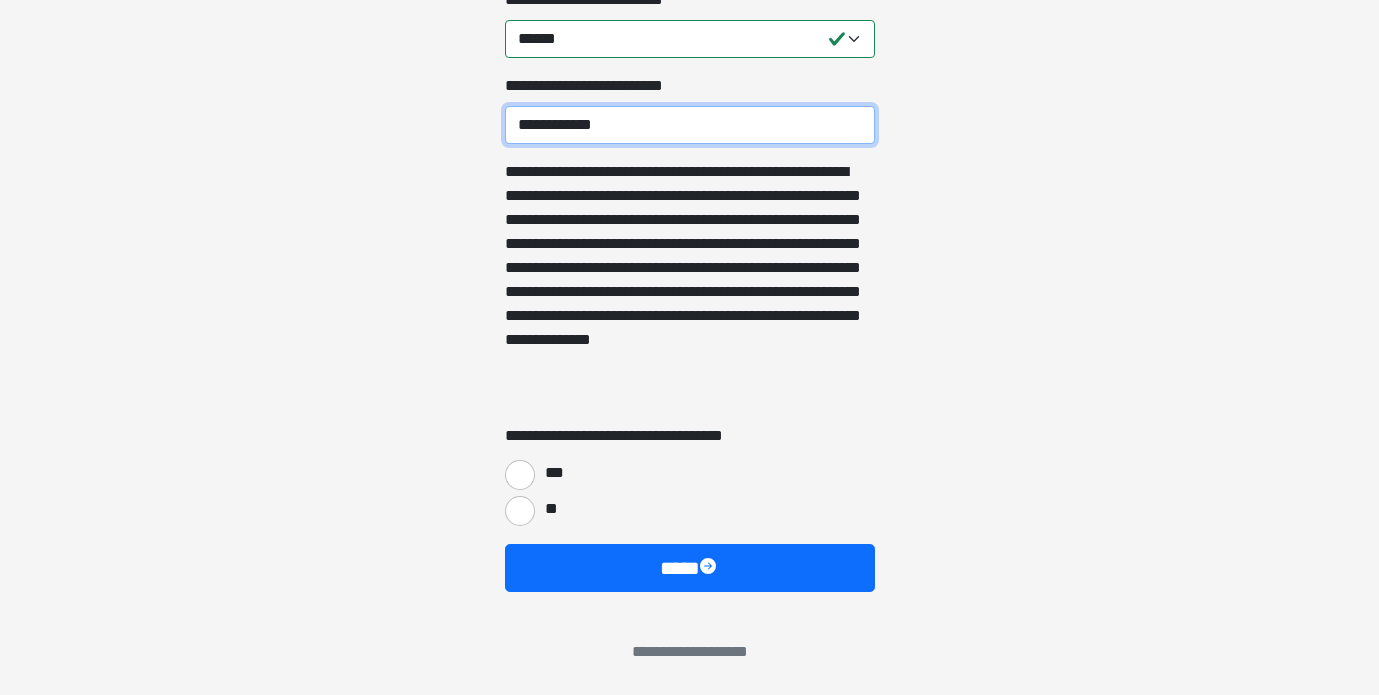 type on "**********" 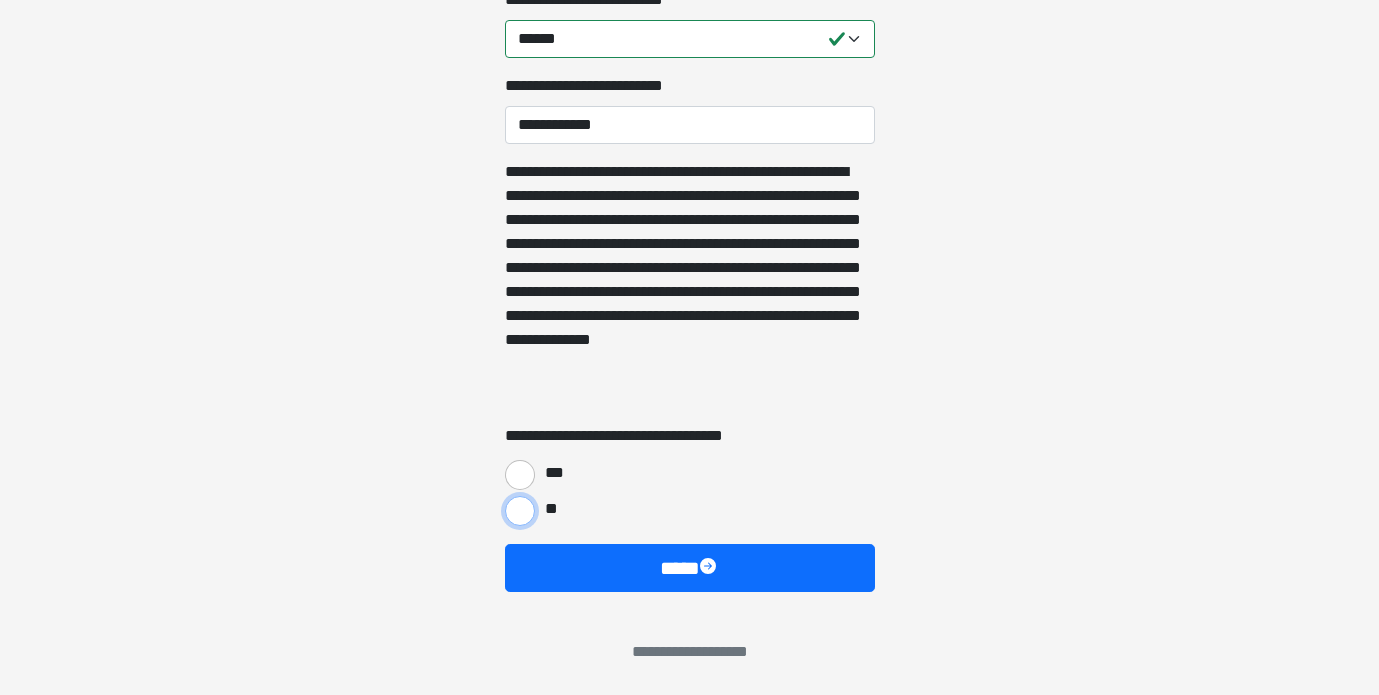 click on "**" at bounding box center [520, 511] 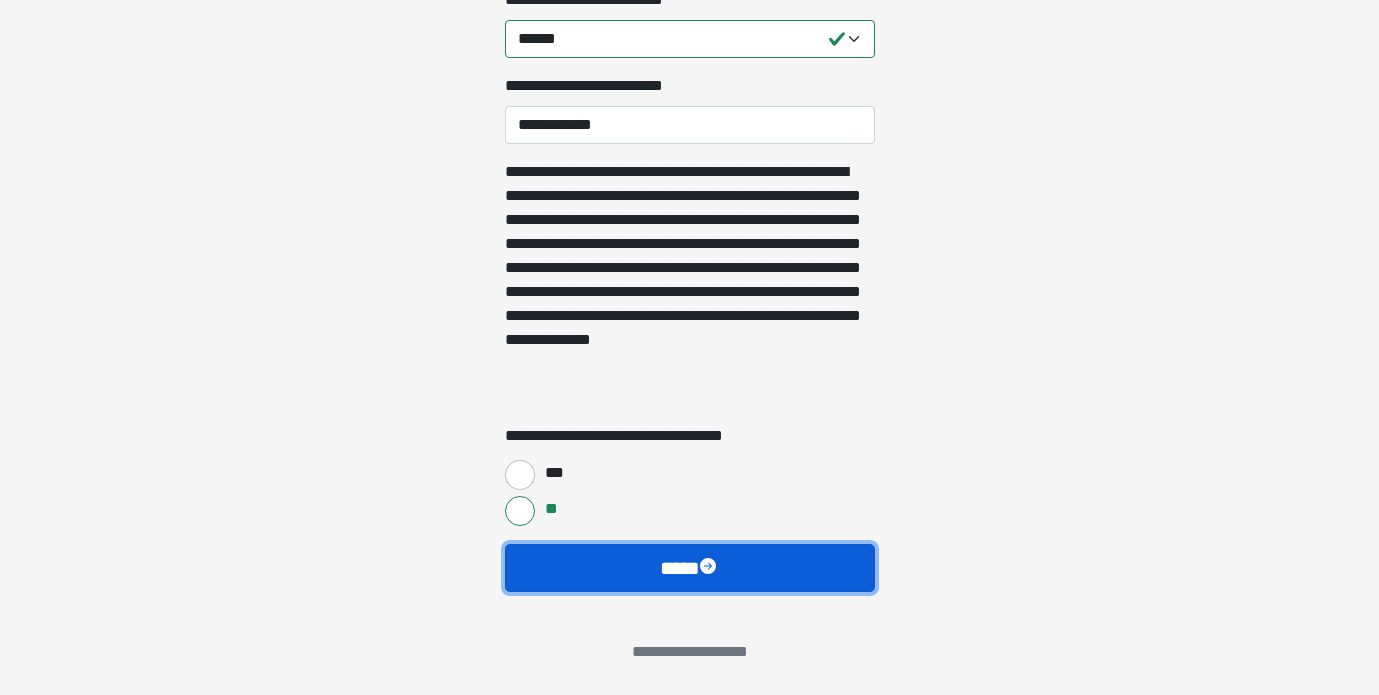 click on "****" at bounding box center [690, 568] 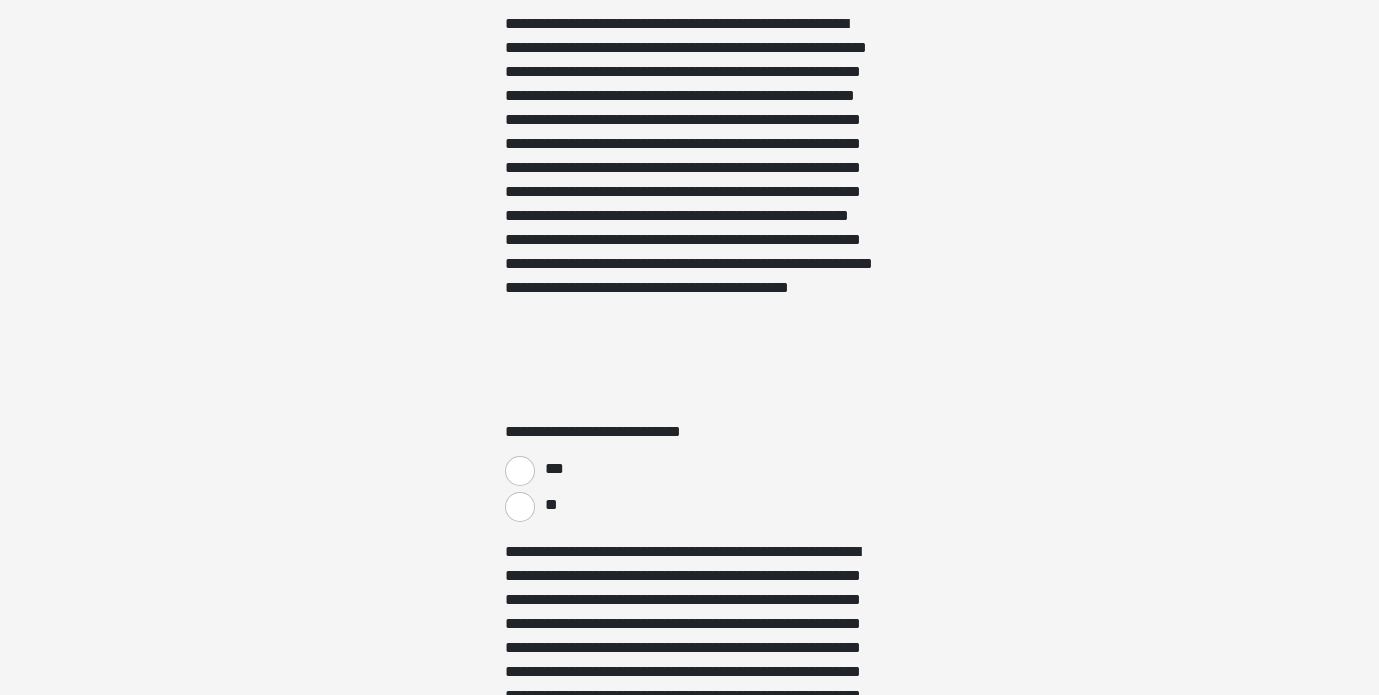 scroll, scrollTop: 3249, scrollLeft: 0, axis: vertical 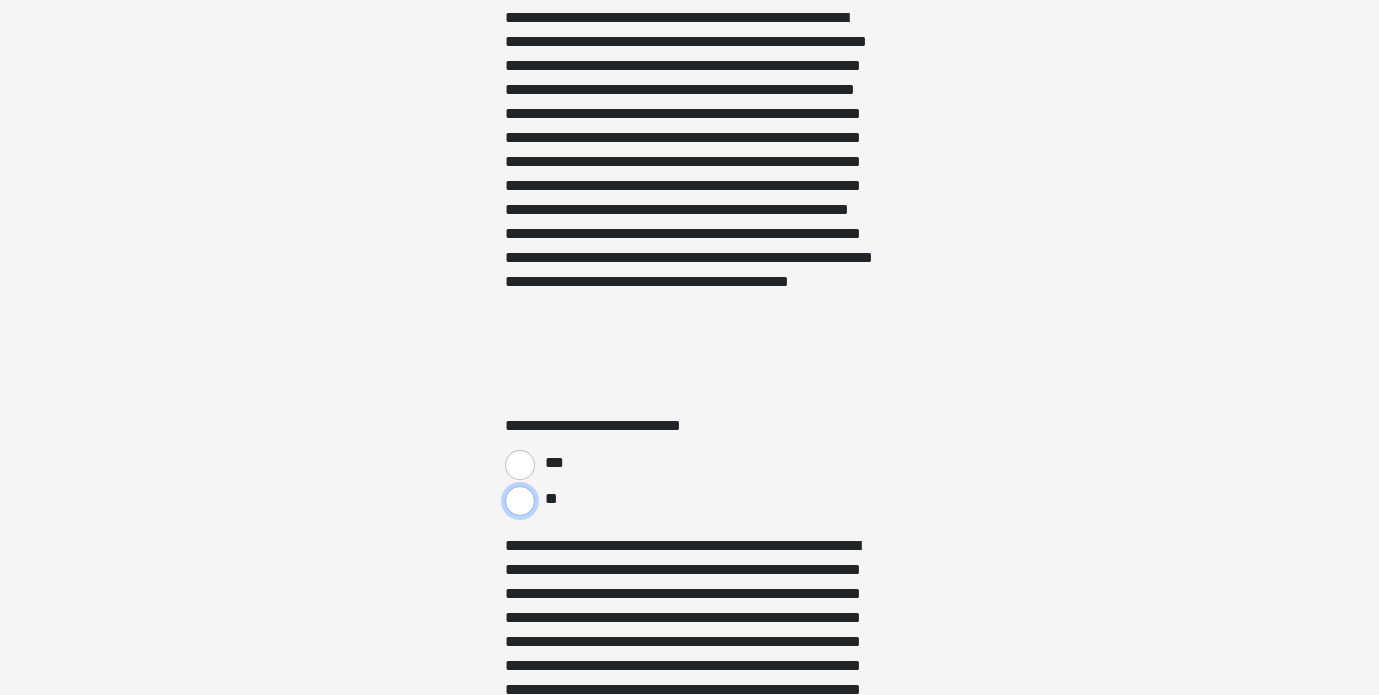 click on "**" at bounding box center (520, 501) 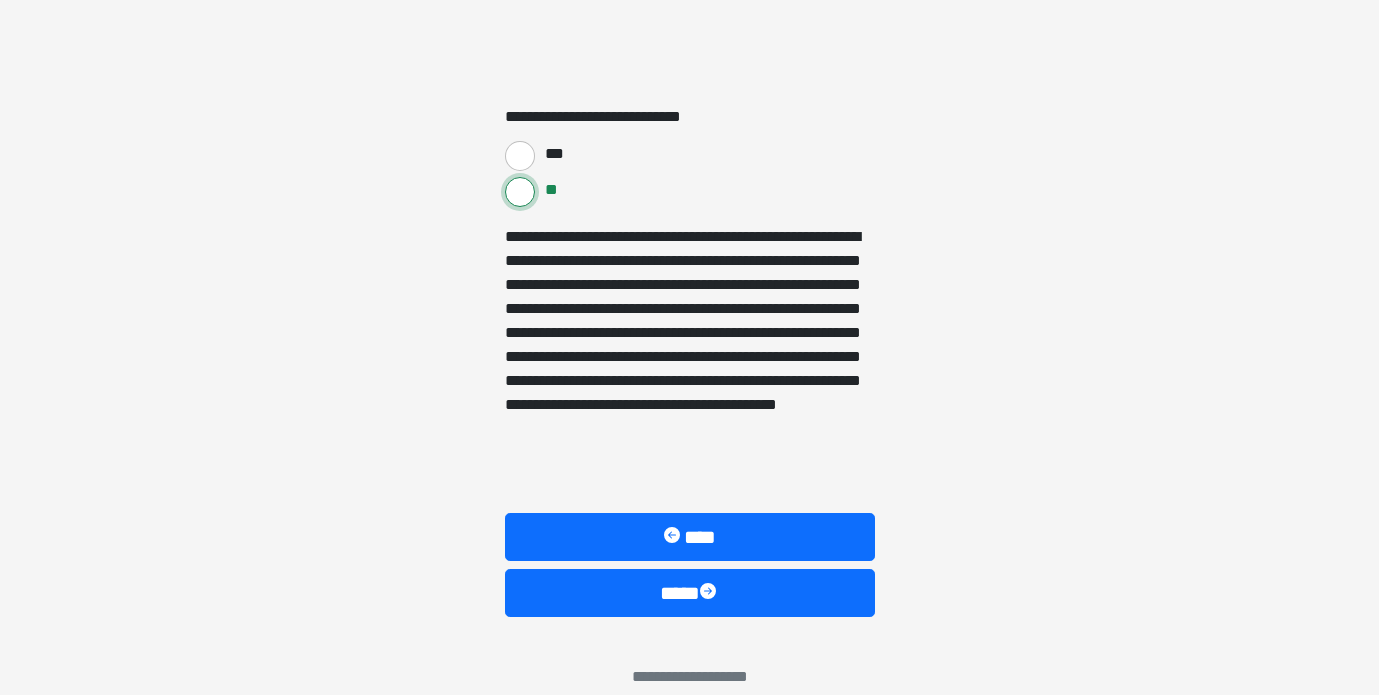 scroll, scrollTop: 3583, scrollLeft: 0, axis: vertical 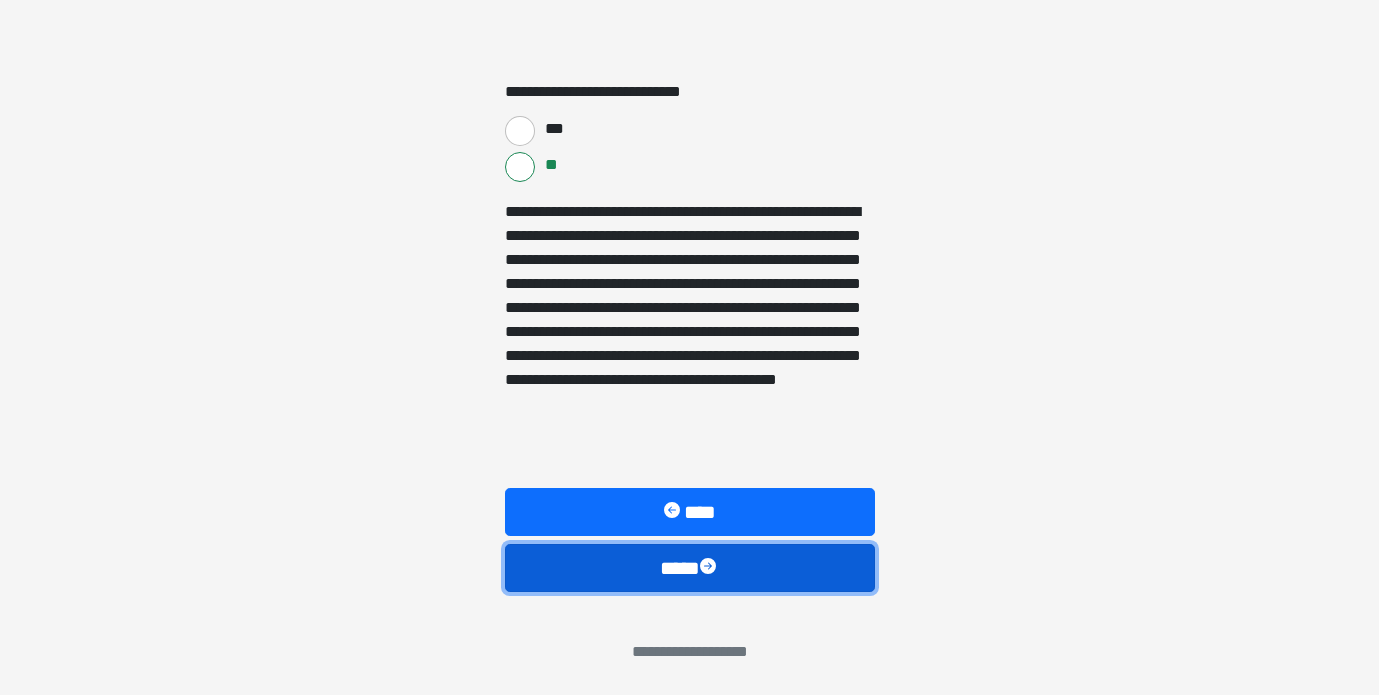 click on "****" at bounding box center [690, 568] 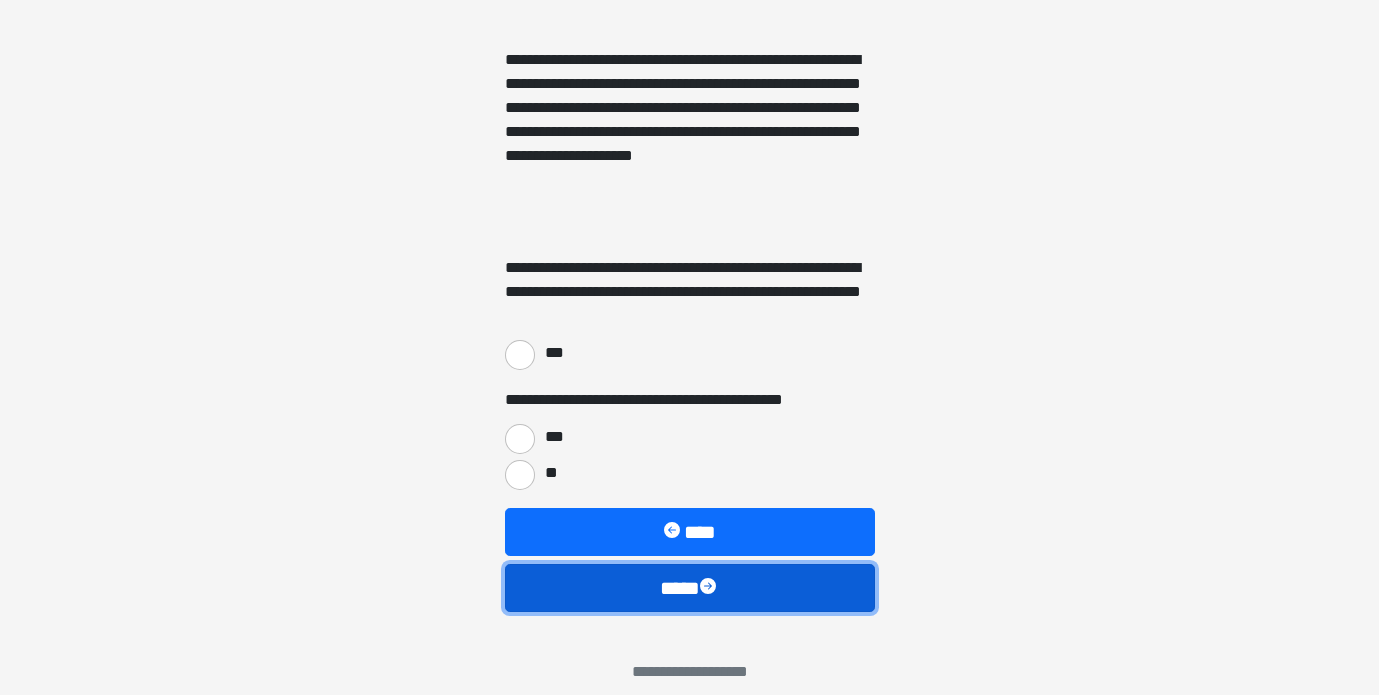 scroll, scrollTop: 2961, scrollLeft: 0, axis: vertical 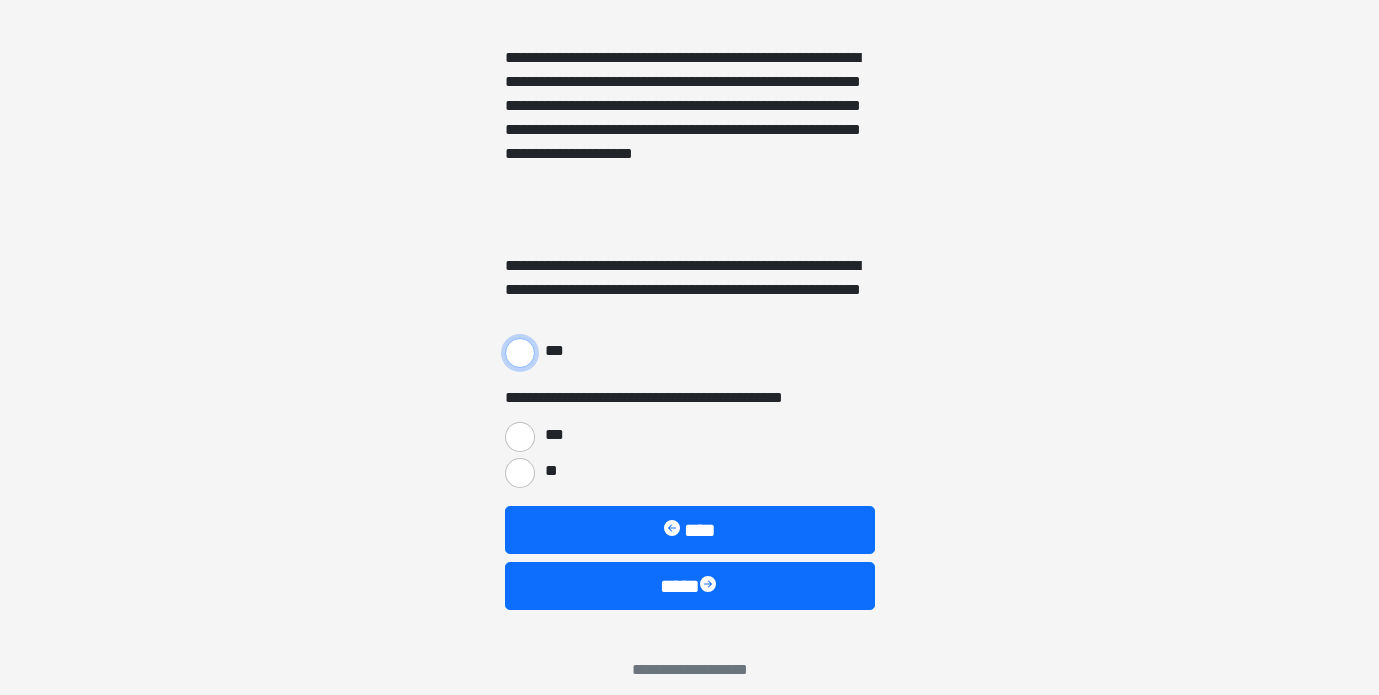 click on "***" at bounding box center [520, 353] 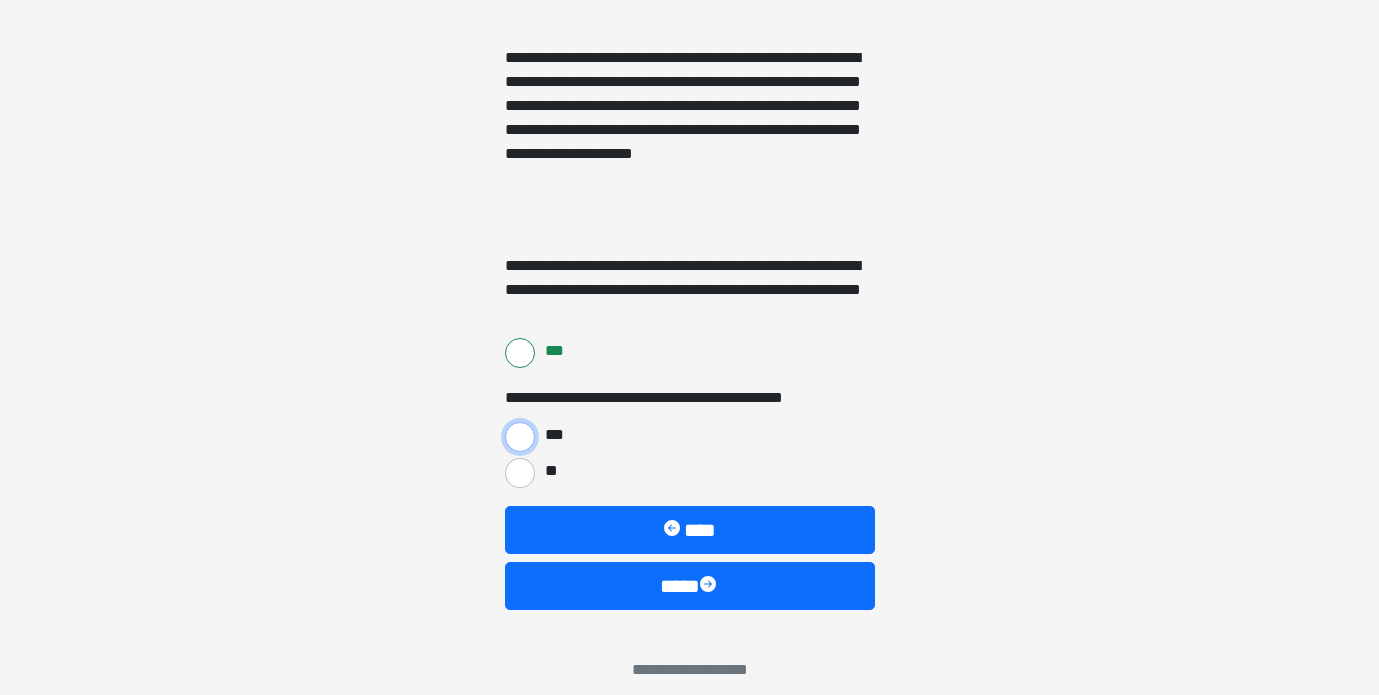 click on "***" at bounding box center (520, 437) 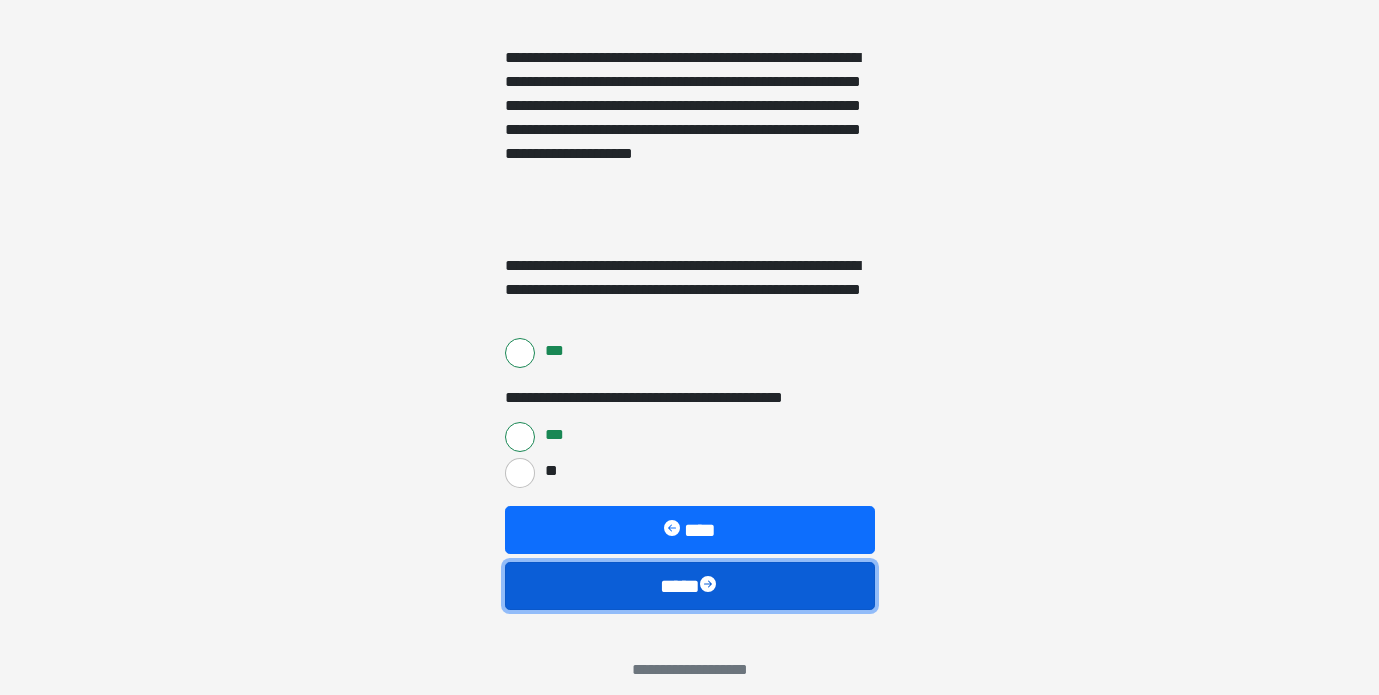 click on "****" at bounding box center (690, 586) 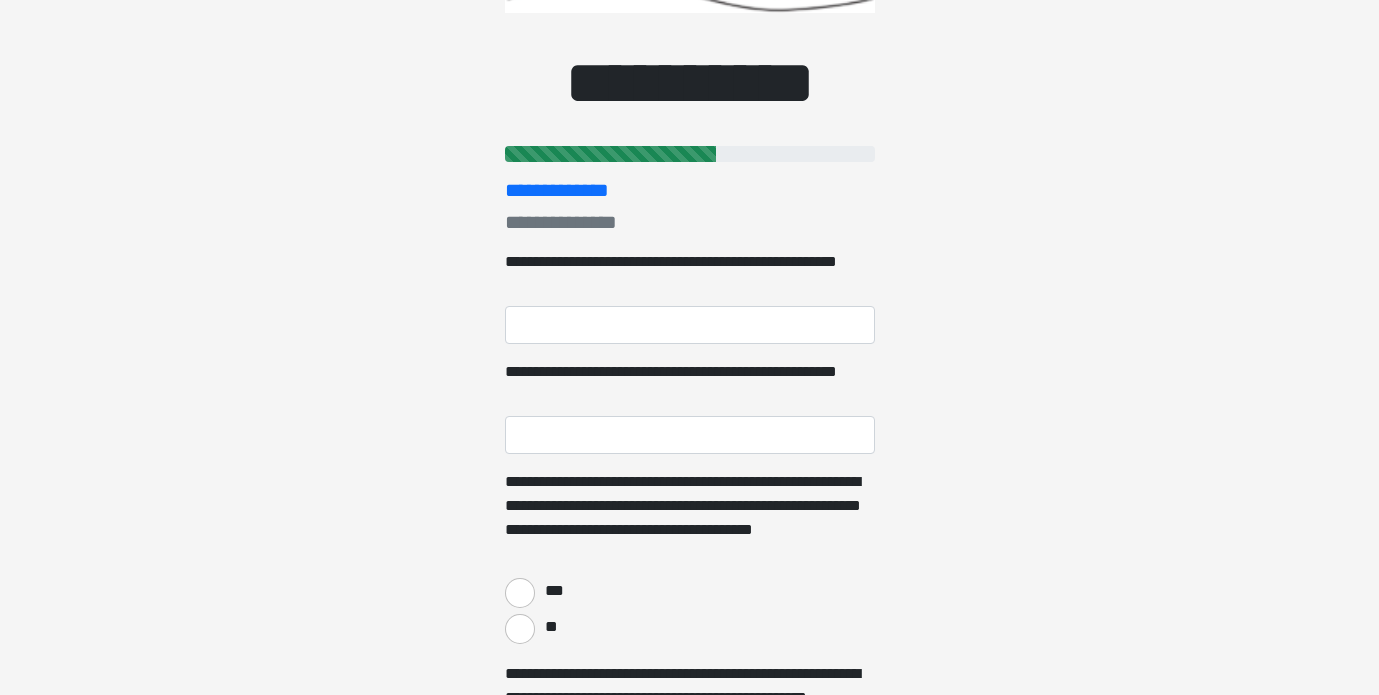 scroll, scrollTop: 0, scrollLeft: 0, axis: both 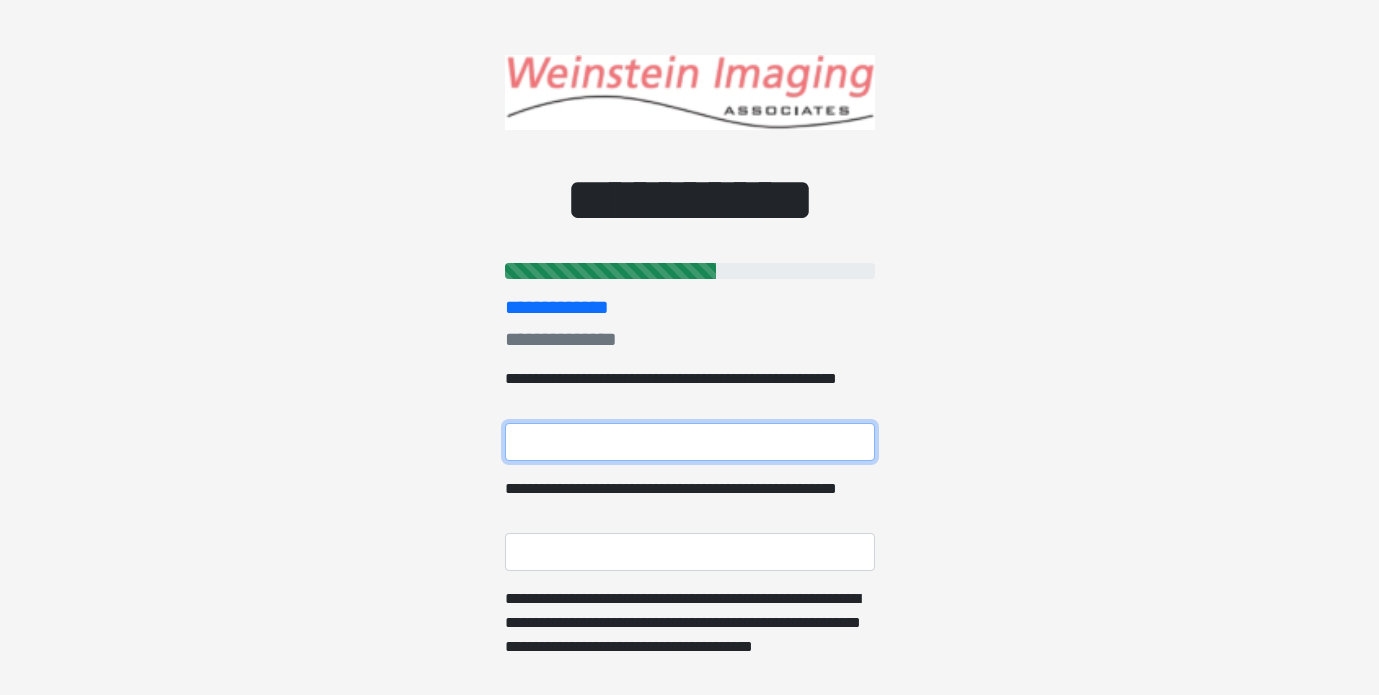 click on "**********" at bounding box center [690, 442] 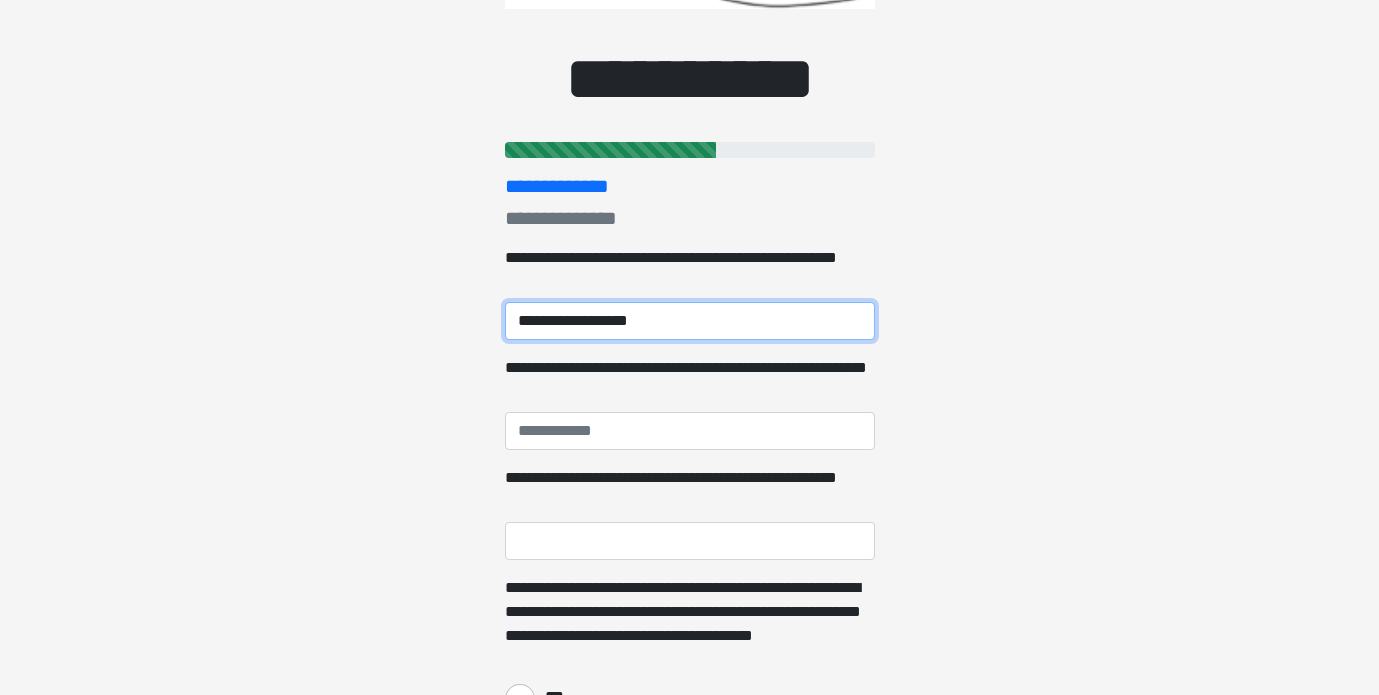 scroll, scrollTop: 151, scrollLeft: 0, axis: vertical 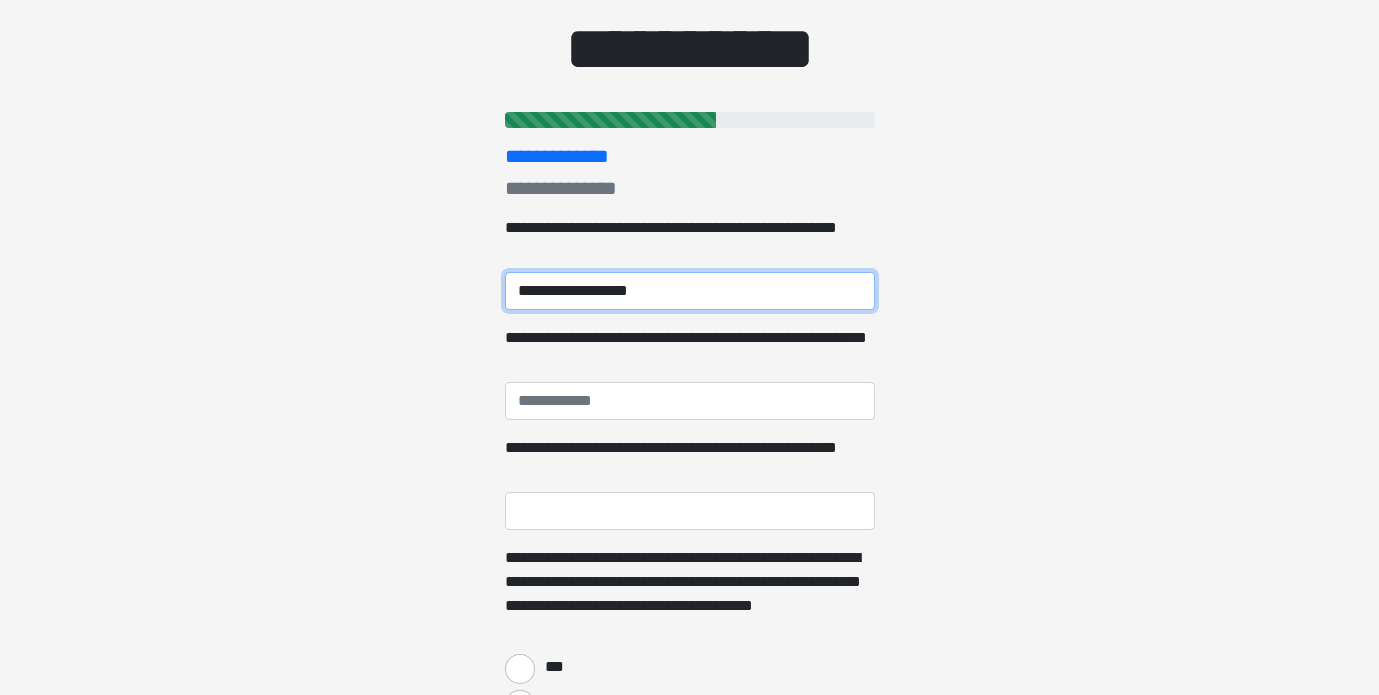 type on "**********" 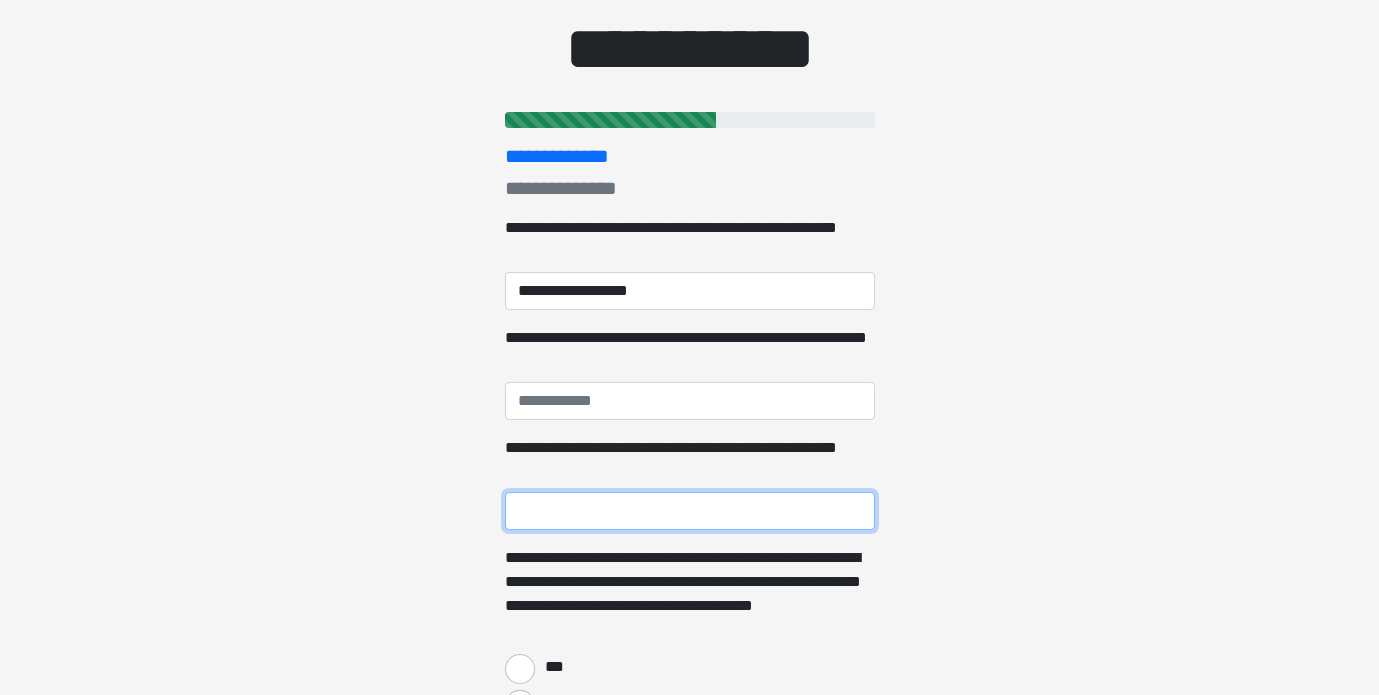 click on "**********" at bounding box center [690, 511] 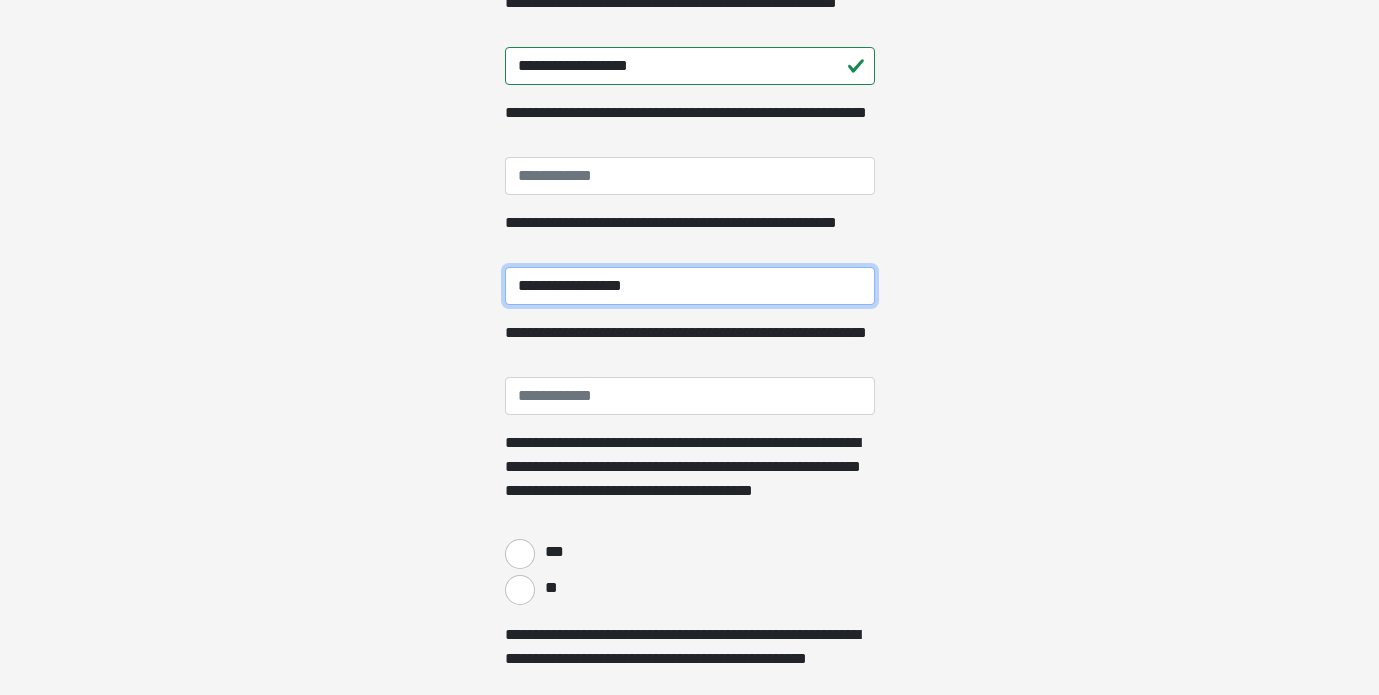 scroll, scrollTop: 392, scrollLeft: 0, axis: vertical 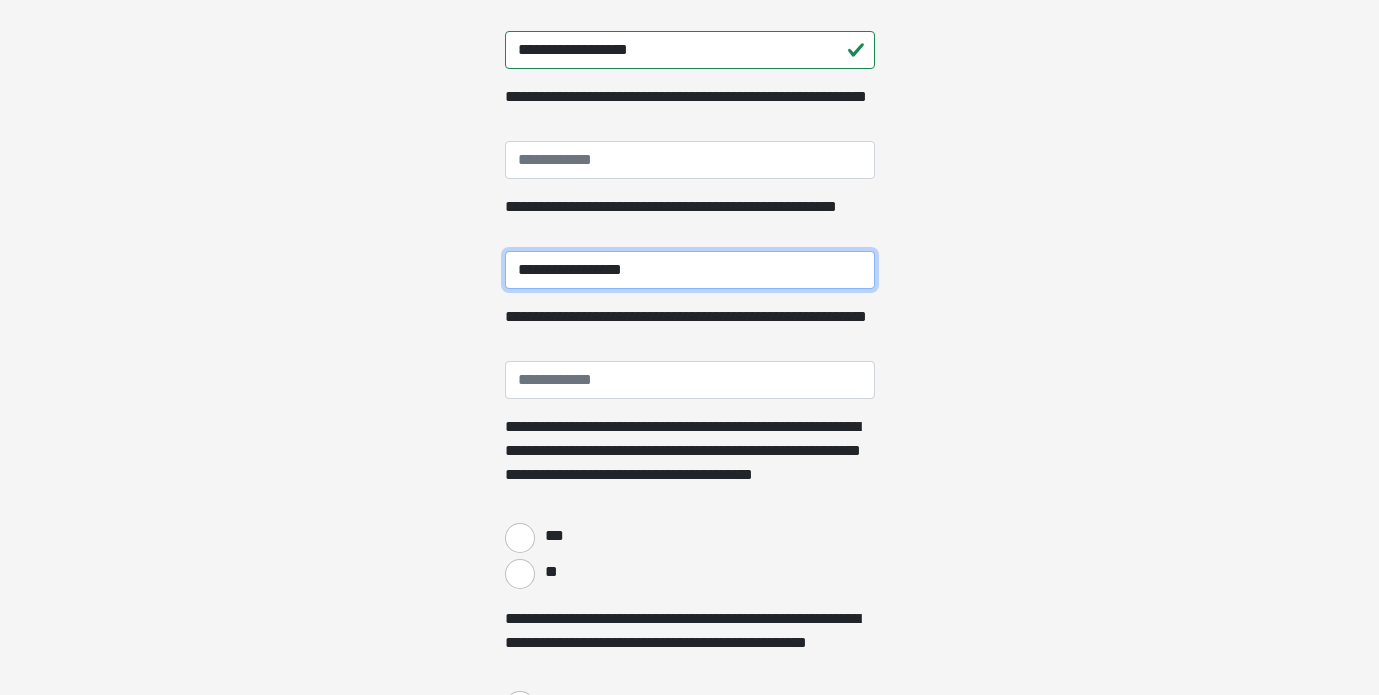 type on "**********" 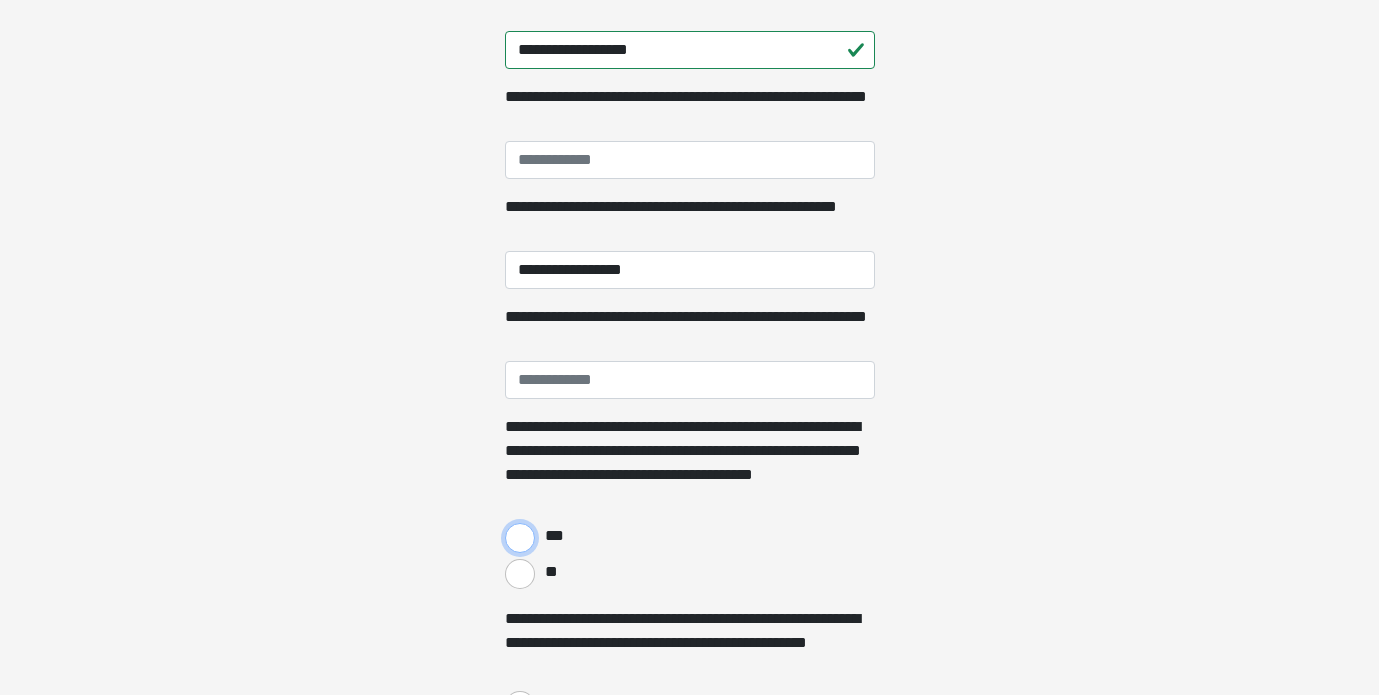 click on "***" at bounding box center [520, 538] 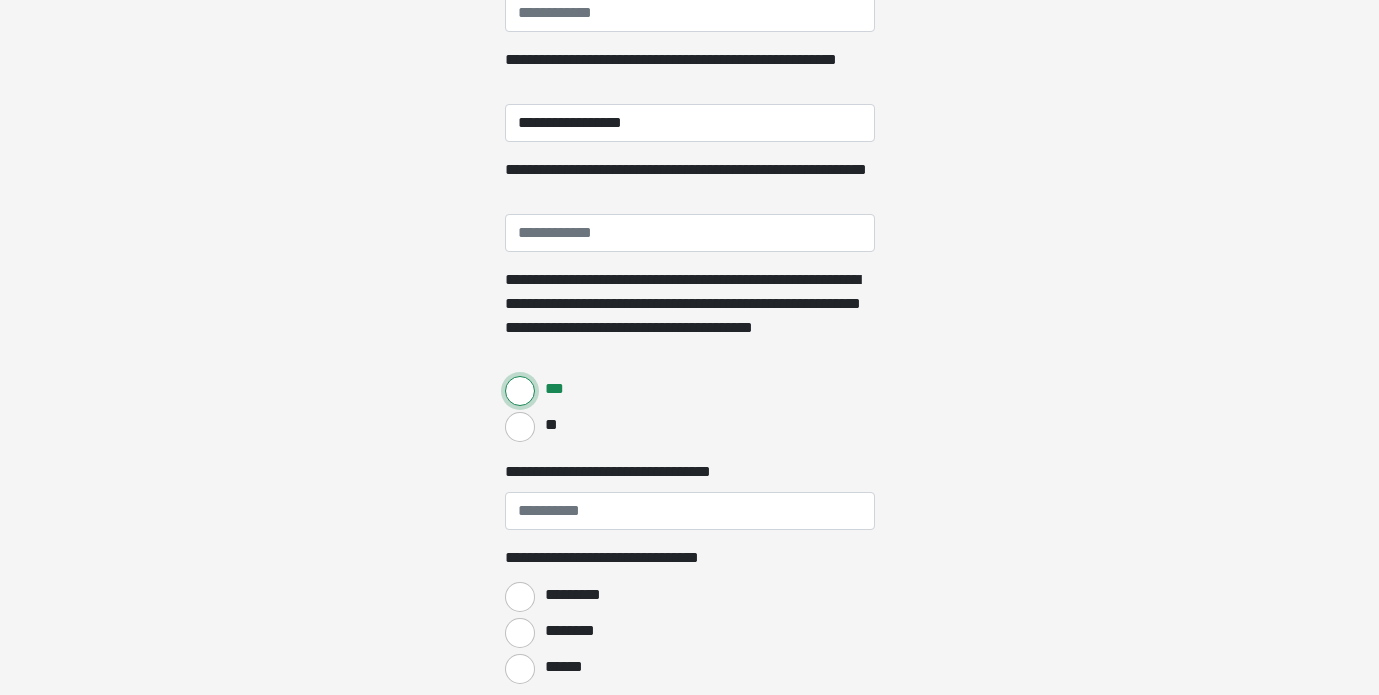 scroll, scrollTop: 544, scrollLeft: 0, axis: vertical 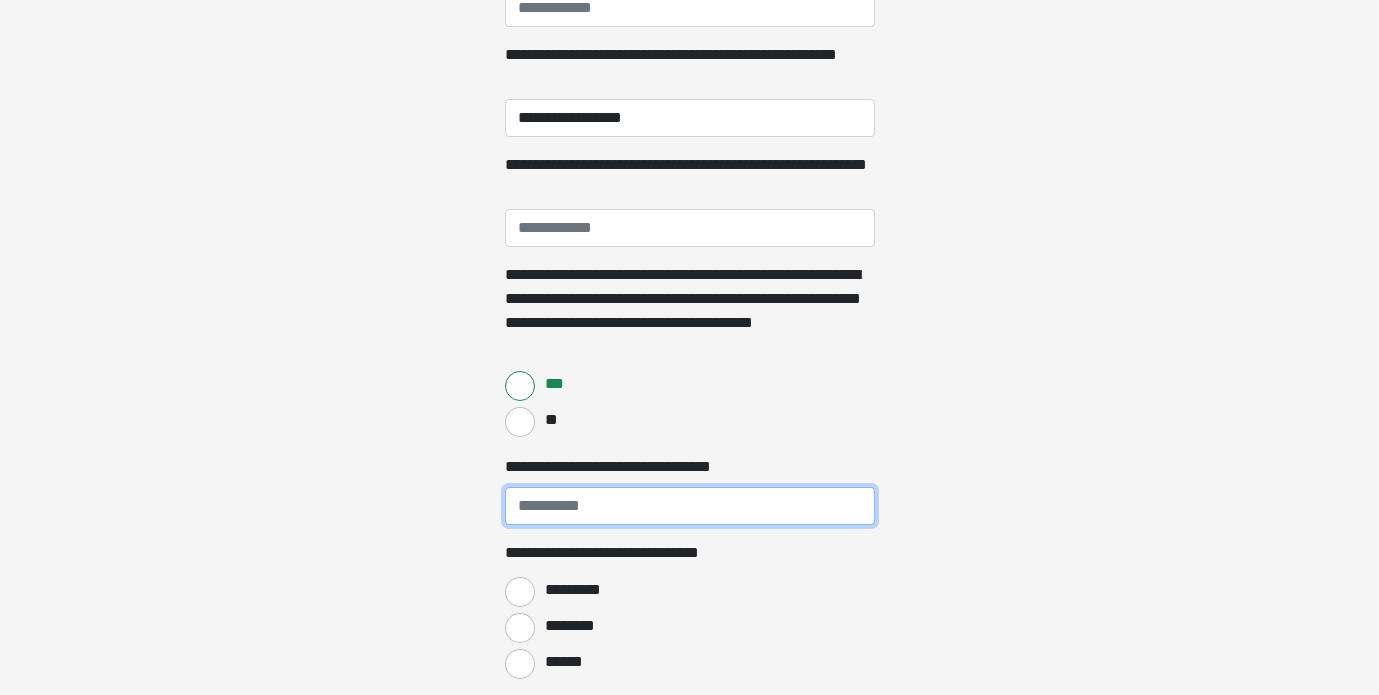 click on "**********" at bounding box center (690, 506) 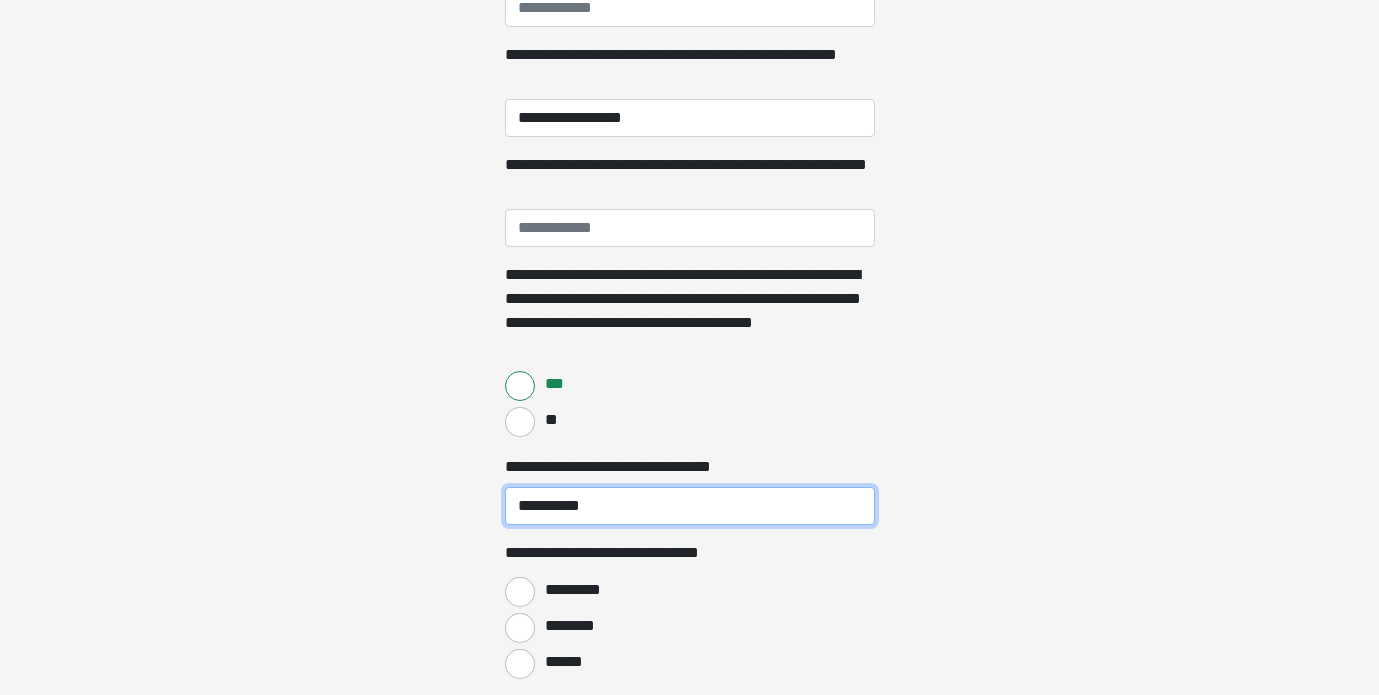 type on "**********" 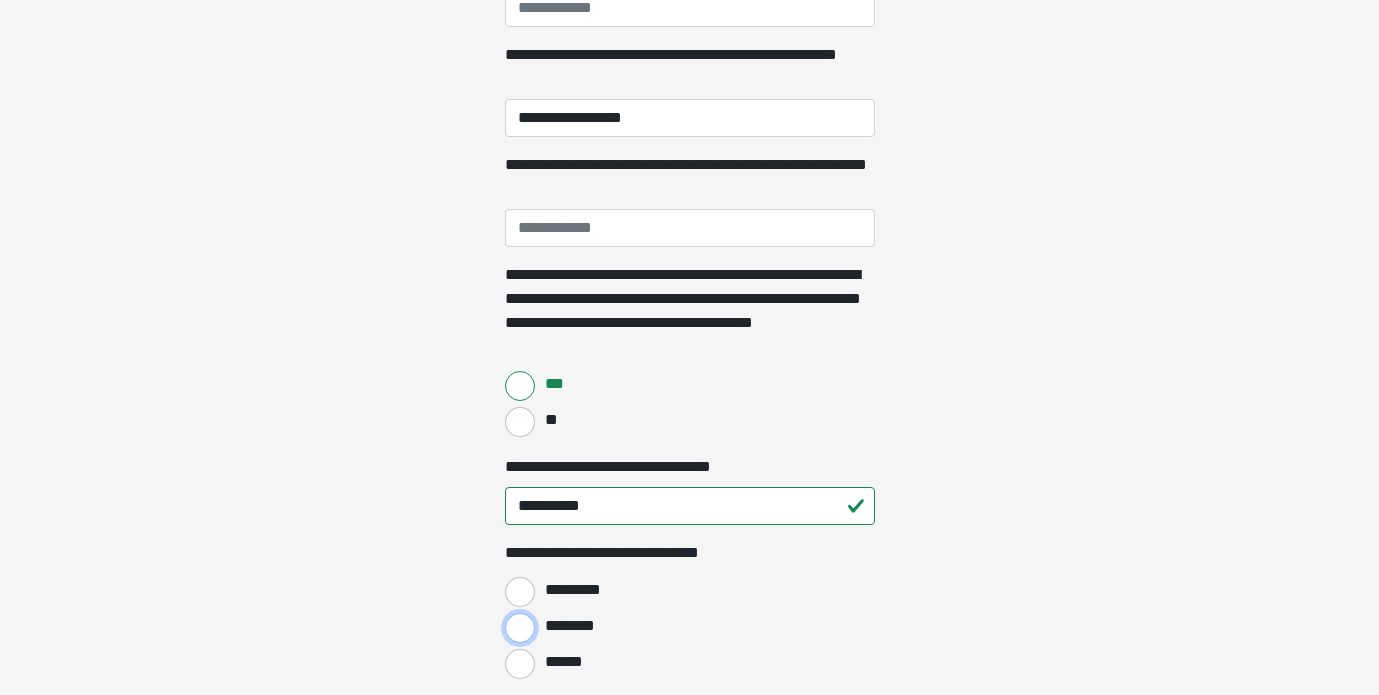 click on "********" at bounding box center (520, 628) 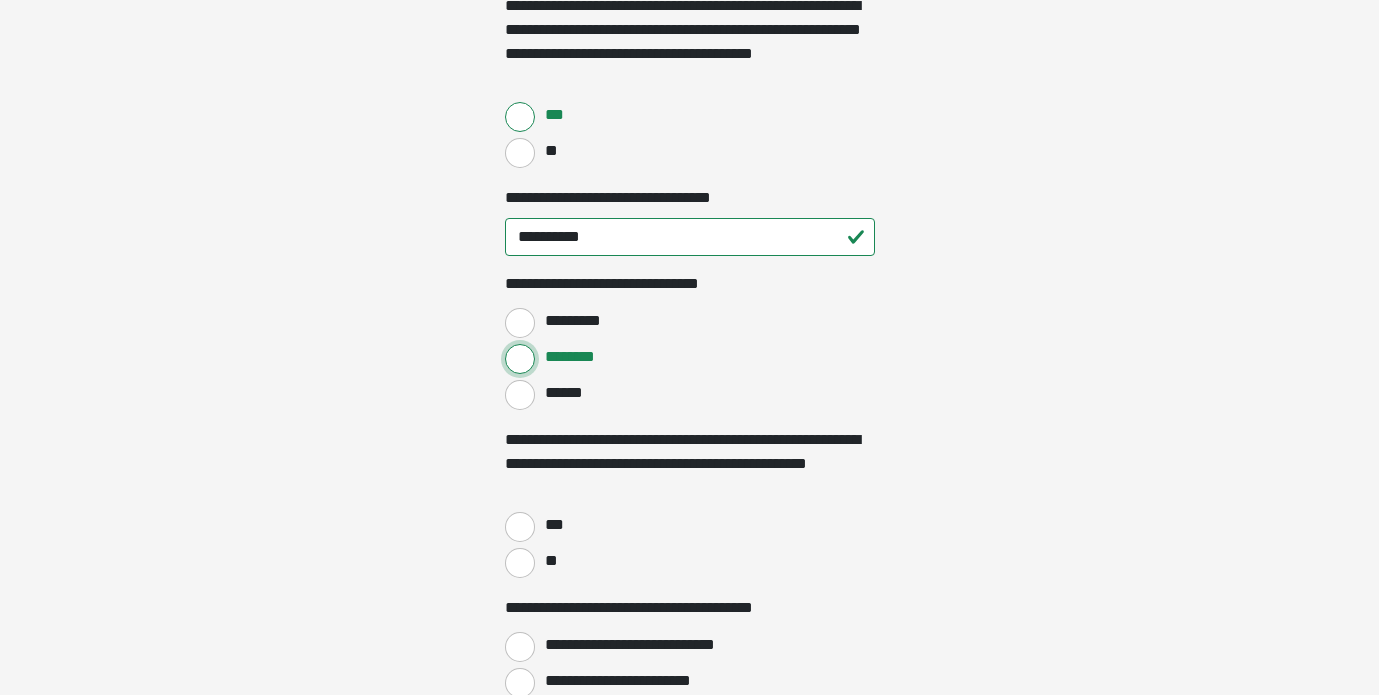 scroll, scrollTop: 814, scrollLeft: 0, axis: vertical 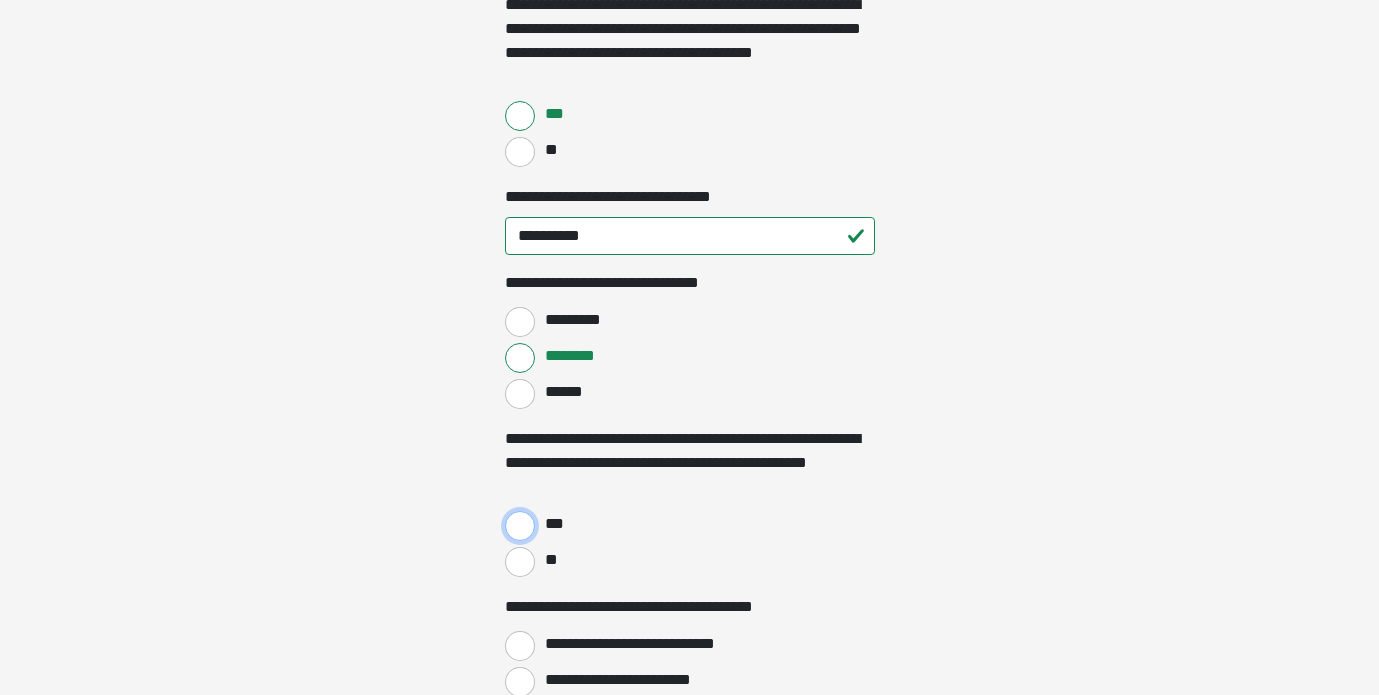 click on "***" at bounding box center (520, 526) 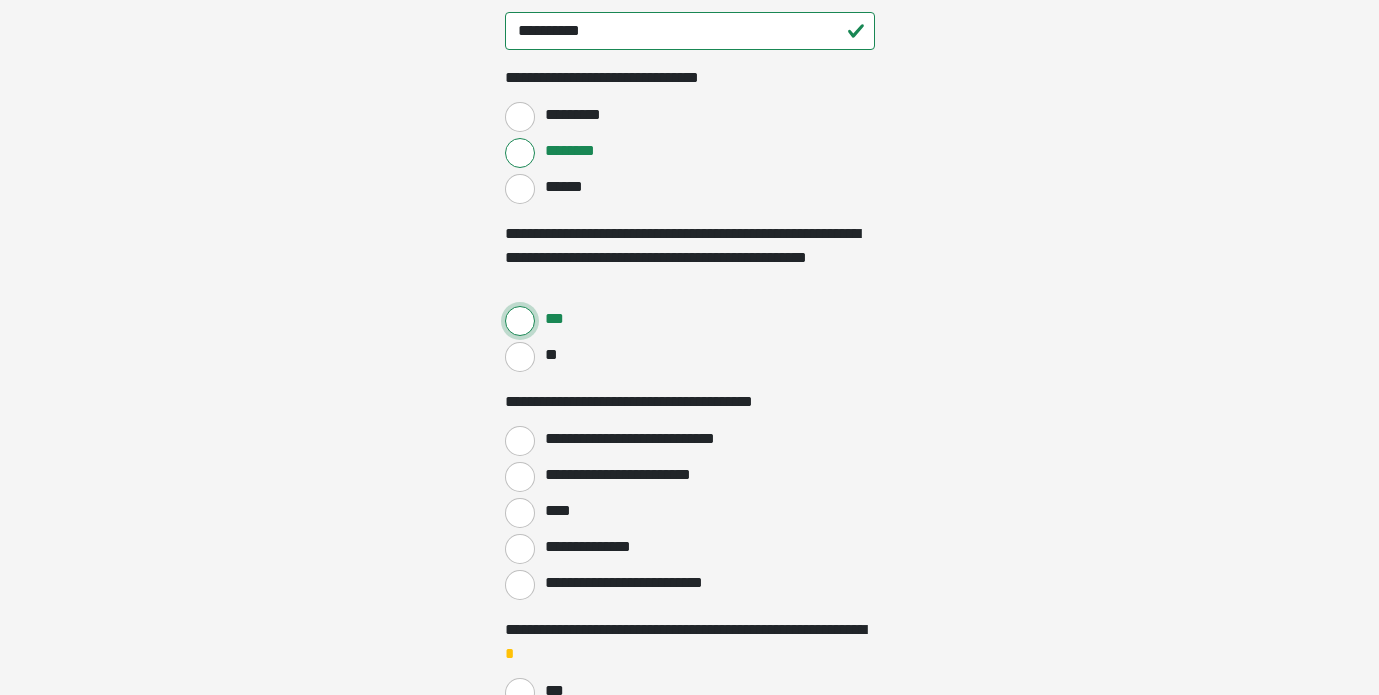 scroll, scrollTop: 1026, scrollLeft: 0, axis: vertical 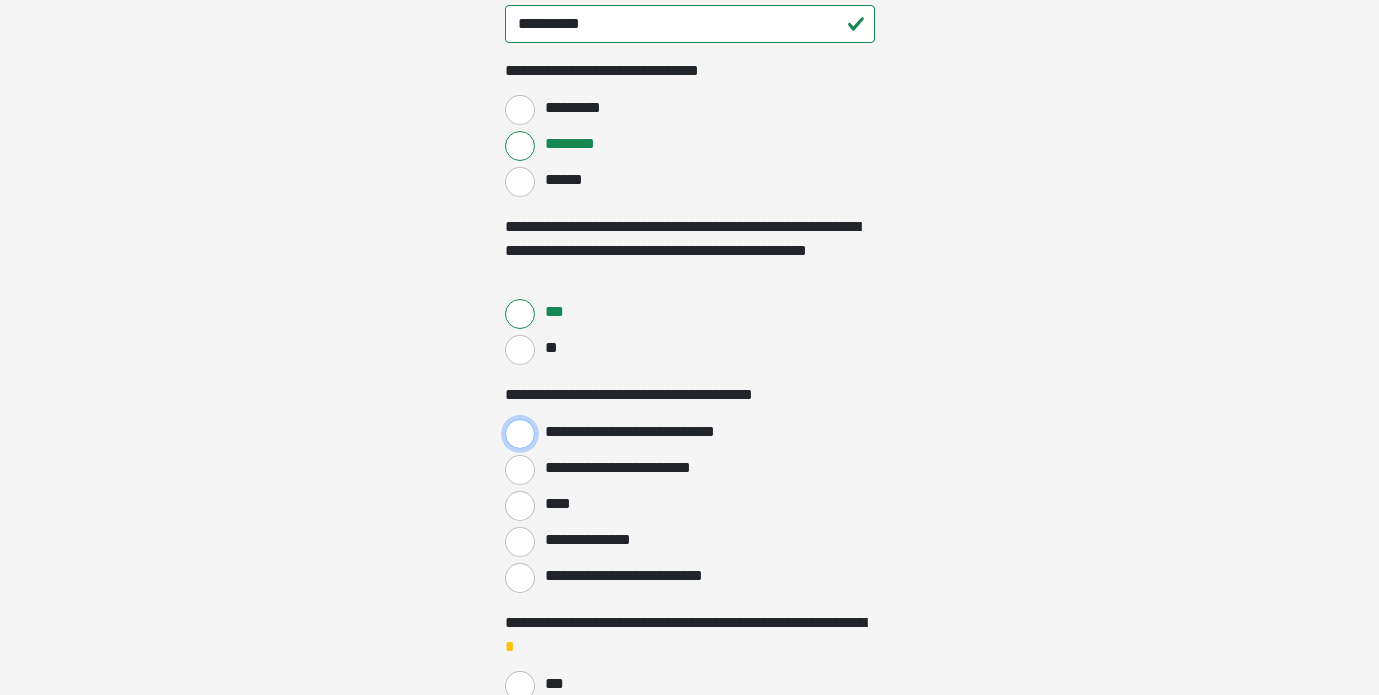 click on "**********" at bounding box center [520, 434] 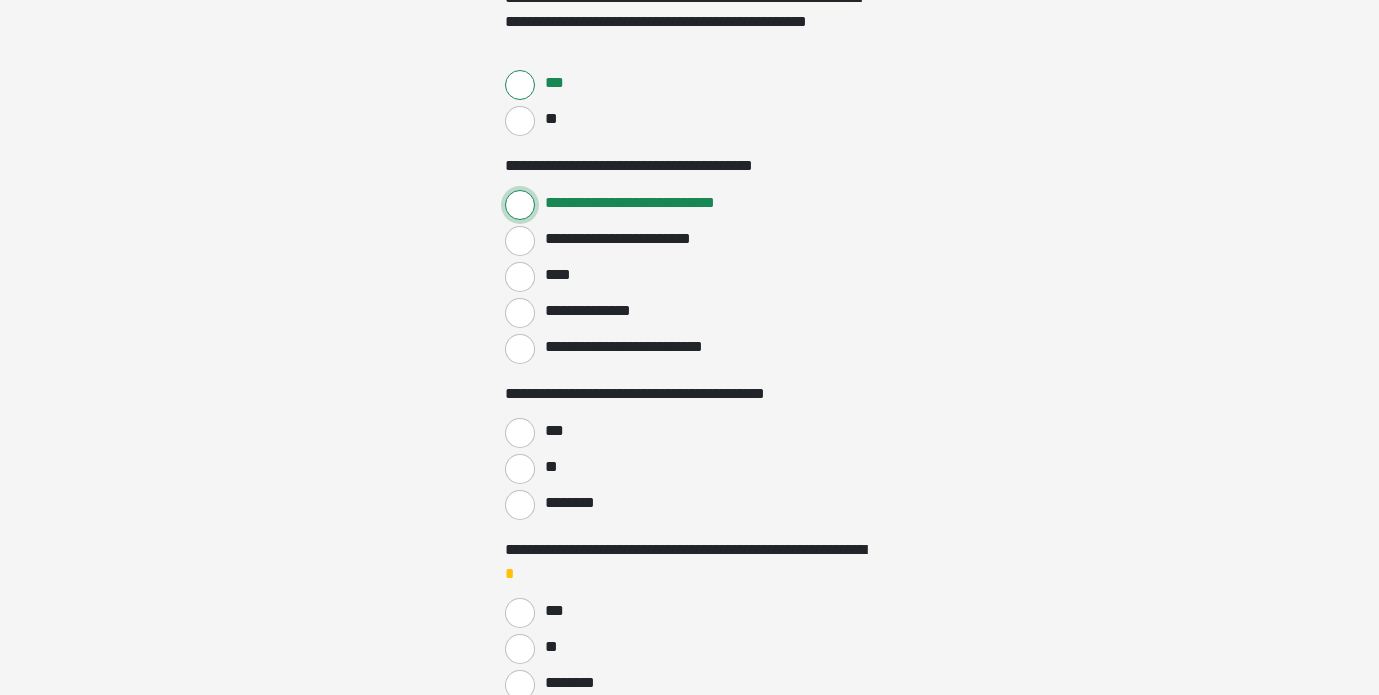 scroll, scrollTop: 1256, scrollLeft: 0, axis: vertical 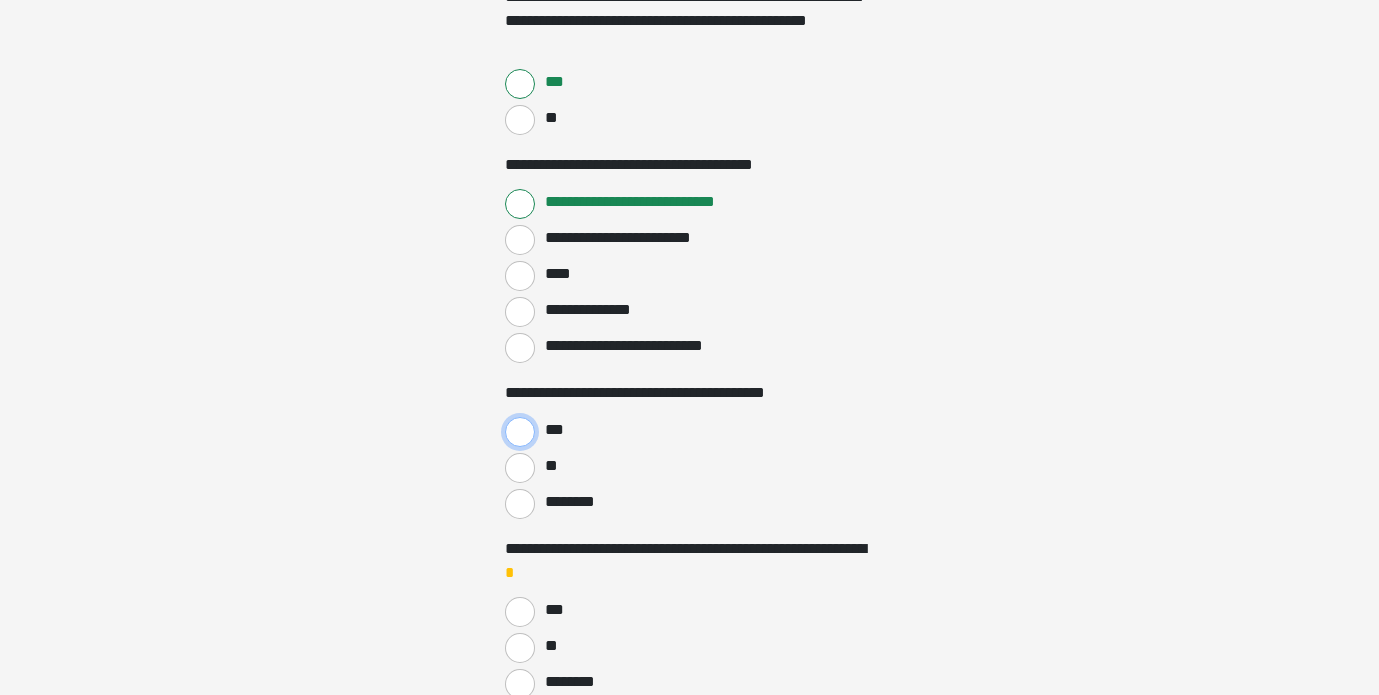 click on "***" at bounding box center (520, 432) 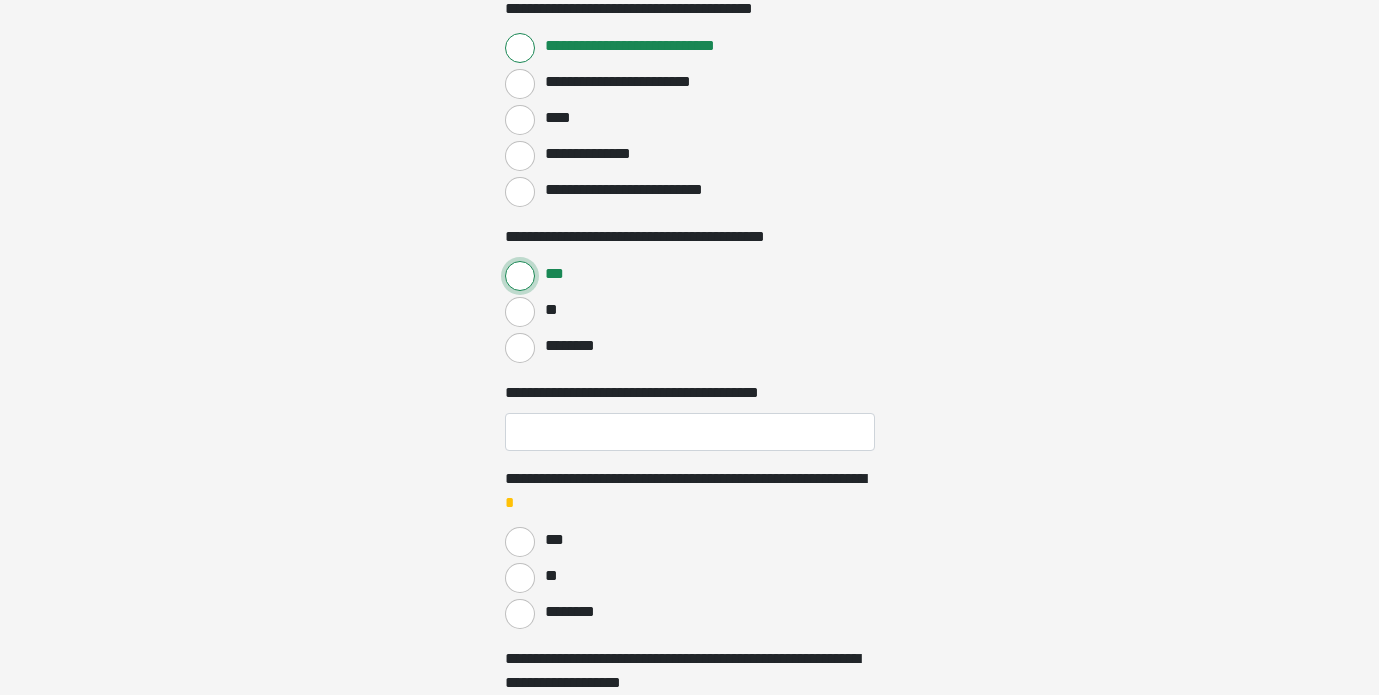 scroll, scrollTop: 1418, scrollLeft: 0, axis: vertical 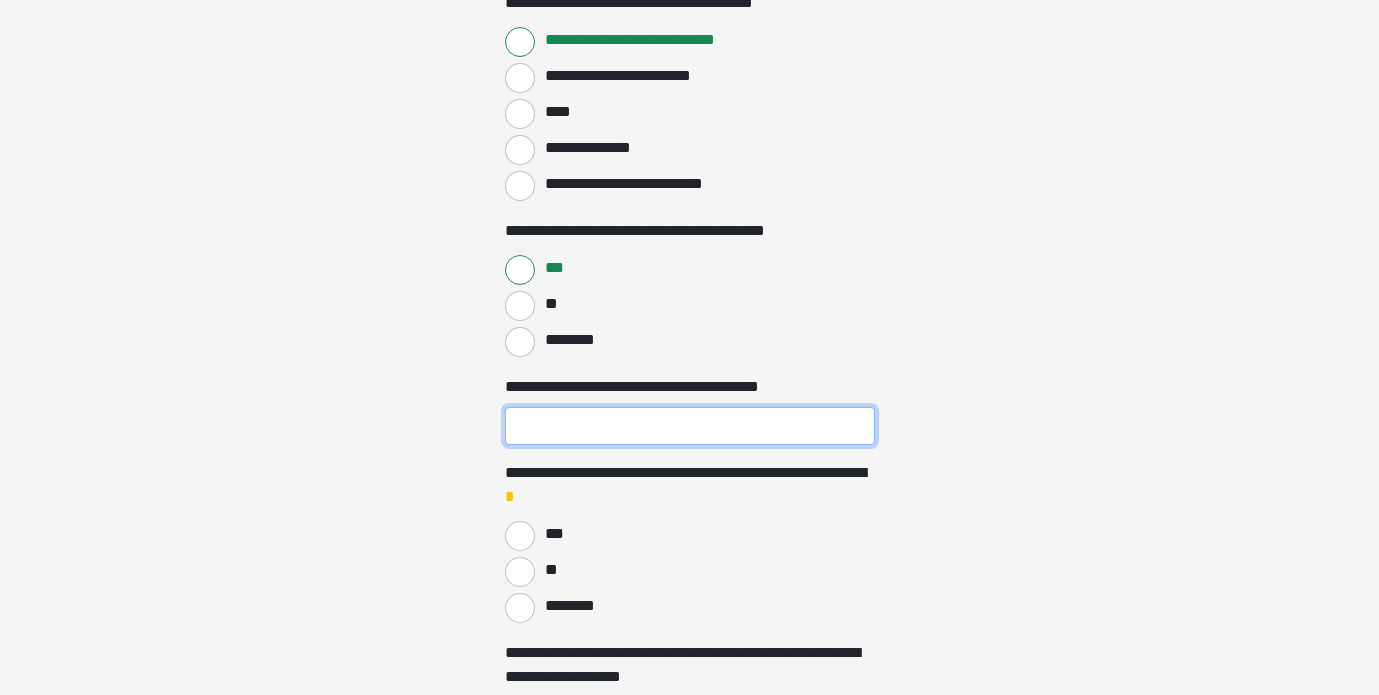 click on "**********" at bounding box center [690, 426] 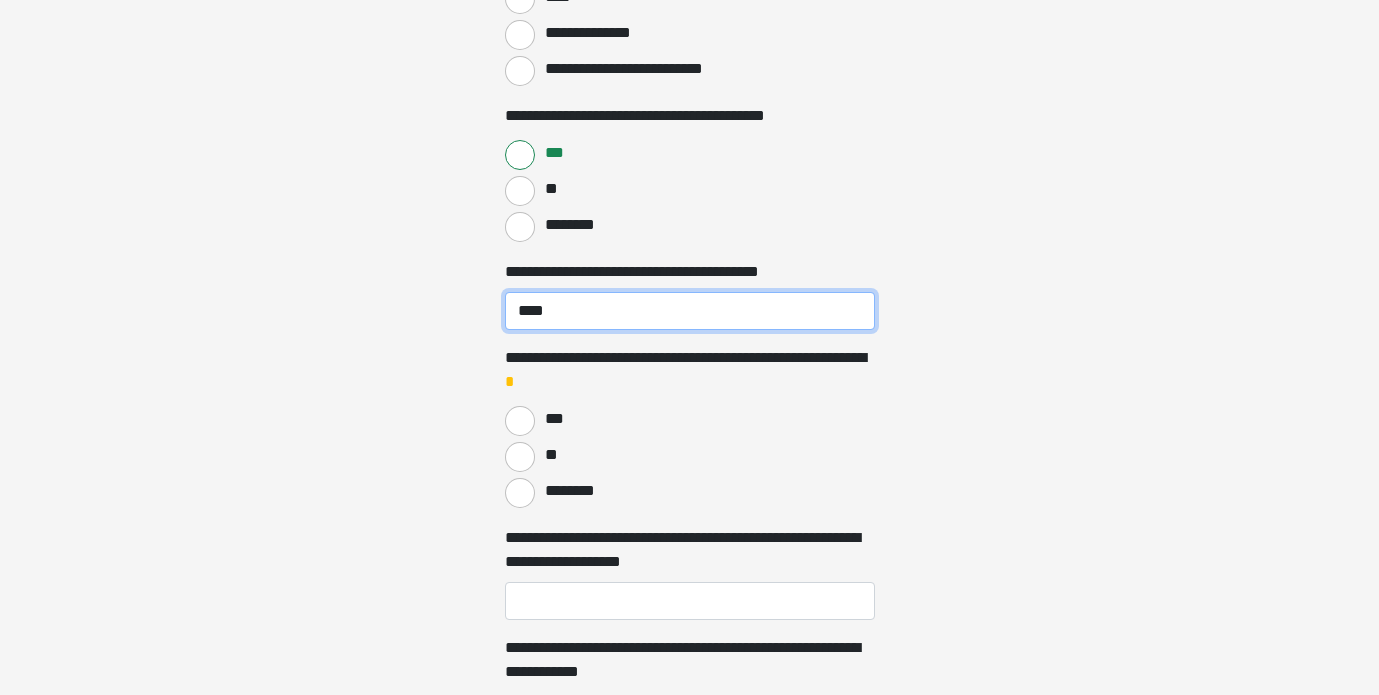 scroll, scrollTop: 1547, scrollLeft: 0, axis: vertical 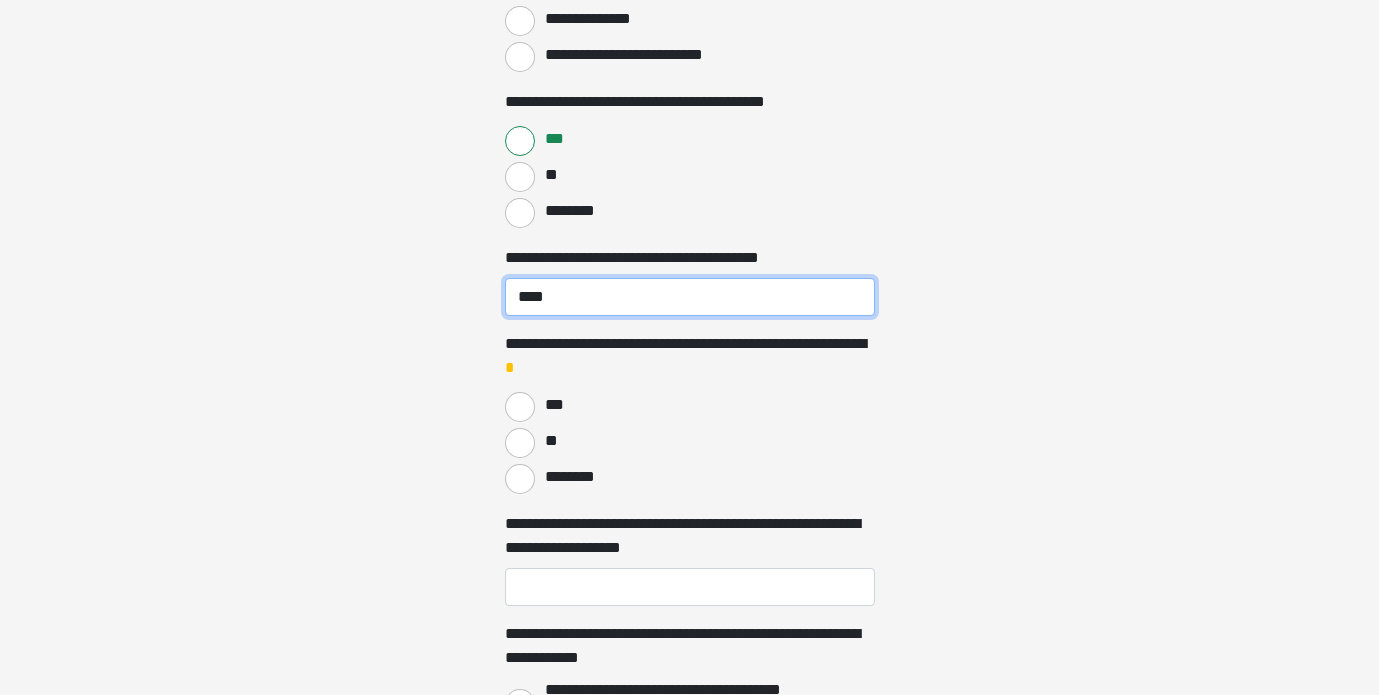type on "****" 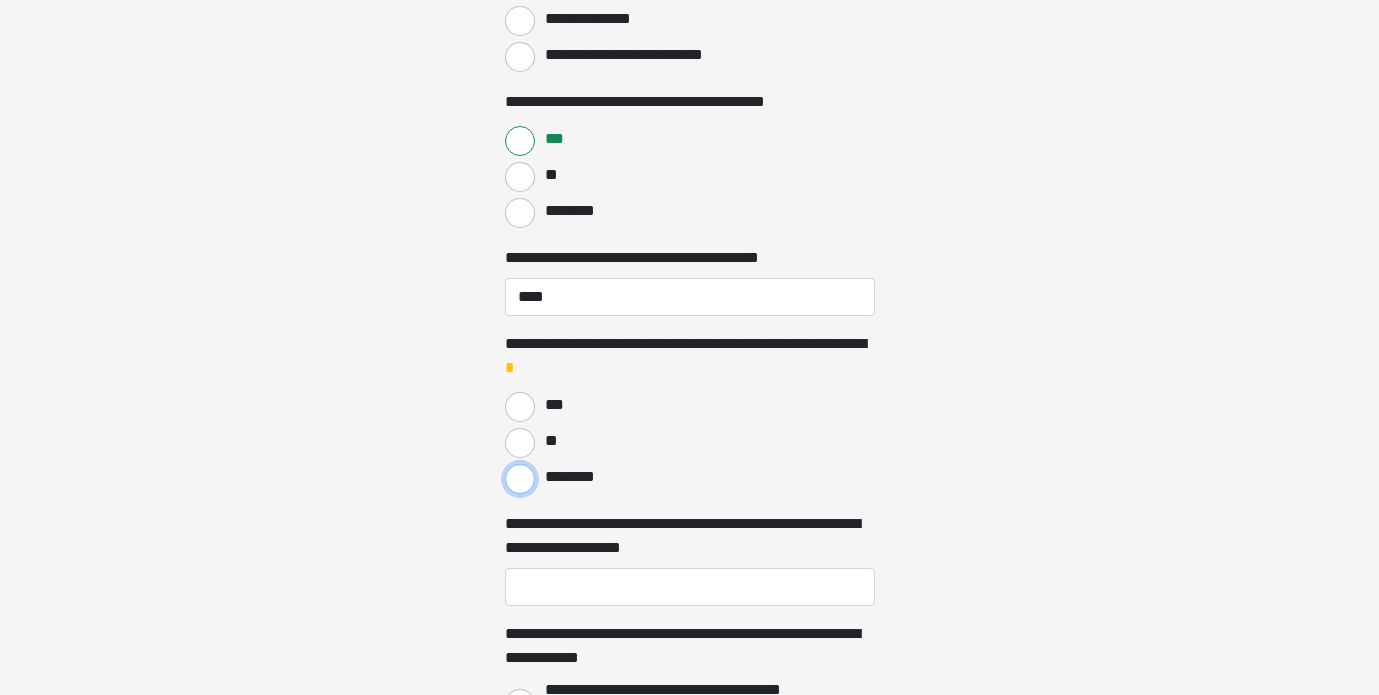 click on "********" at bounding box center (520, 479) 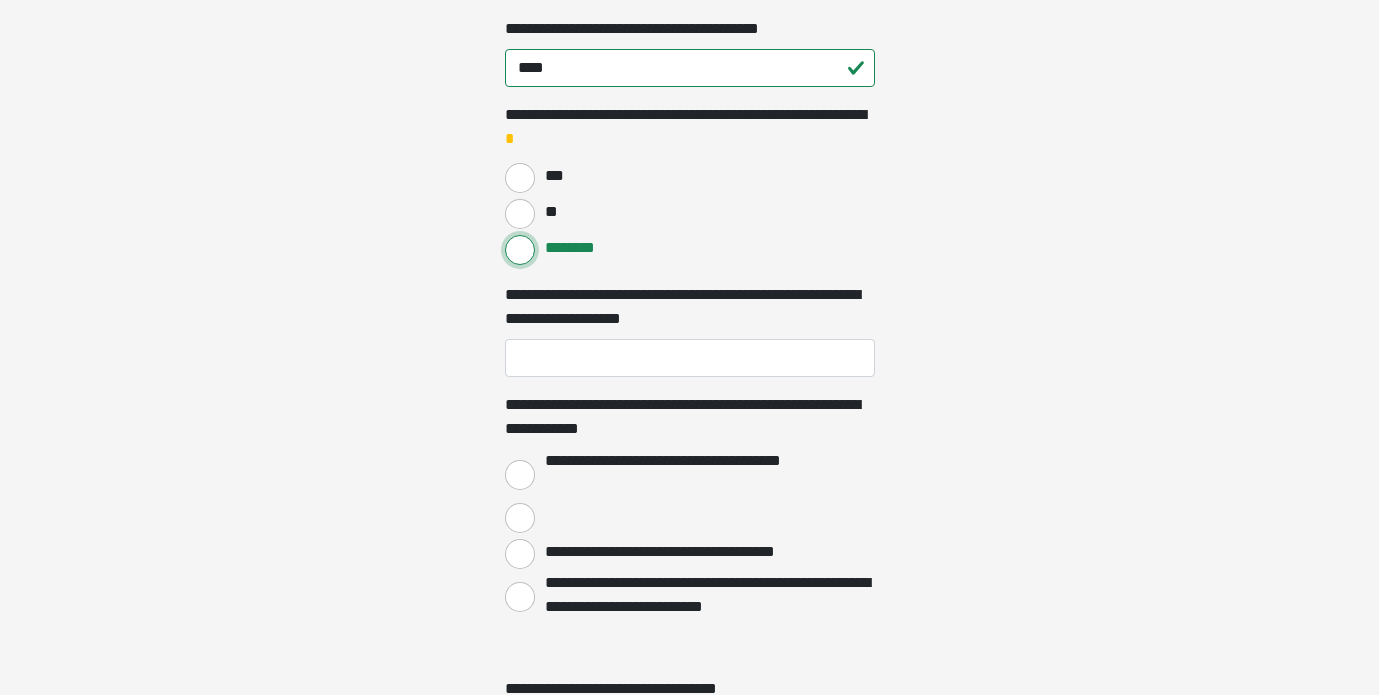scroll, scrollTop: 1778, scrollLeft: 0, axis: vertical 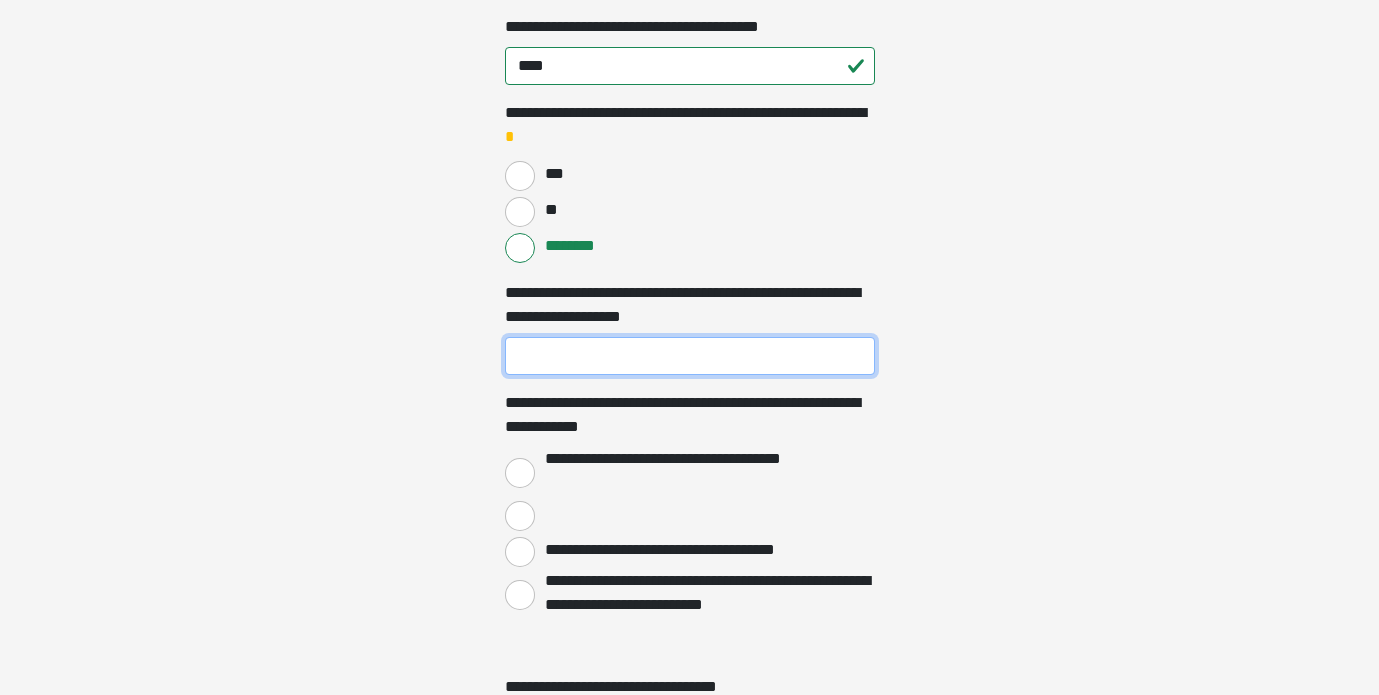 click on "**********" at bounding box center [690, 356] 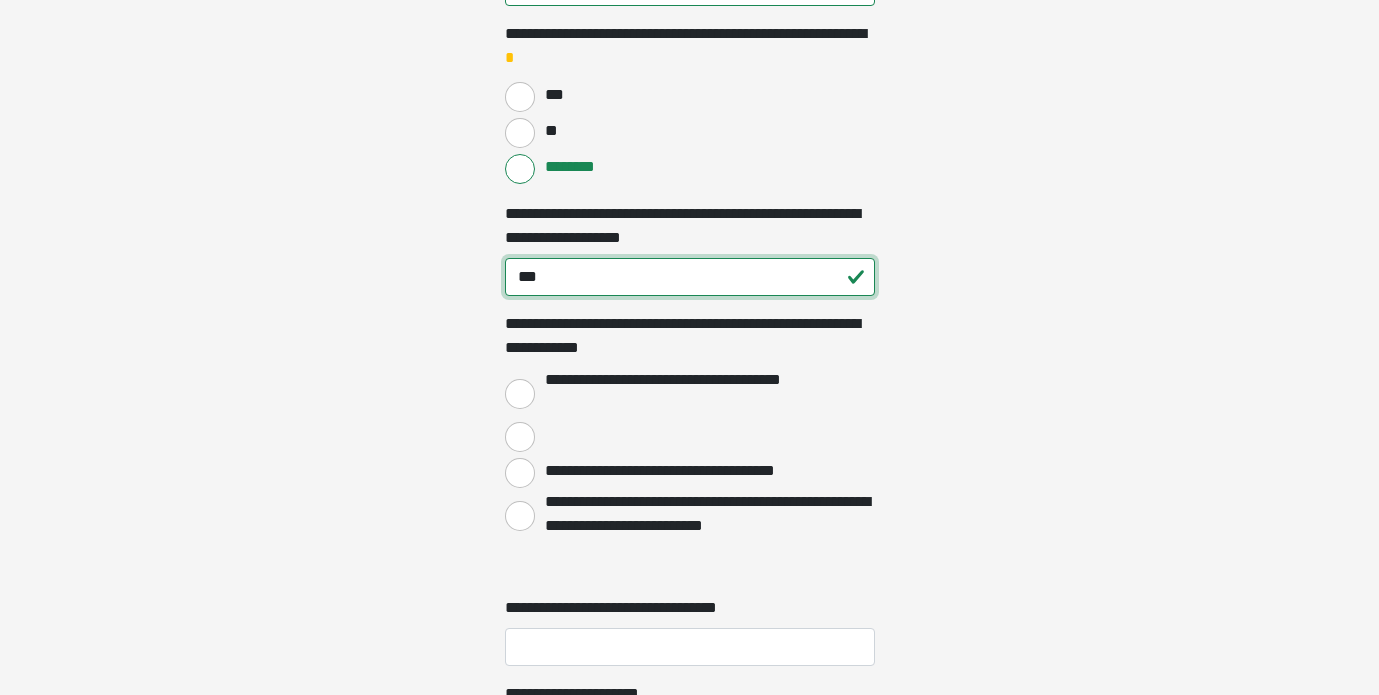 scroll, scrollTop: 1862, scrollLeft: 0, axis: vertical 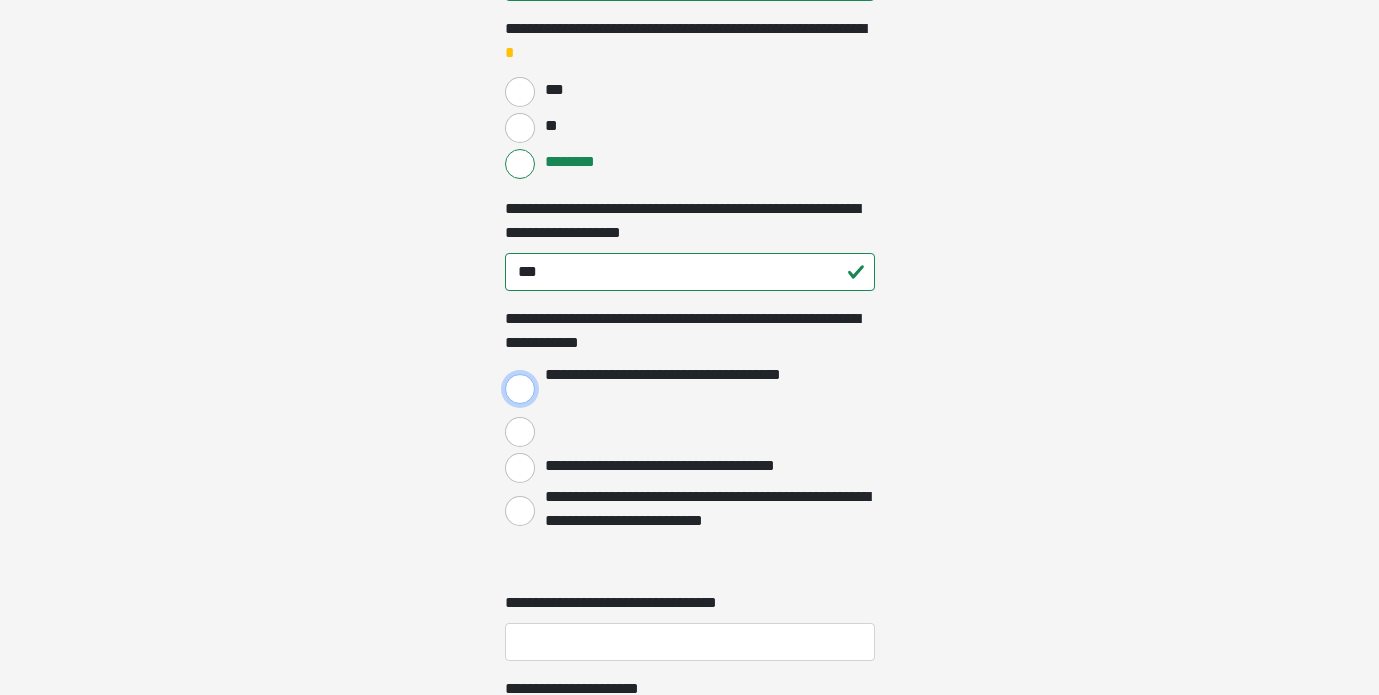 click on "**********" at bounding box center (520, 389) 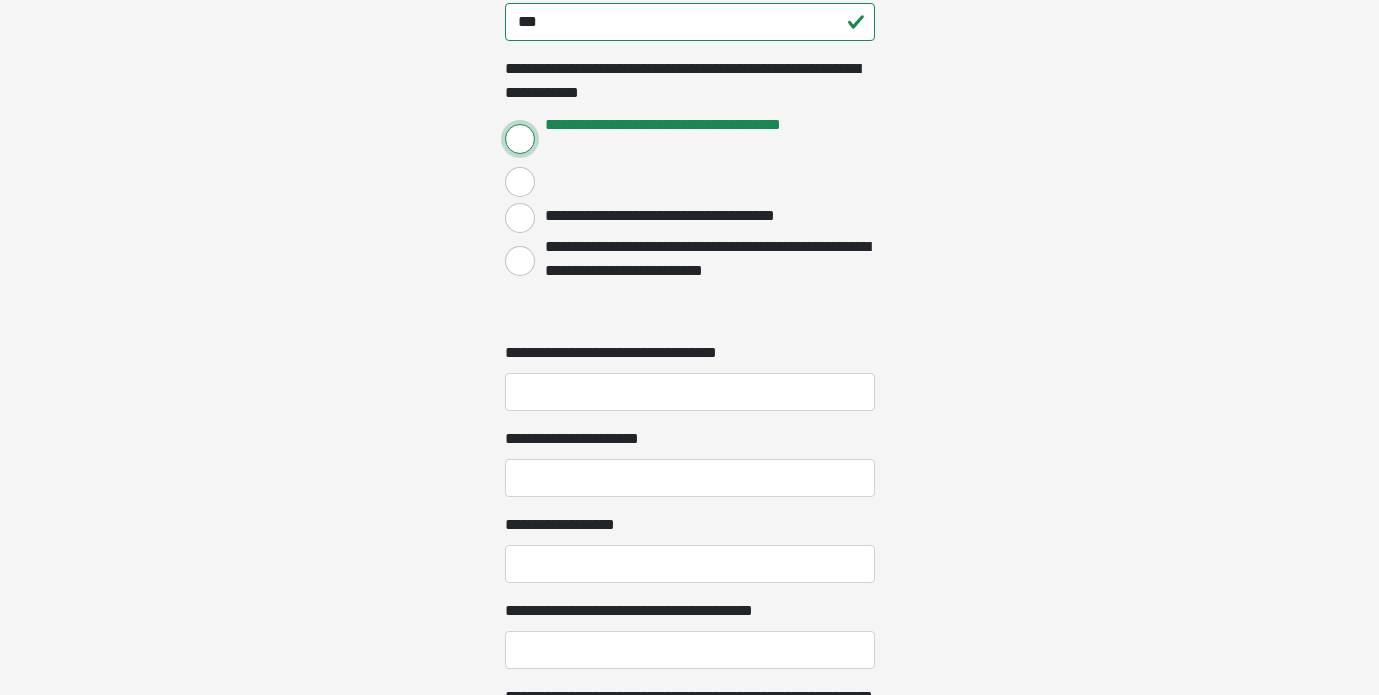 scroll, scrollTop: 2116, scrollLeft: 0, axis: vertical 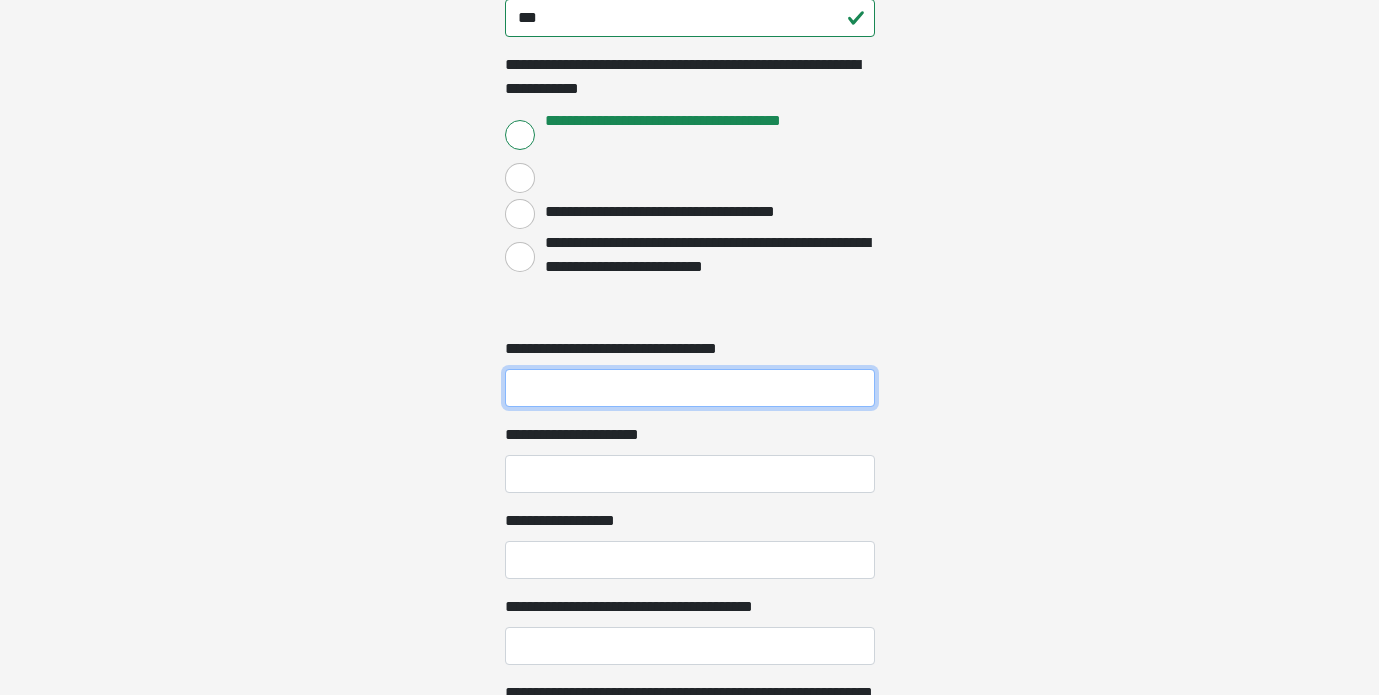 click on "**********" at bounding box center [690, 388] 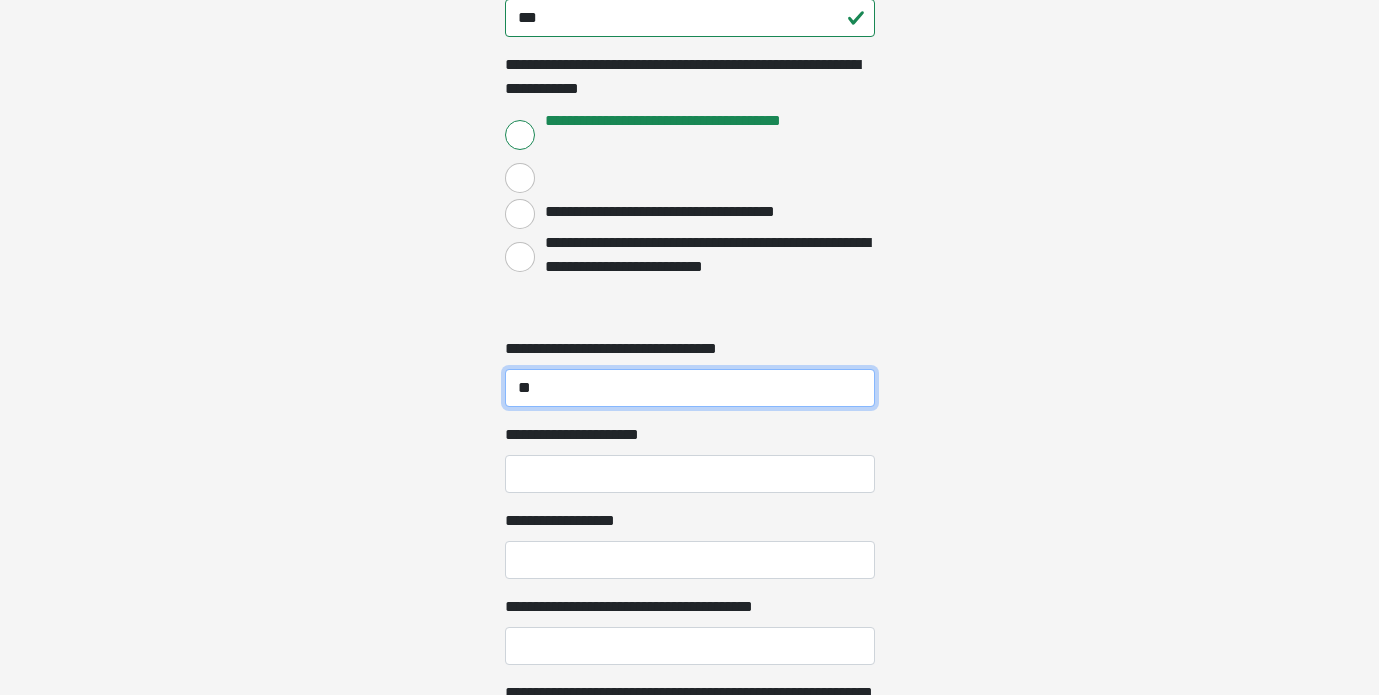 type on "**" 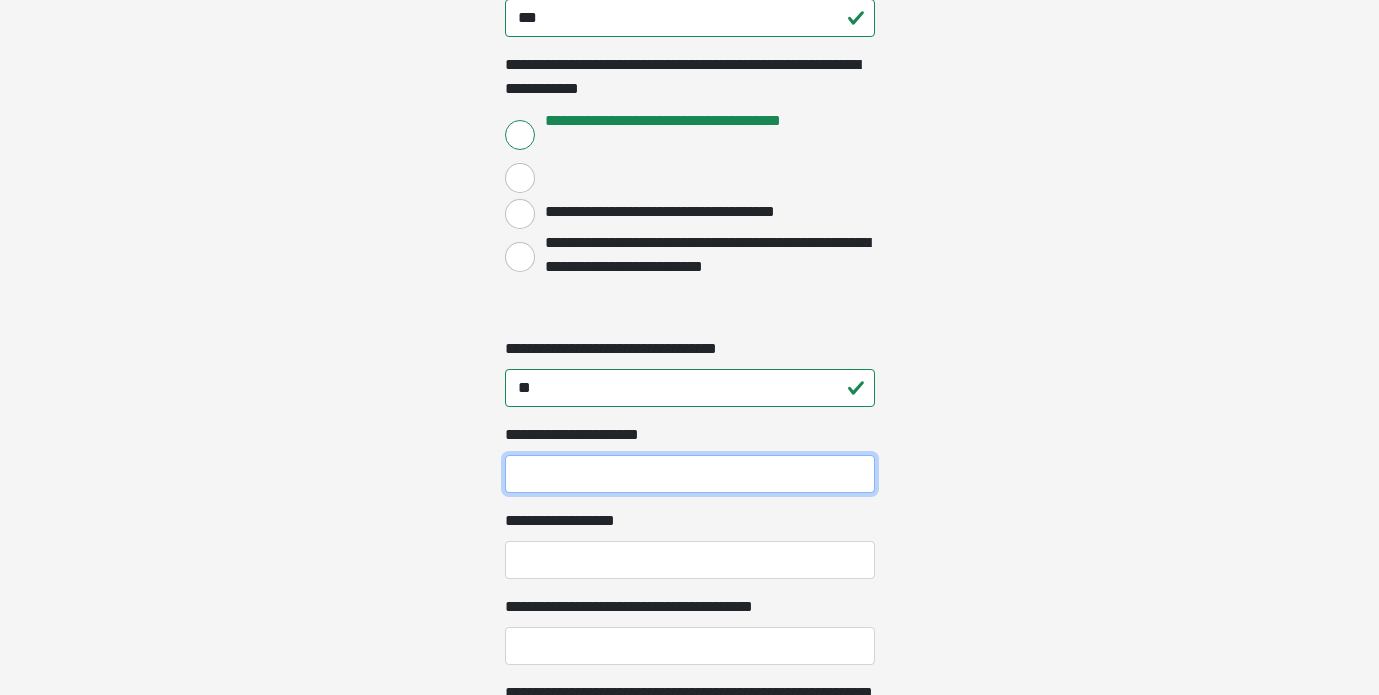 click on "**********" at bounding box center [690, 474] 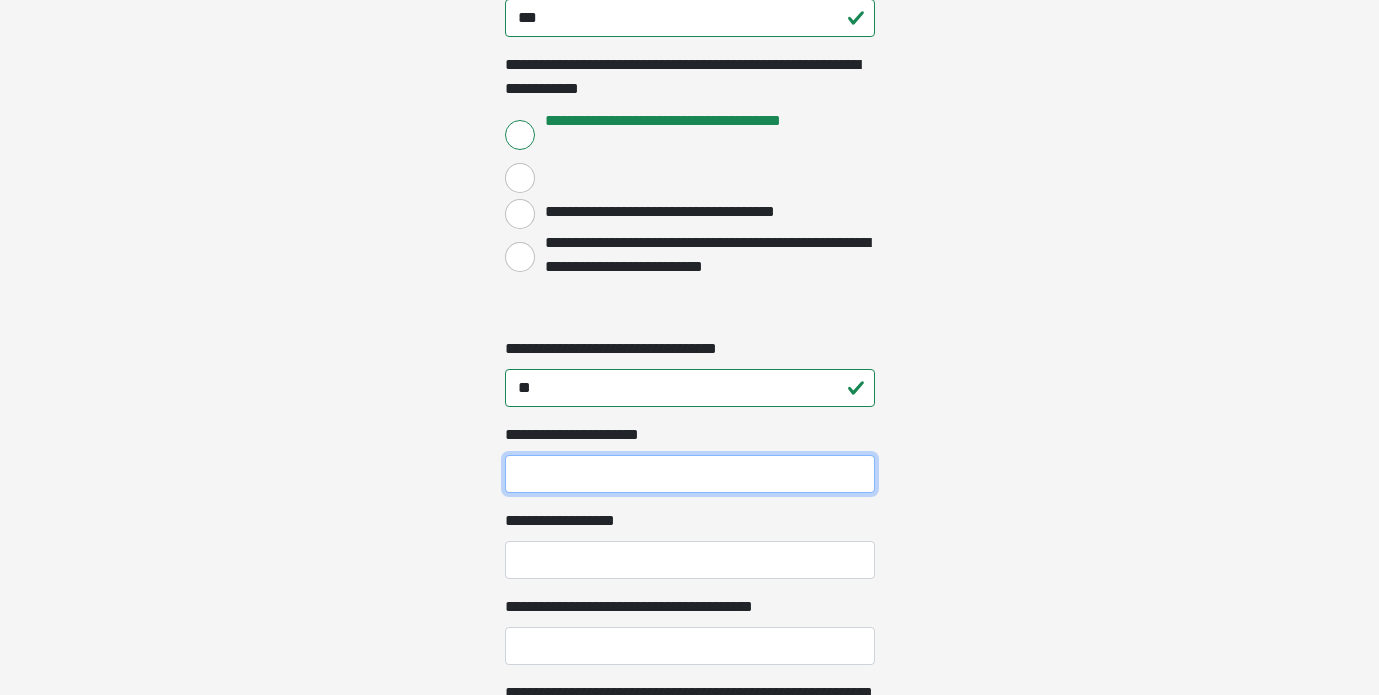 type on "****" 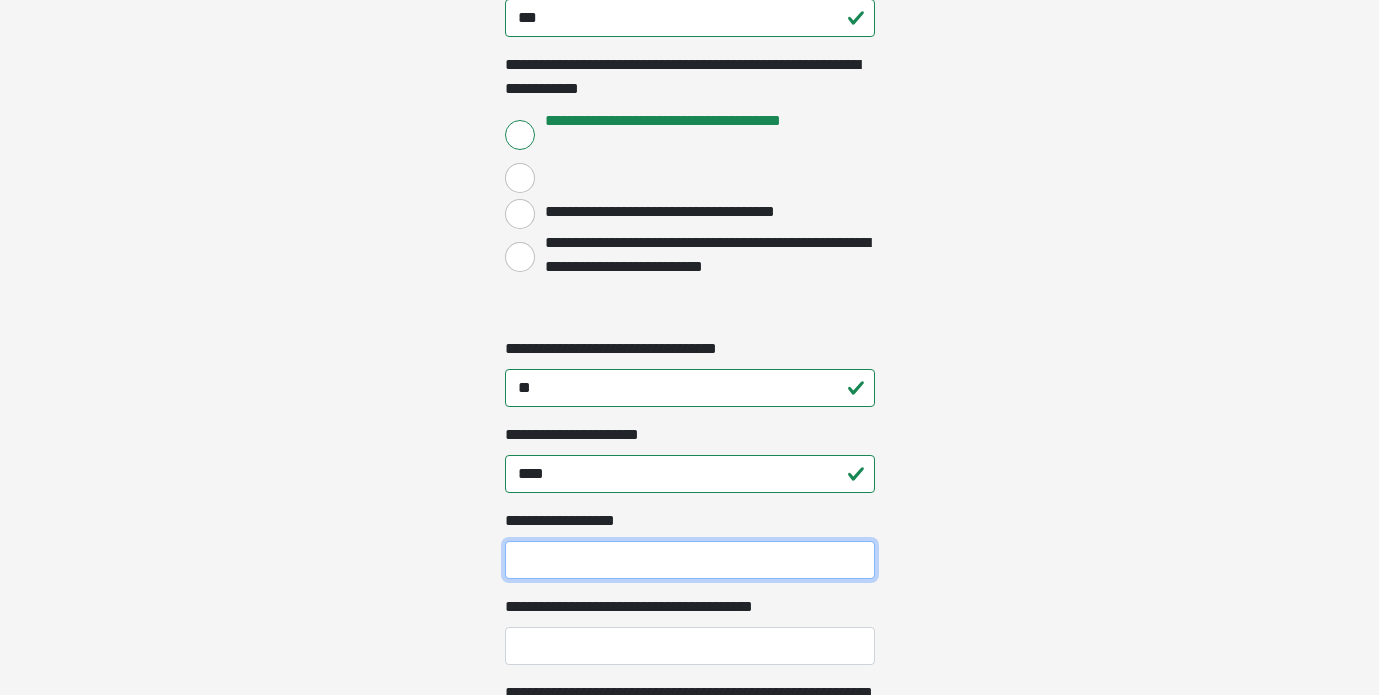 click on "**********" at bounding box center (690, 560) 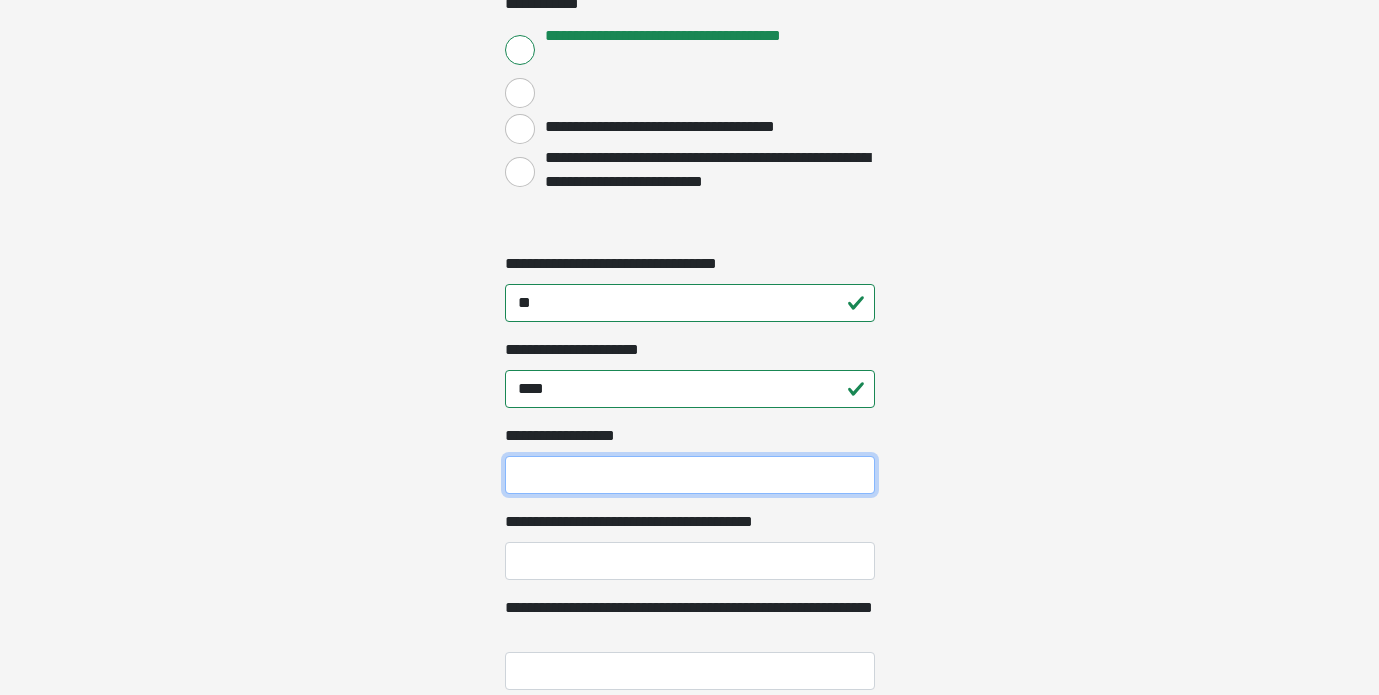 scroll, scrollTop: 2229, scrollLeft: 0, axis: vertical 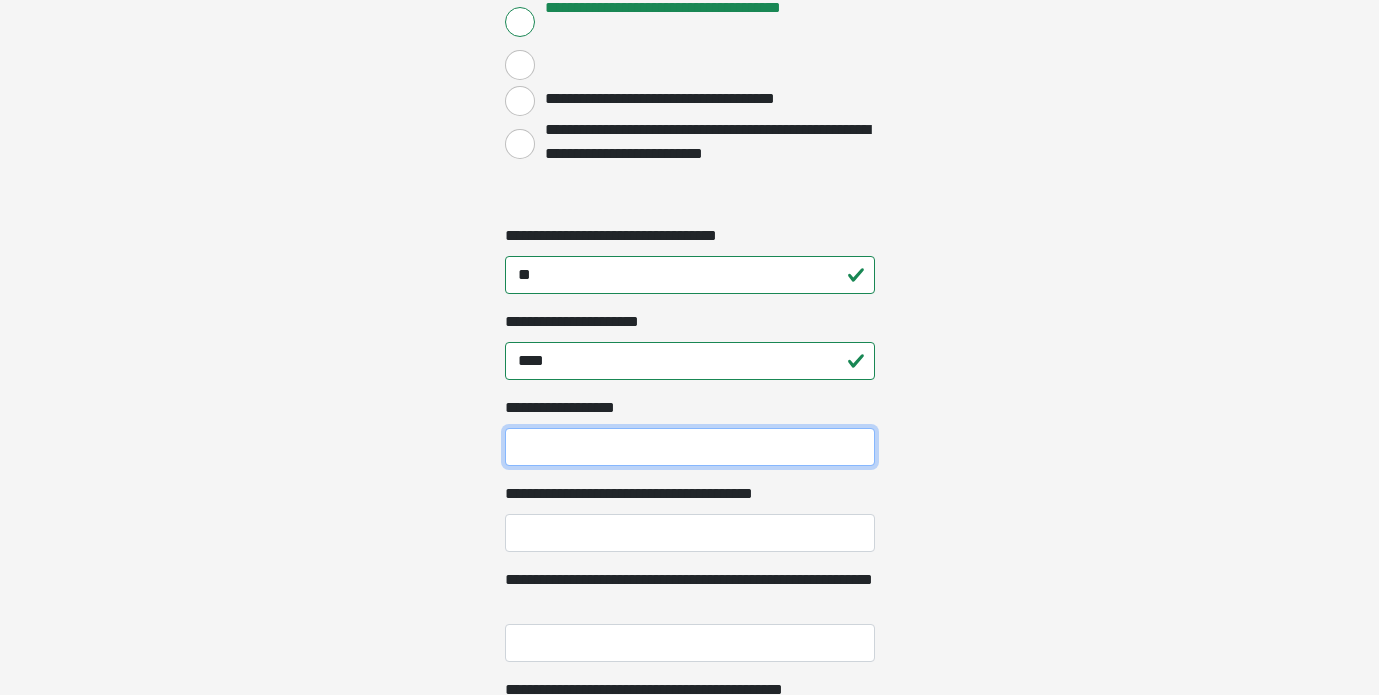 click on "**********" at bounding box center (690, 447) 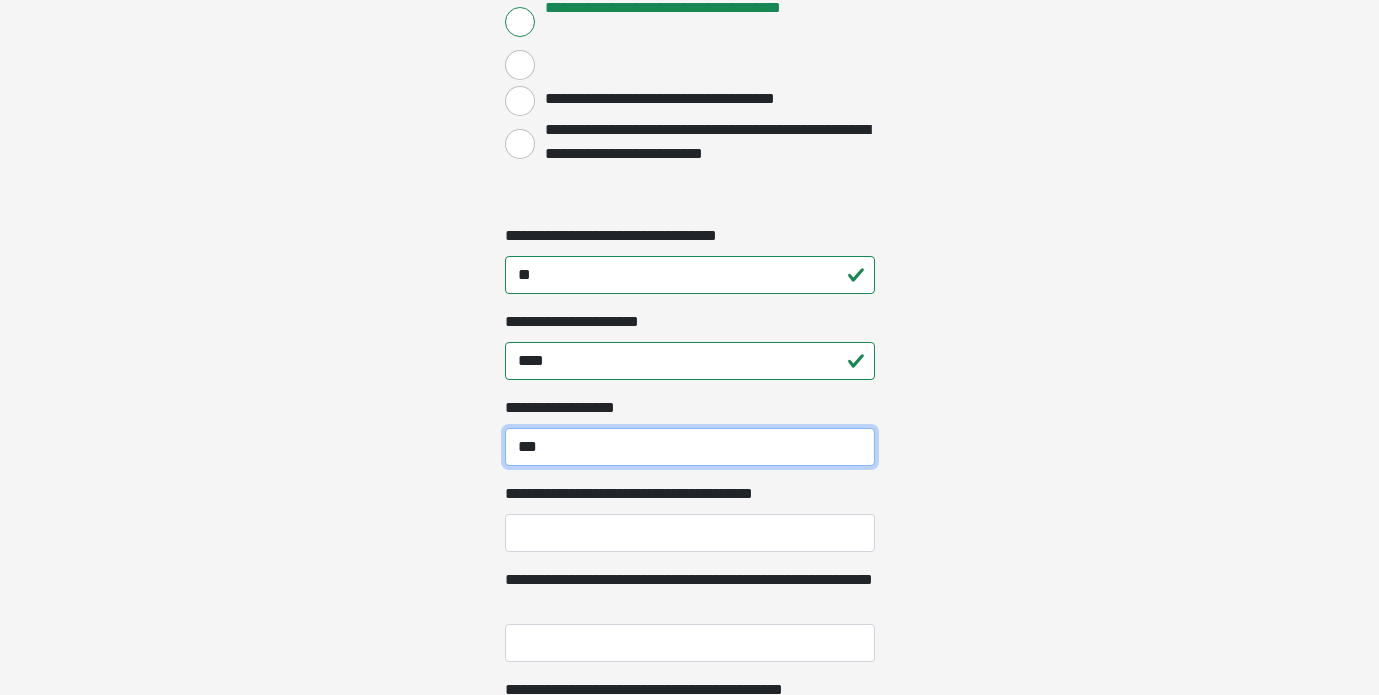 type on "***" 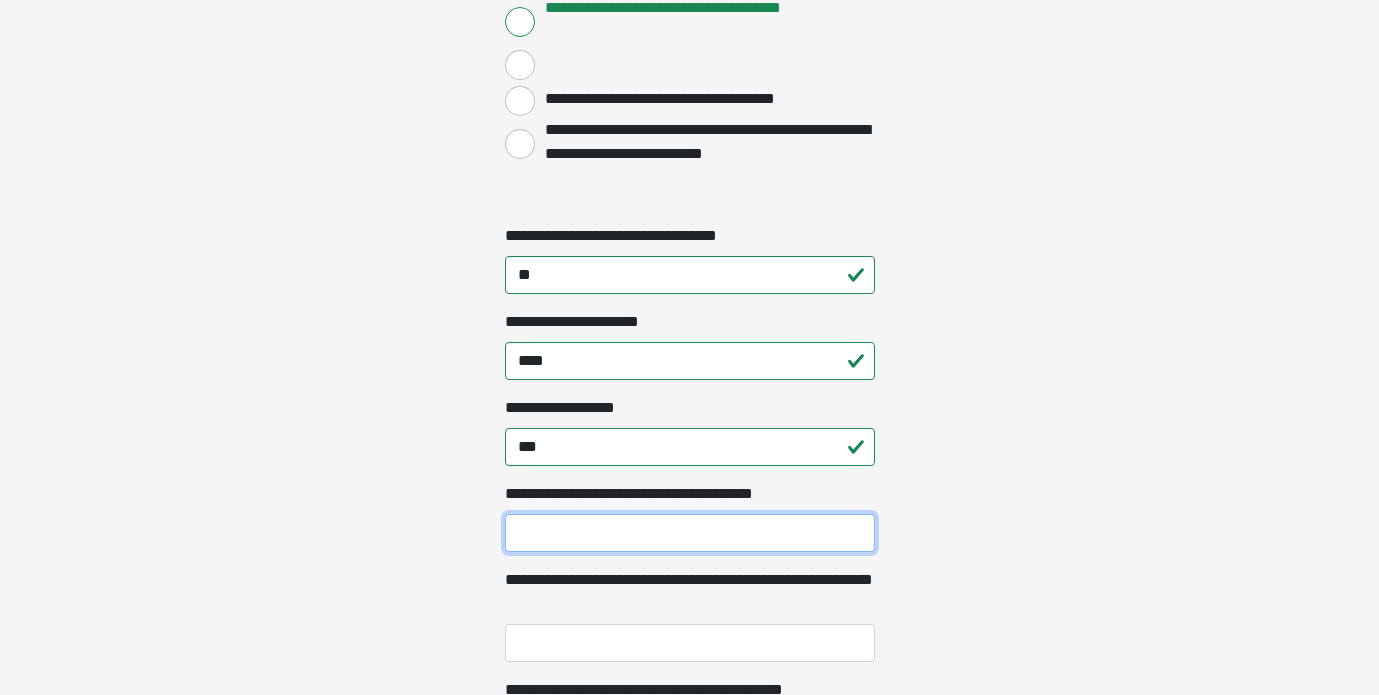 click on "**********" at bounding box center (690, 533) 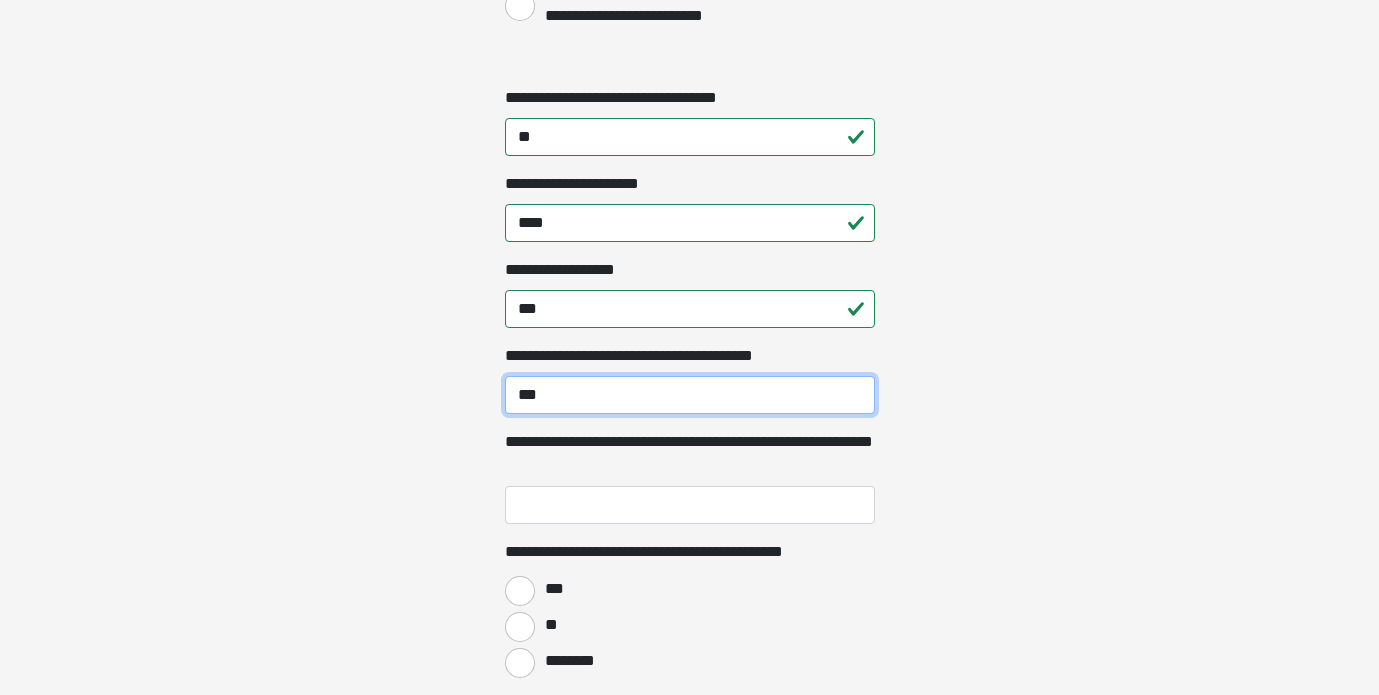 scroll, scrollTop: 2368, scrollLeft: 0, axis: vertical 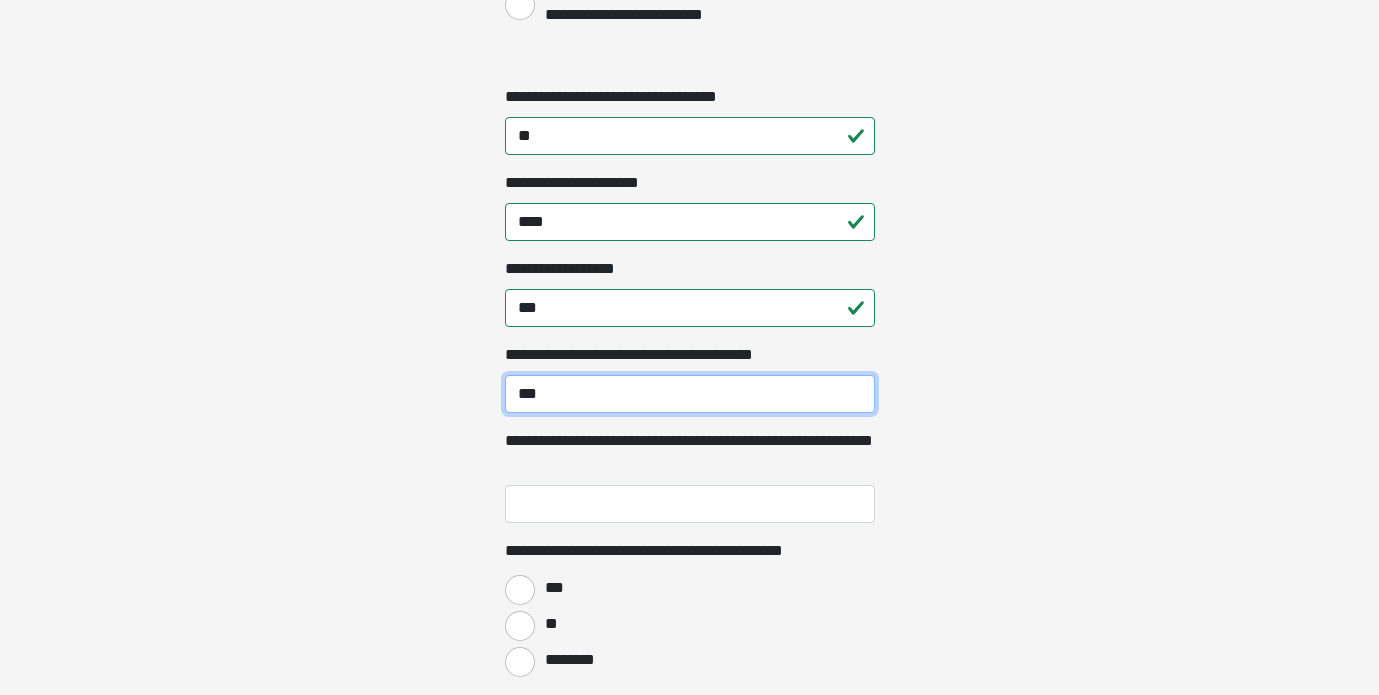 type on "***" 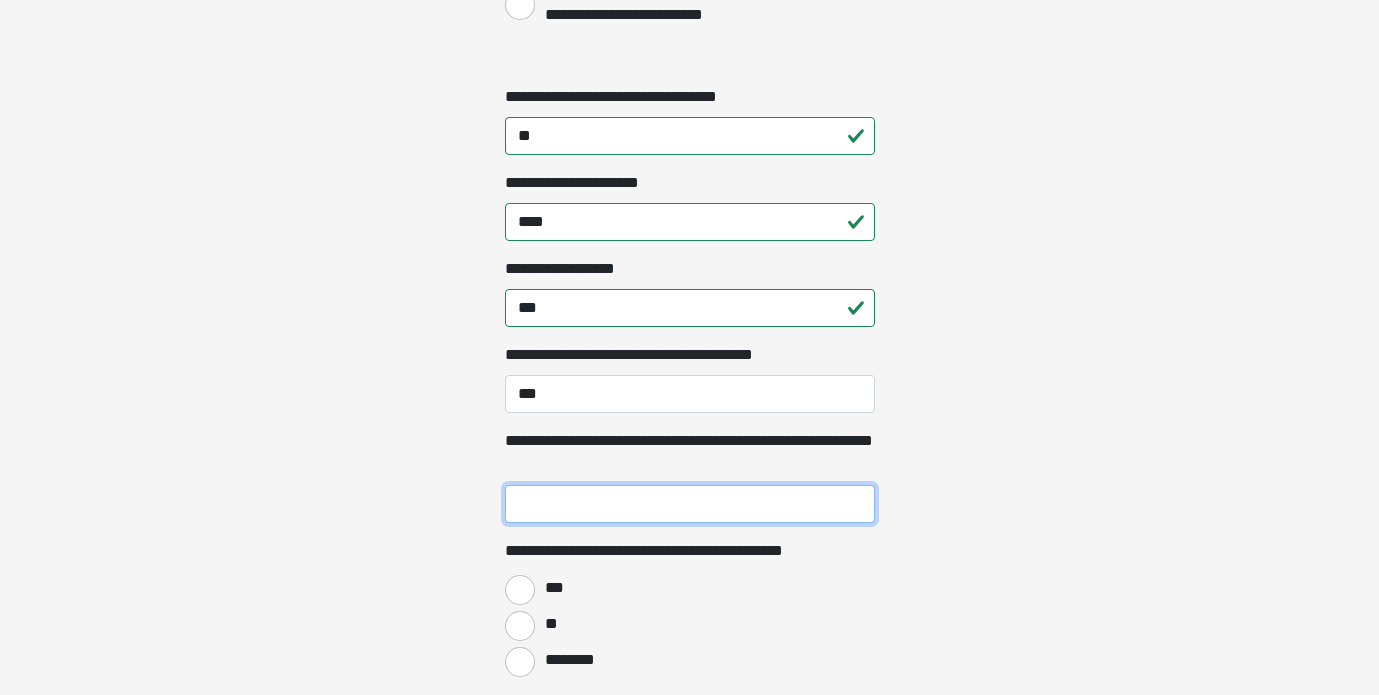 click on "**********" at bounding box center [690, 504] 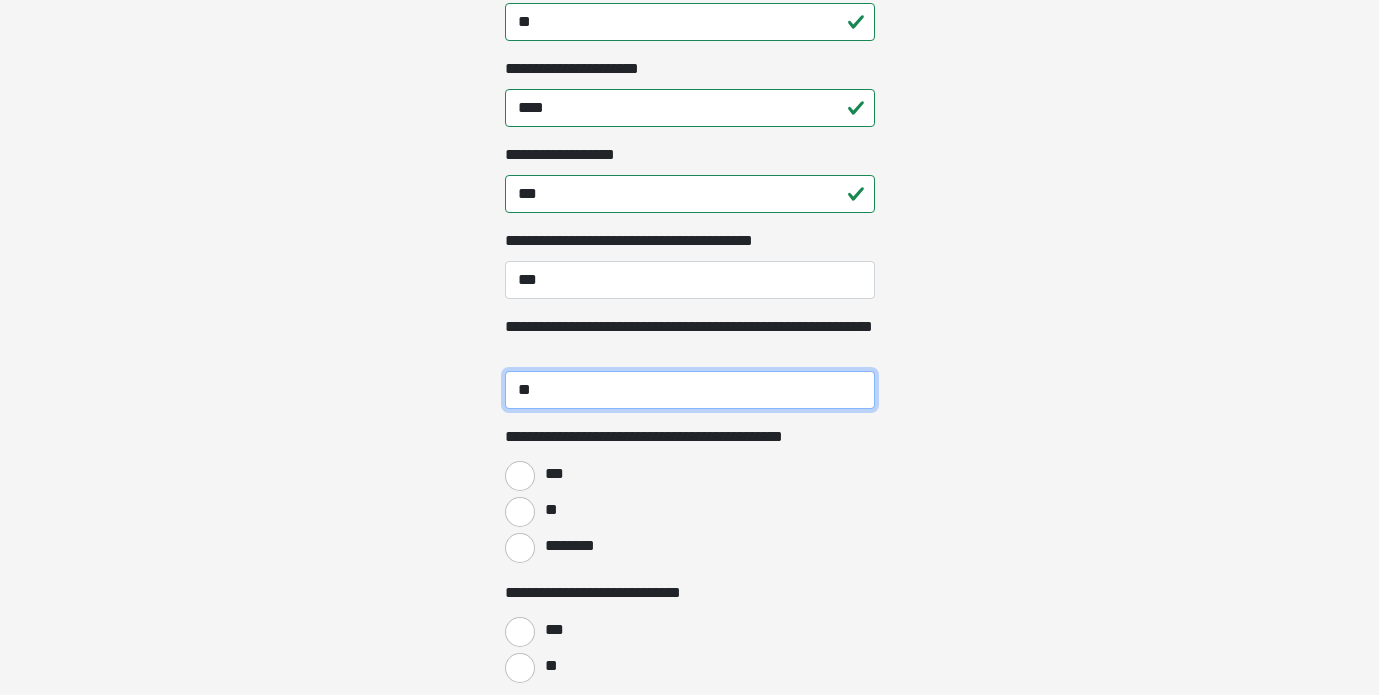 scroll, scrollTop: 2484, scrollLeft: 0, axis: vertical 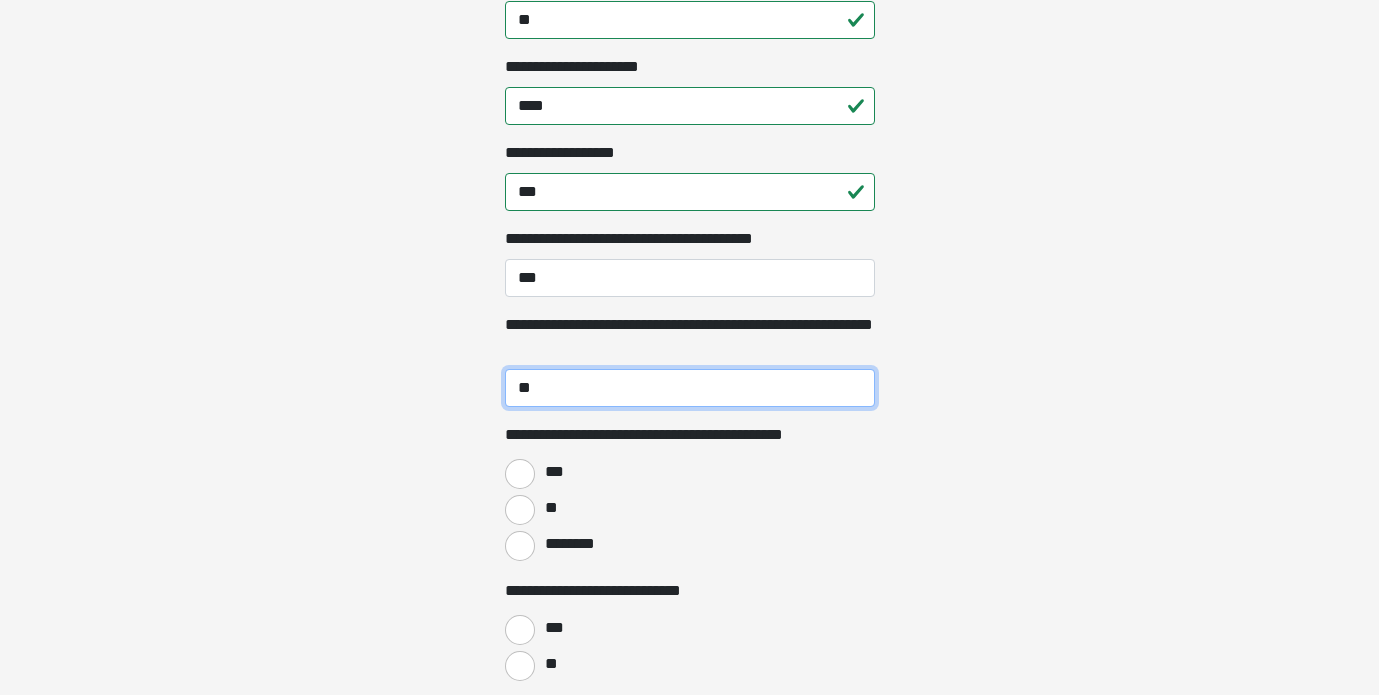 type on "**" 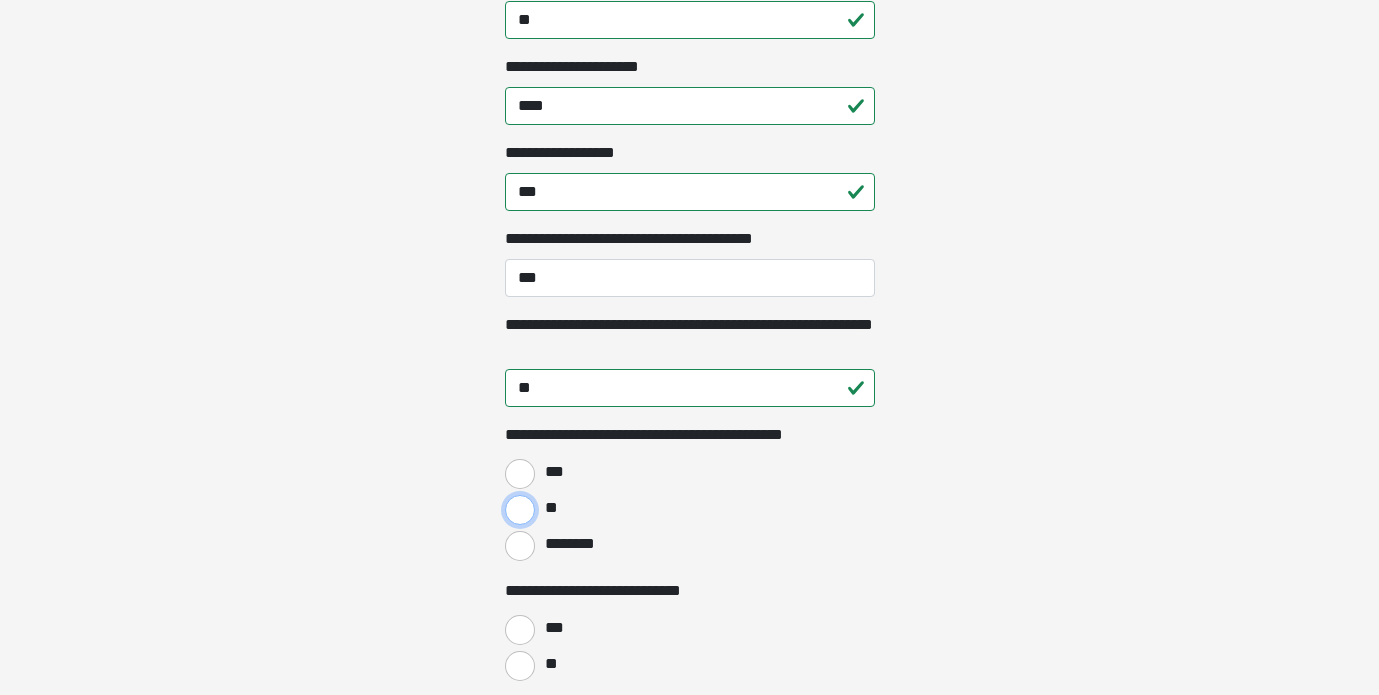 click on "**" at bounding box center (520, 510) 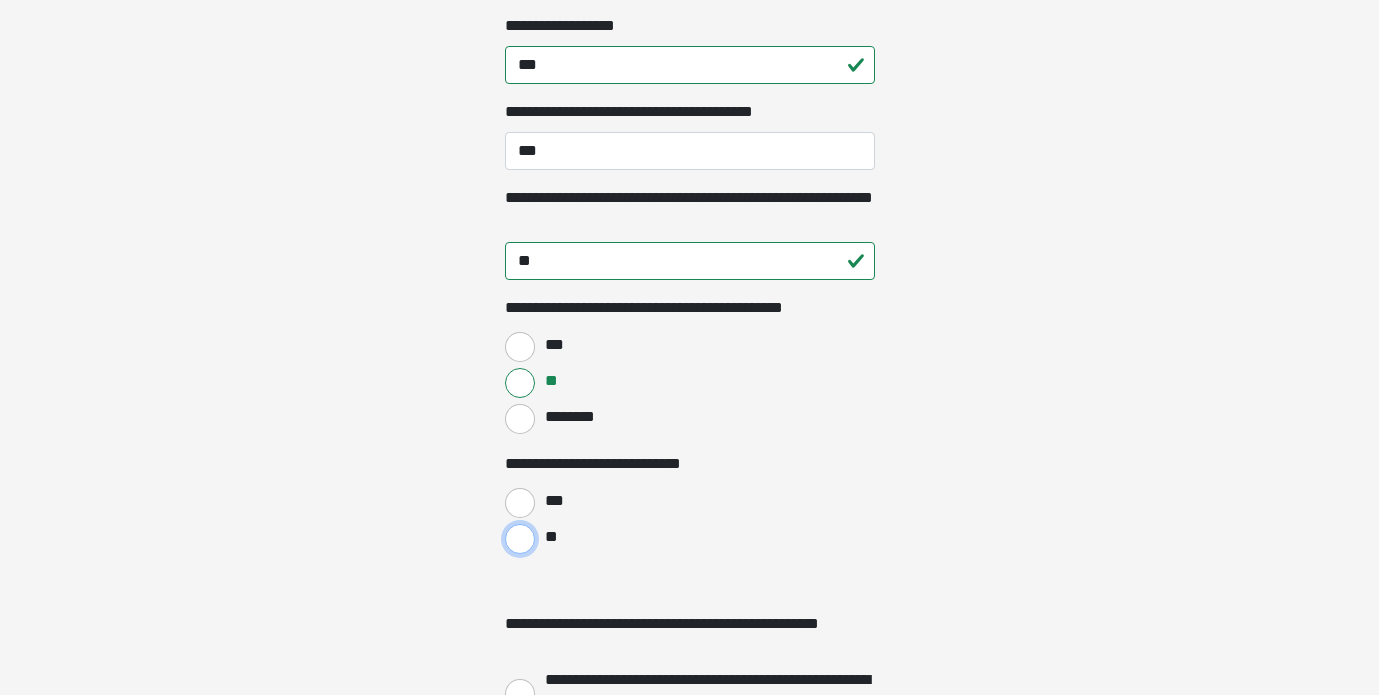 click on "**" at bounding box center (520, 539) 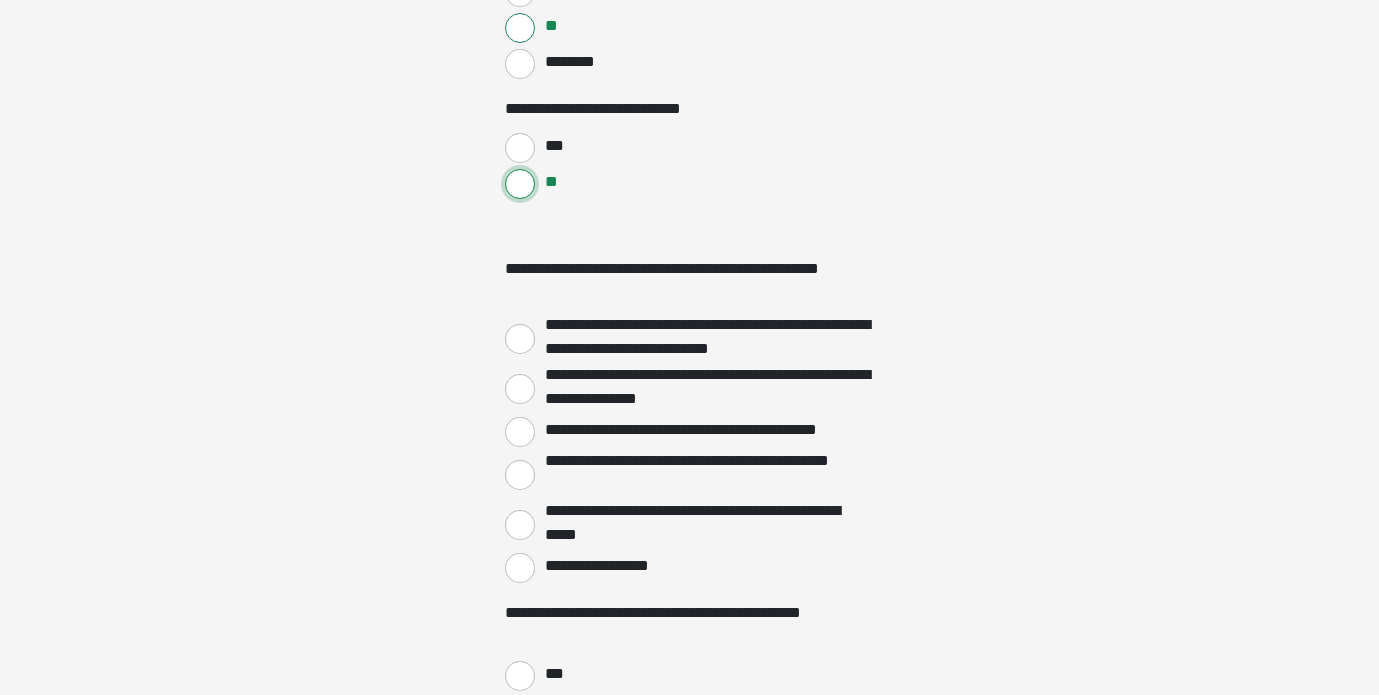 scroll, scrollTop: 2969, scrollLeft: 0, axis: vertical 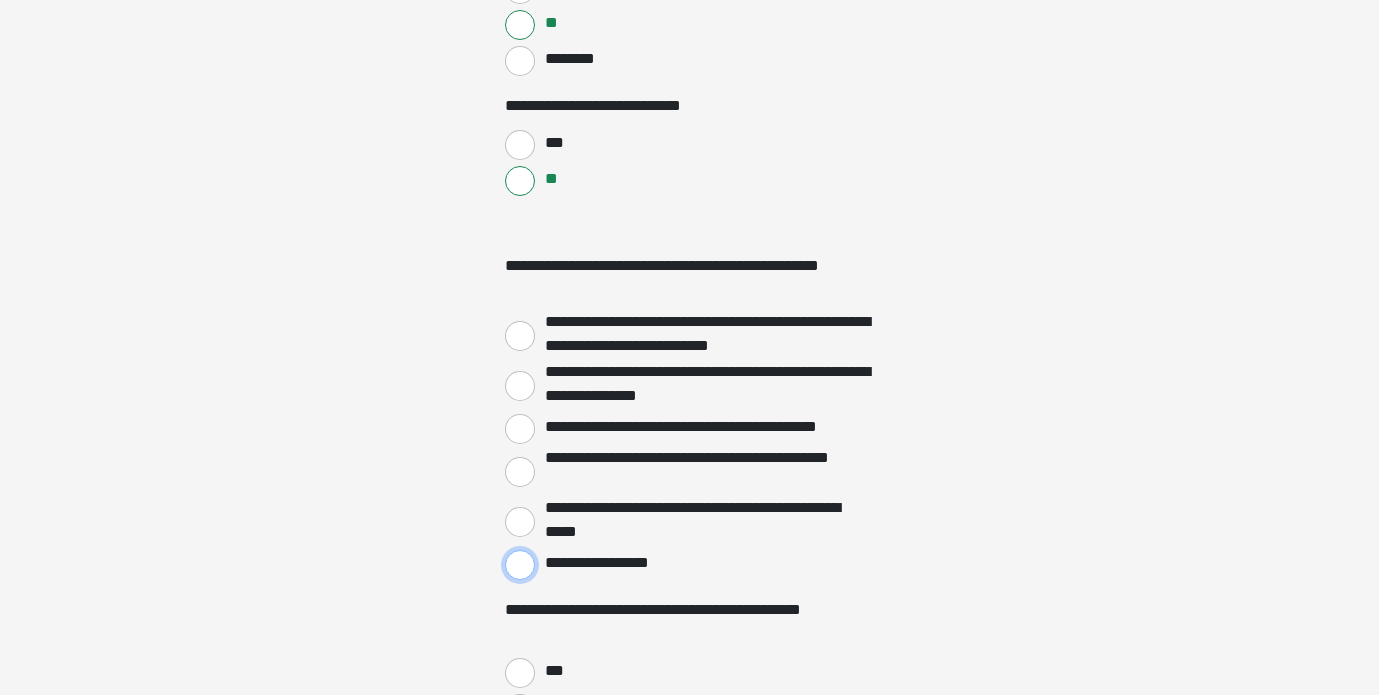 click on "**********" at bounding box center [520, 565] 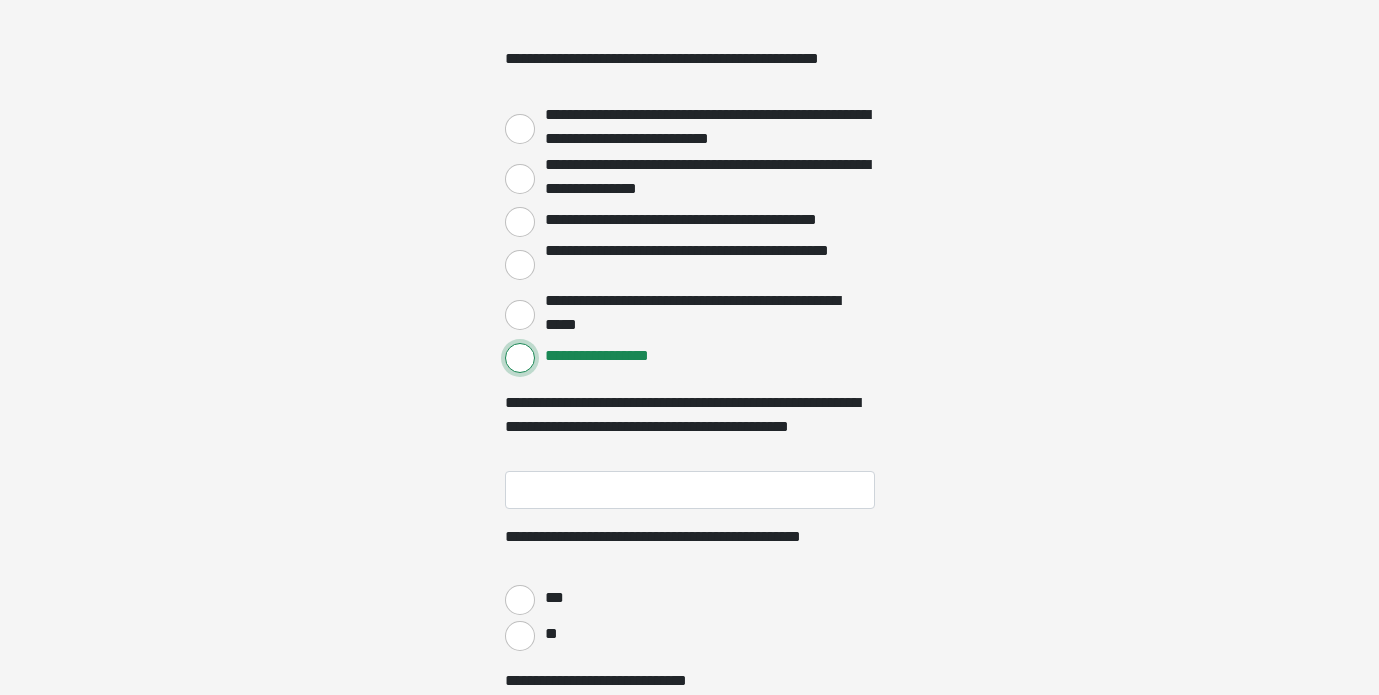 scroll, scrollTop: 3178, scrollLeft: 0, axis: vertical 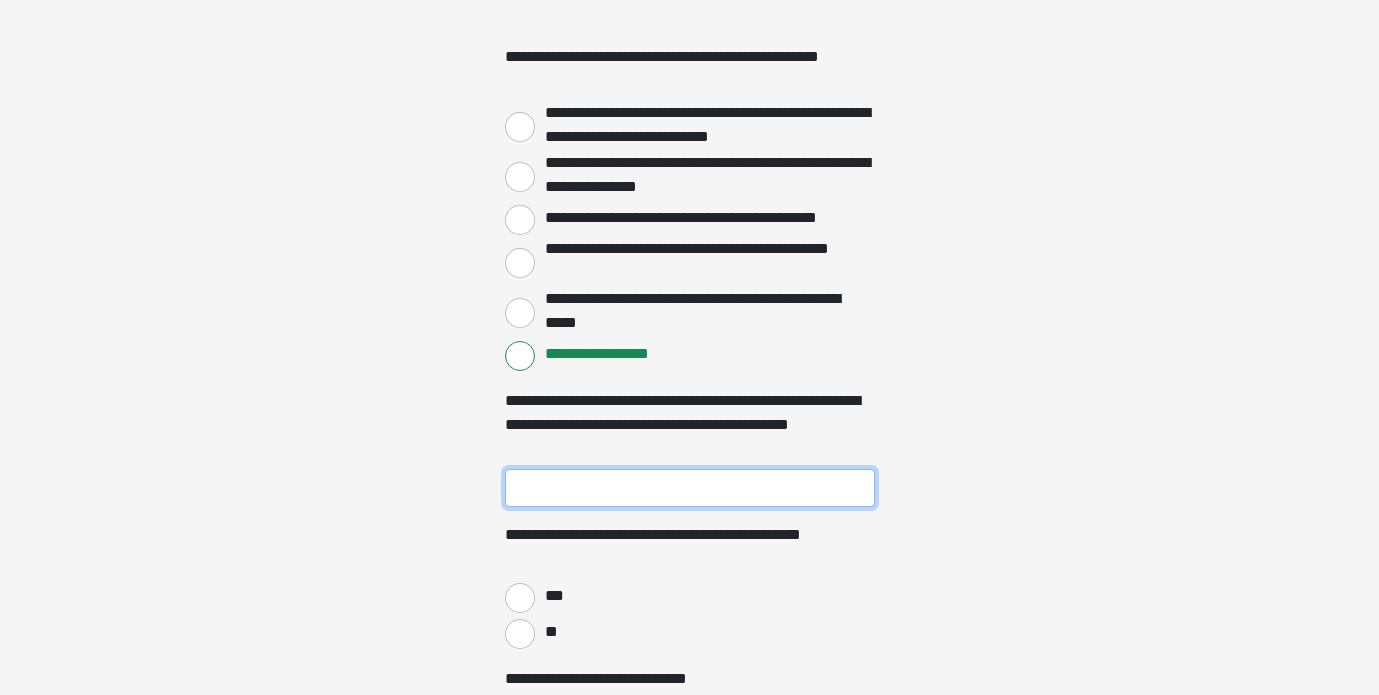 click on "**********" at bounding box center [690, 488] 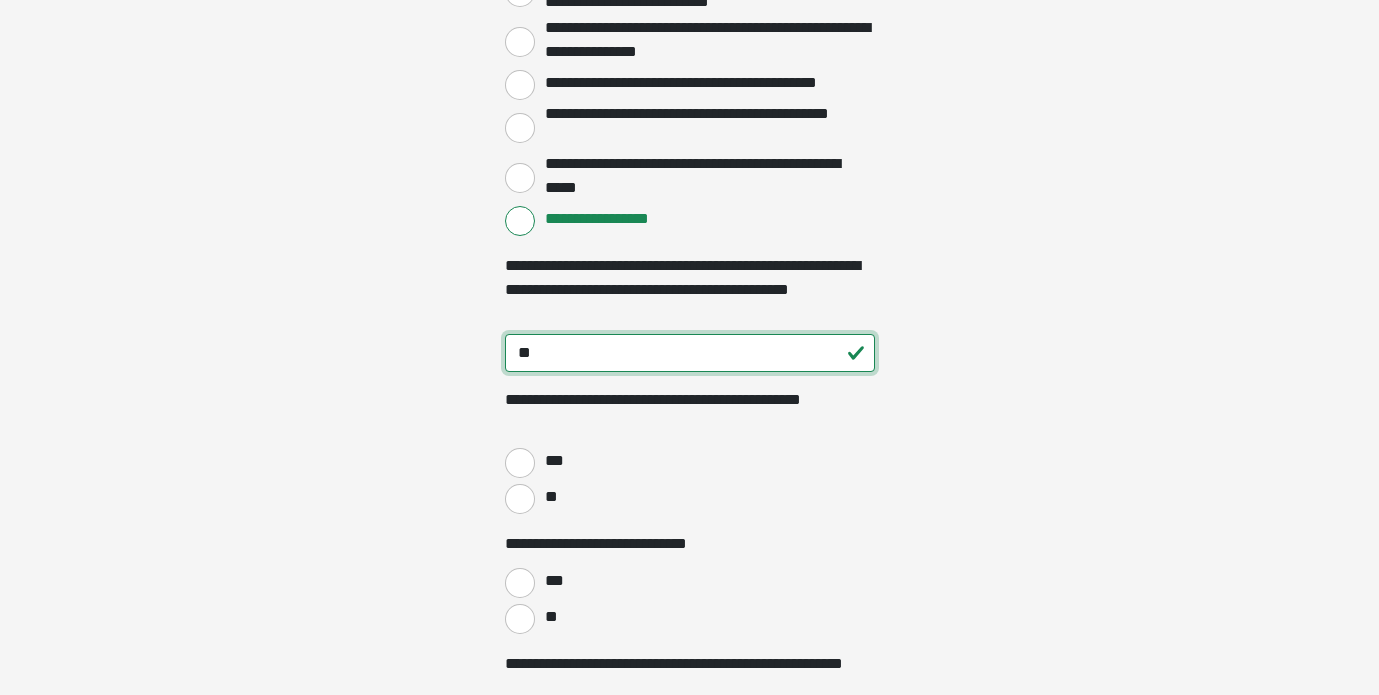 scroll, scrollTop: 3329, scrollLeft: 0, axis: vertical 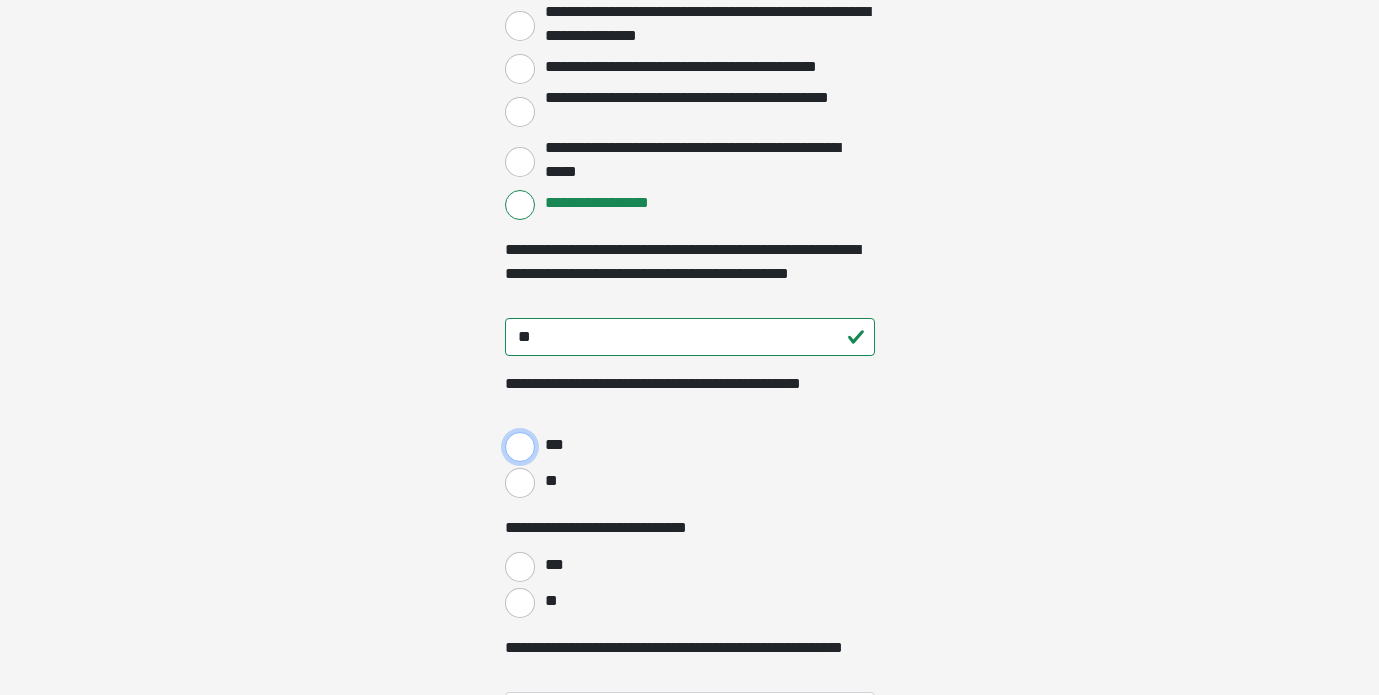 click on "***" at bounding box center [520, 447] 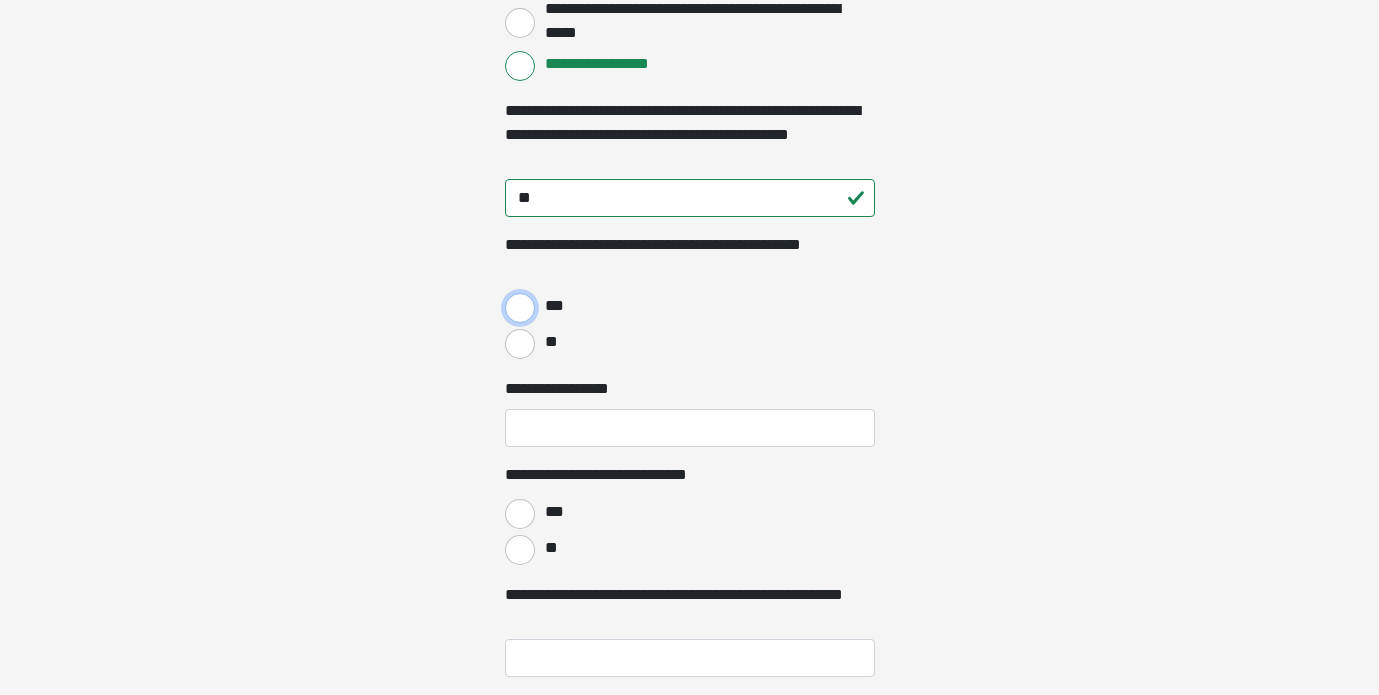 scroll, scrollTop: 3470, scrollLeft: 0, axis: vertical 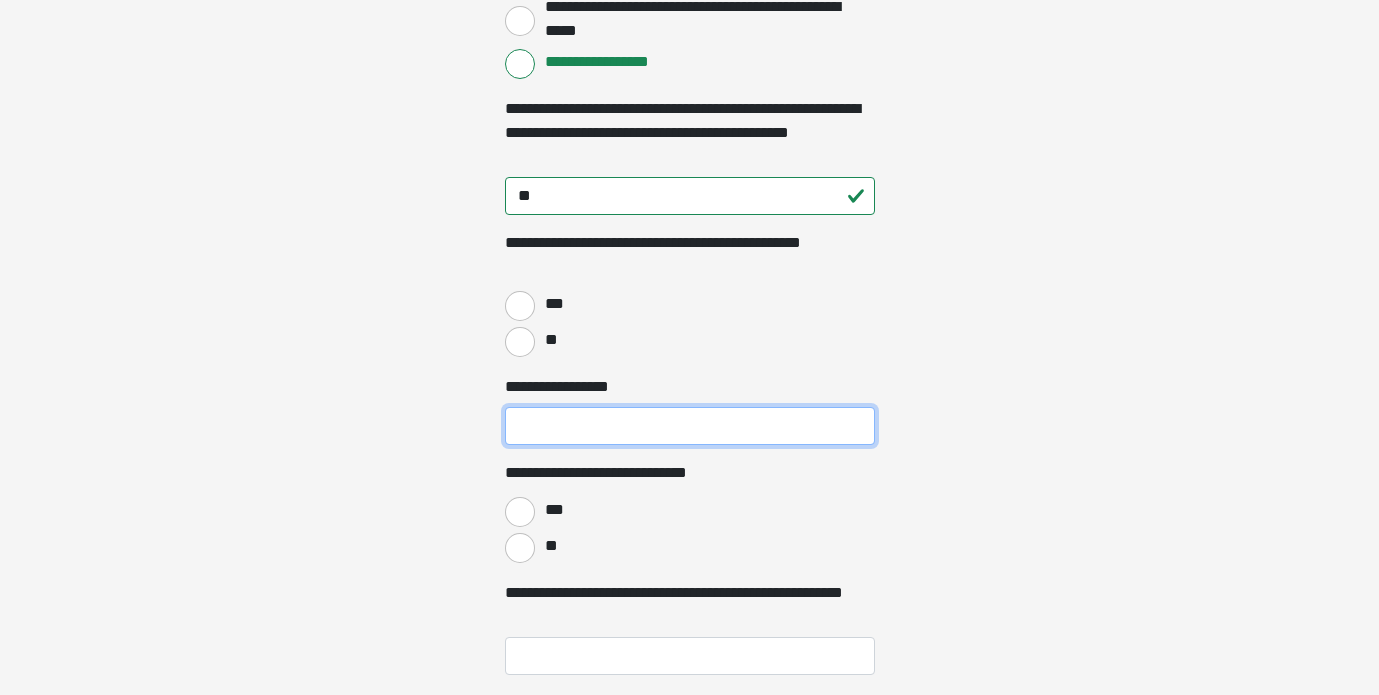 click on "**********" at bounding box center [690, 426] 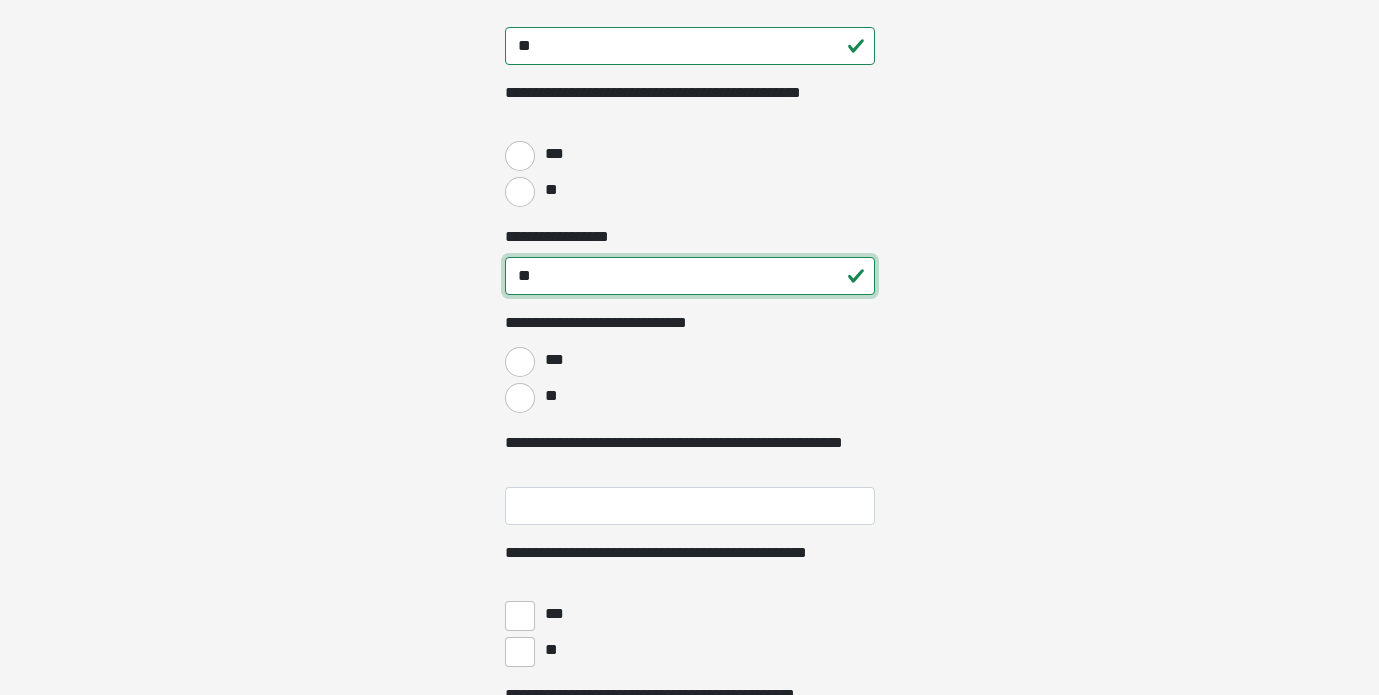 scroll, scrollTop: 3623, scrollLeft: 0, axis: vertical 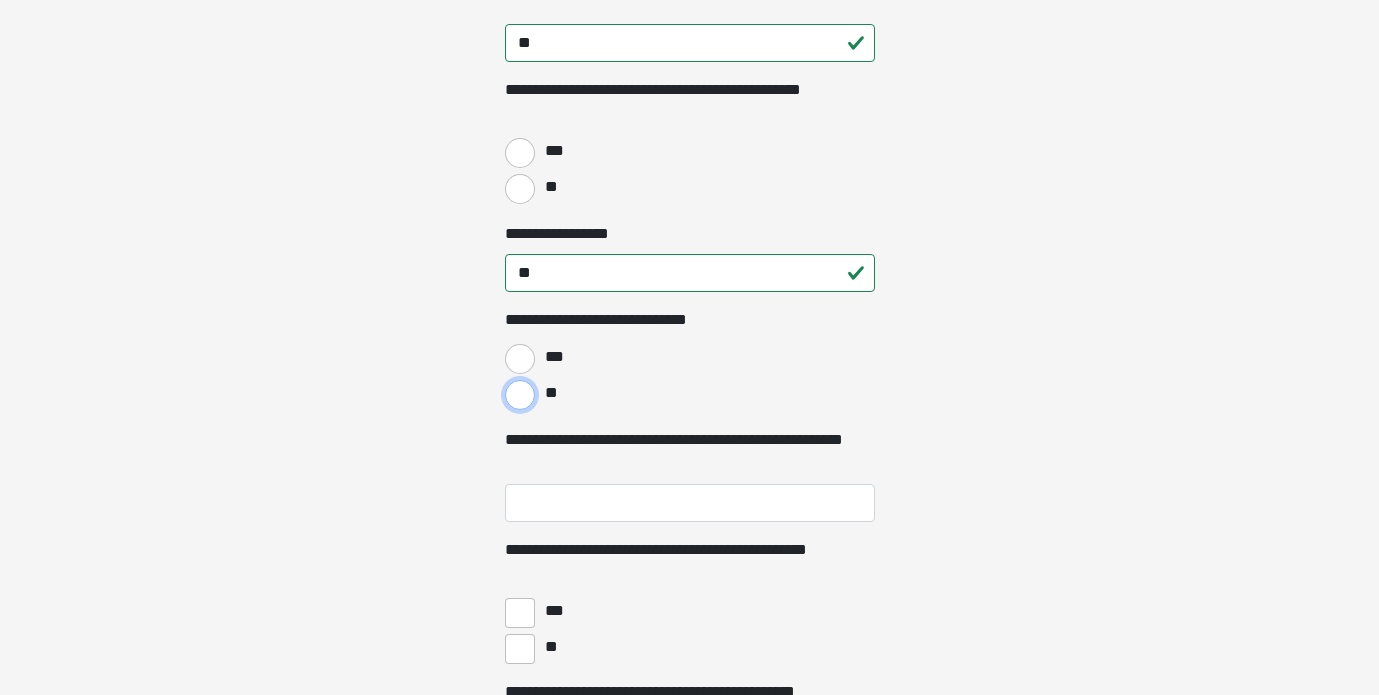 click on "**" at bounding box center (520, 395) 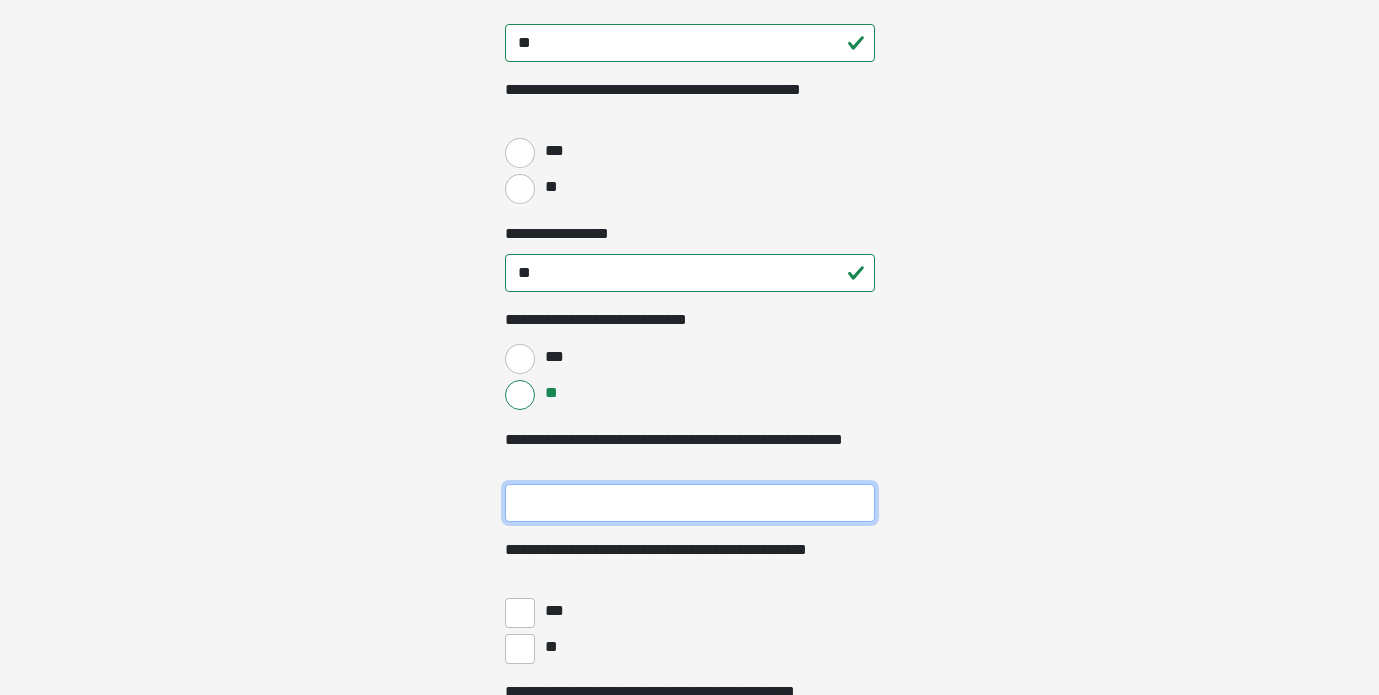 click on "**********" at bounding box center [690, 503] 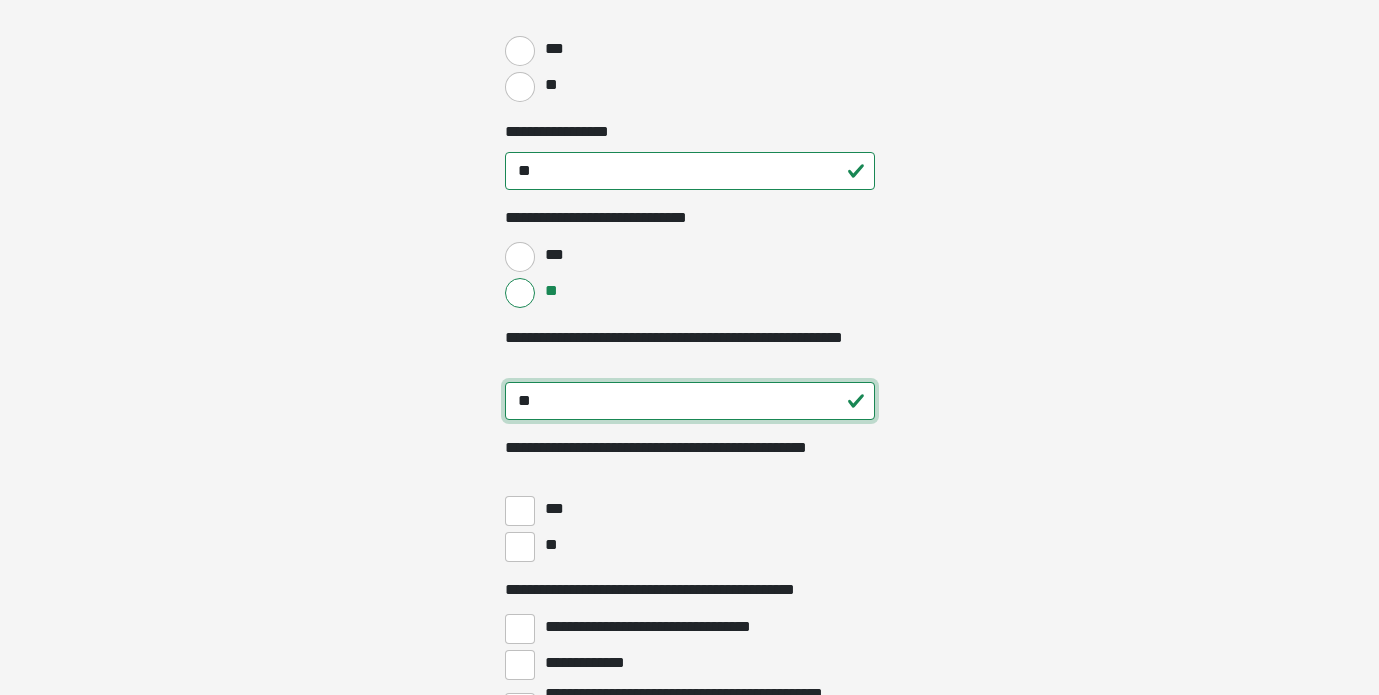 scroll, scrollTop: 3772, scrollLeft: 0, axis: vertical 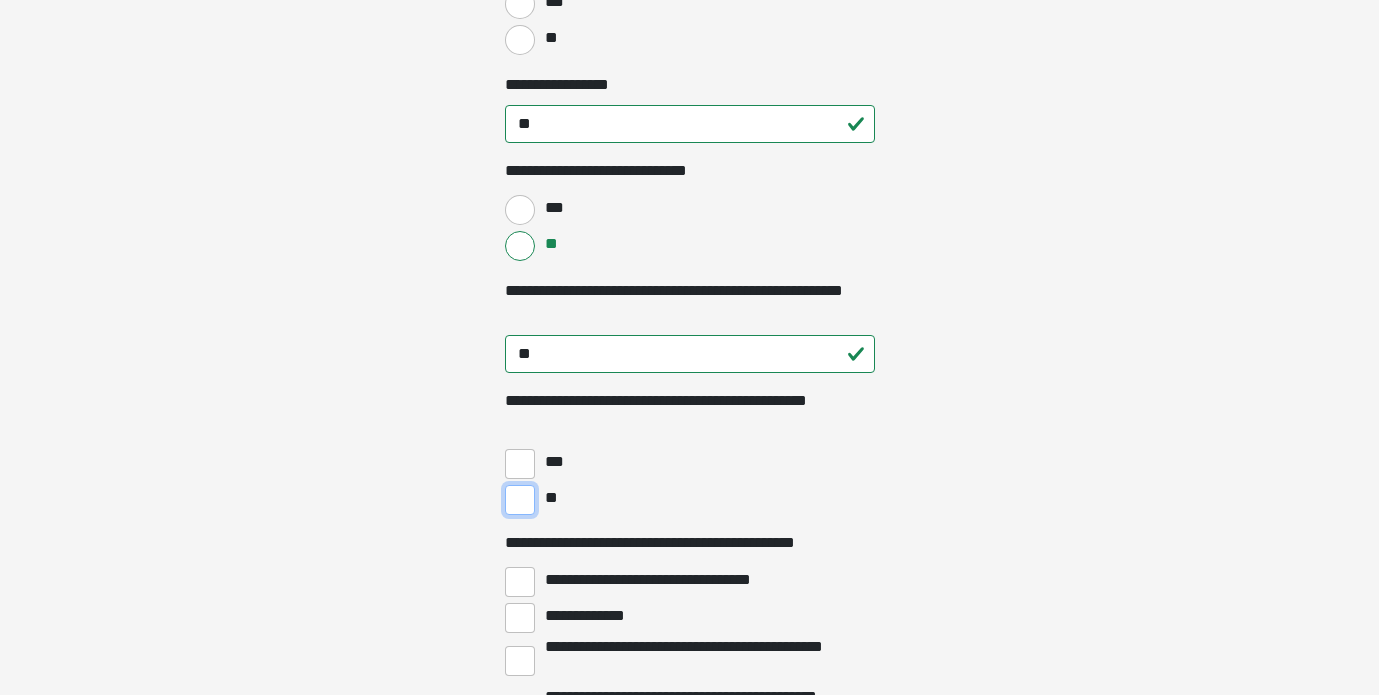 click on "**" at bounding box center [520, 500] 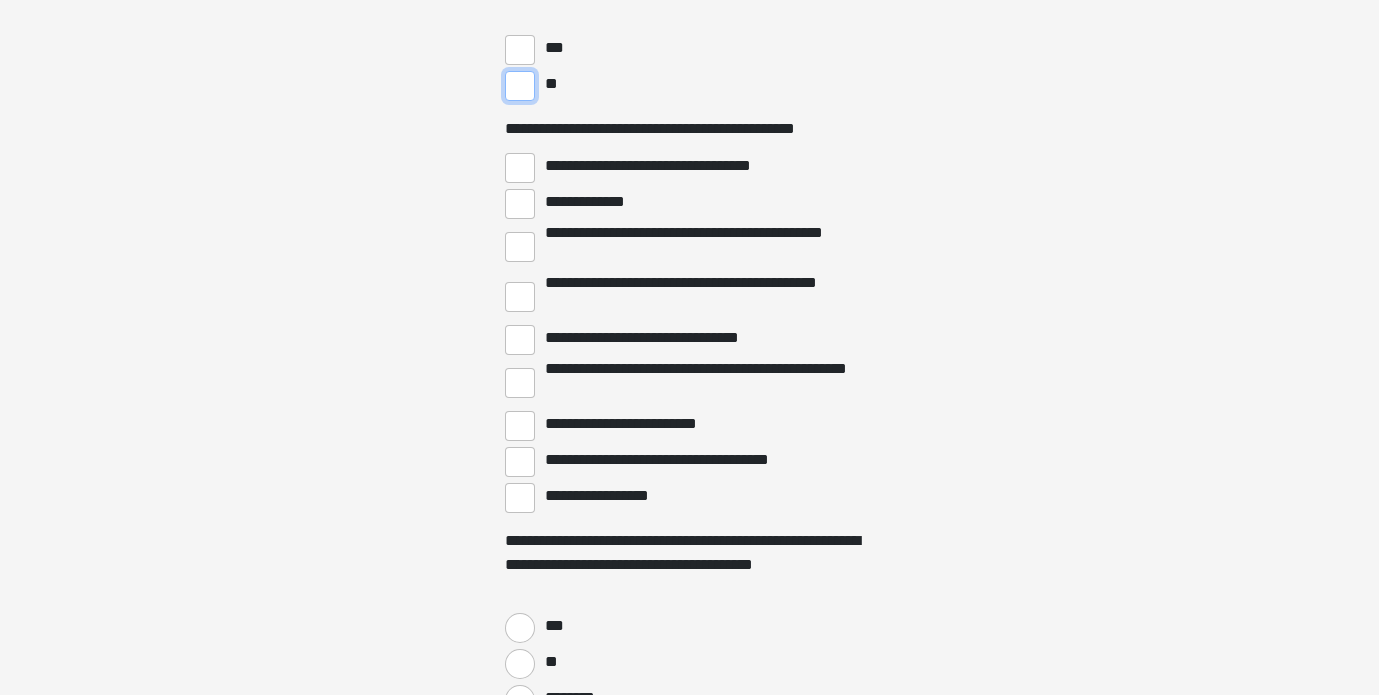 scroll, scrollTop: 4190, scrollLeft: 0, axis: vertical 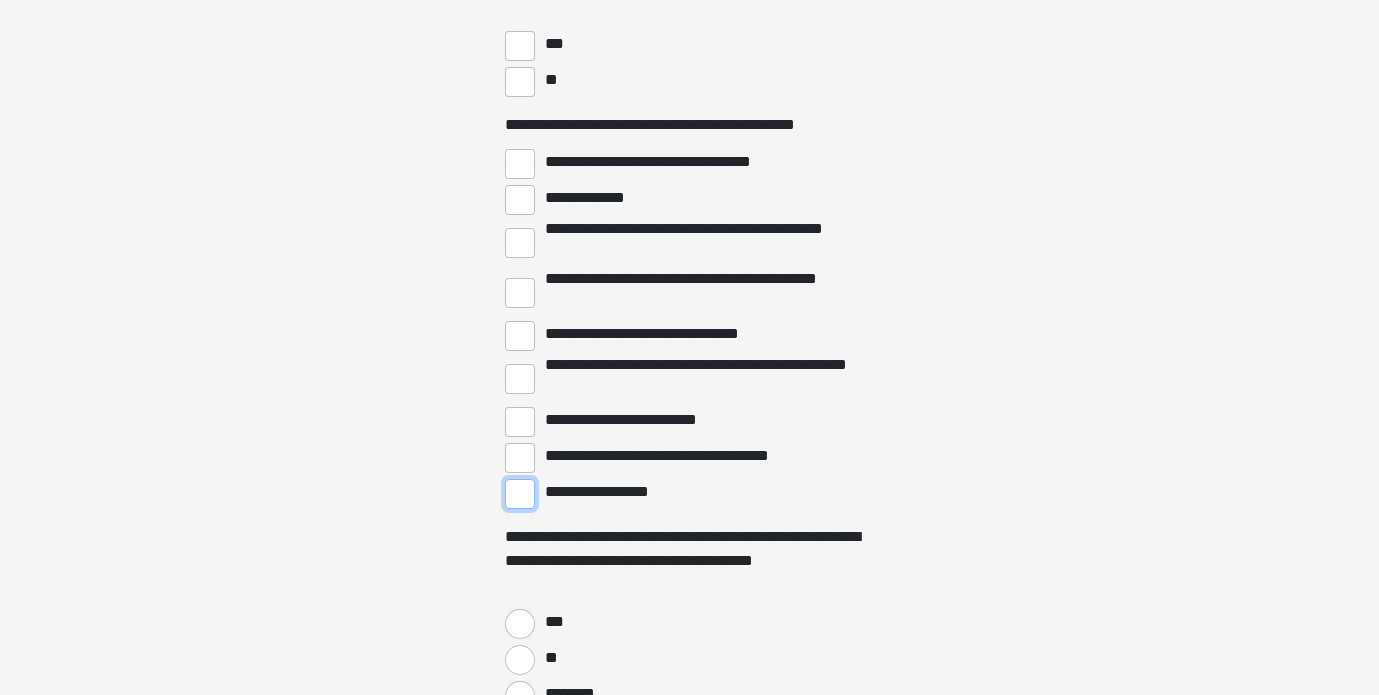 click on "**********" at bounding box center [520, 494] 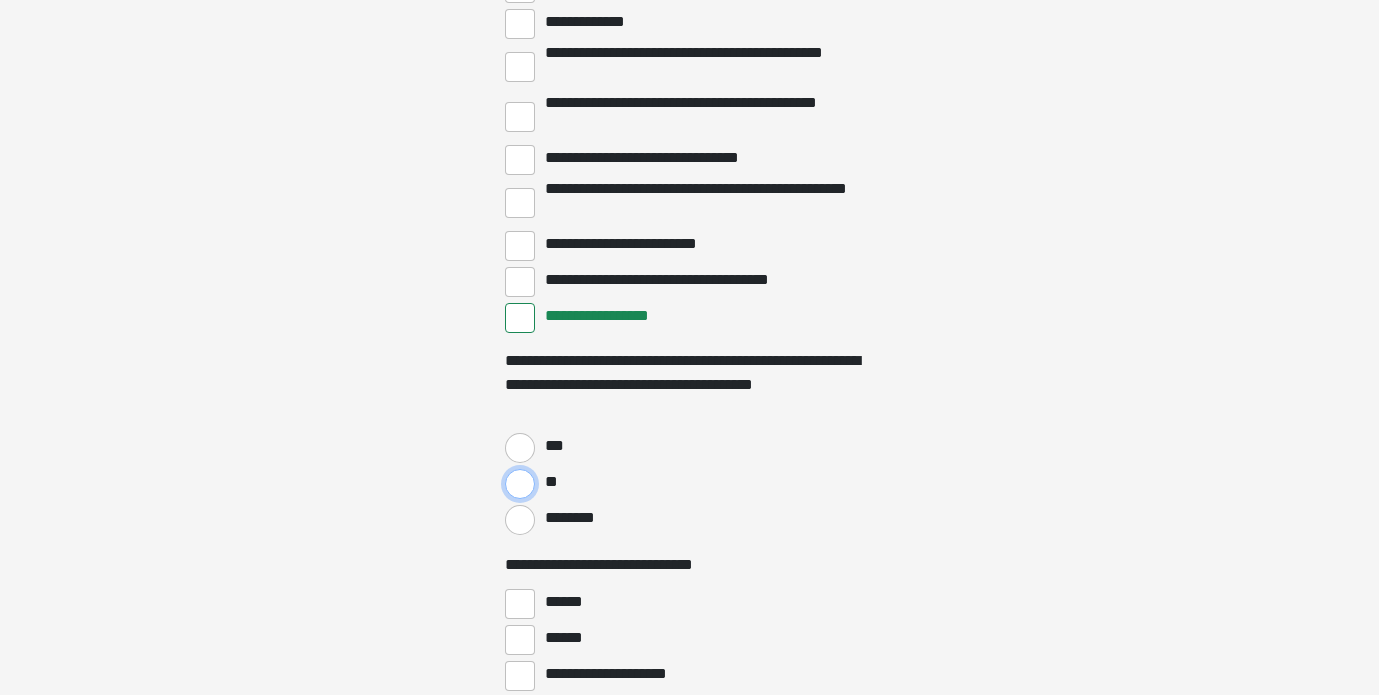 click on "**" at bounding box center (520, 484) 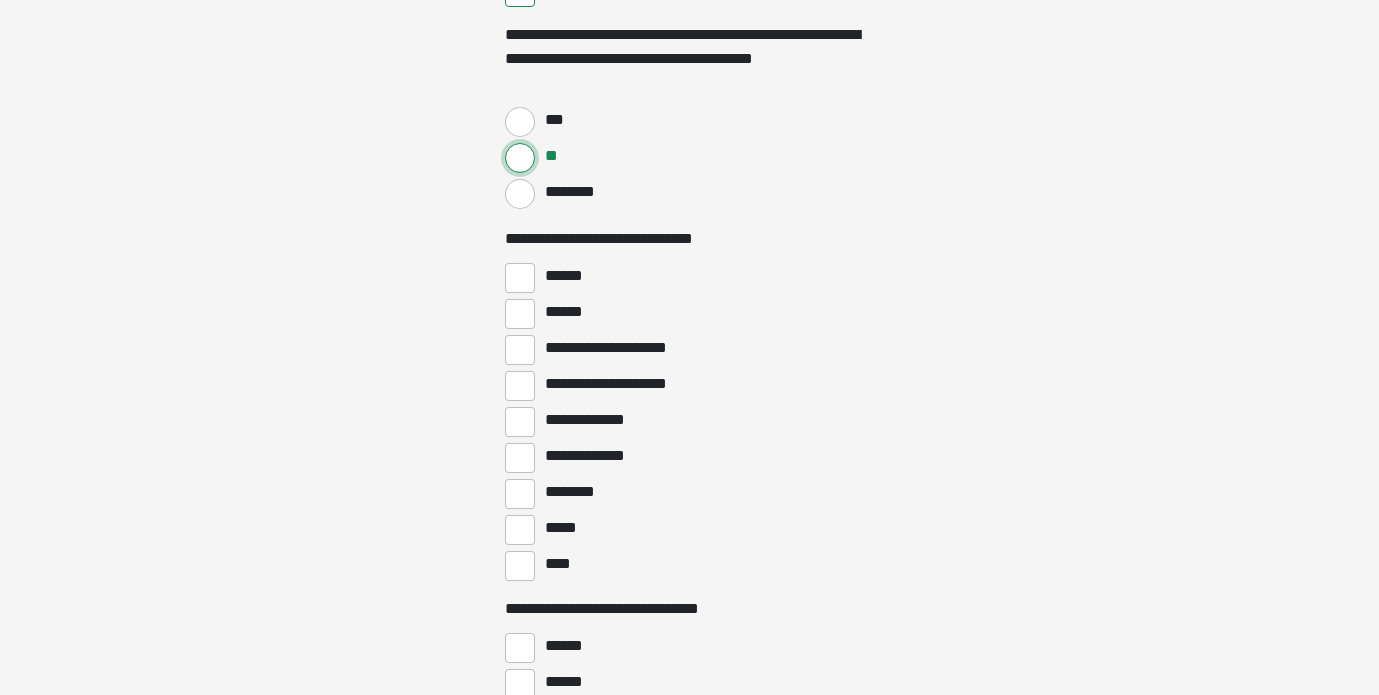 scroll, scrollTop: 4700, scrollLeft: 0, axis: vertical 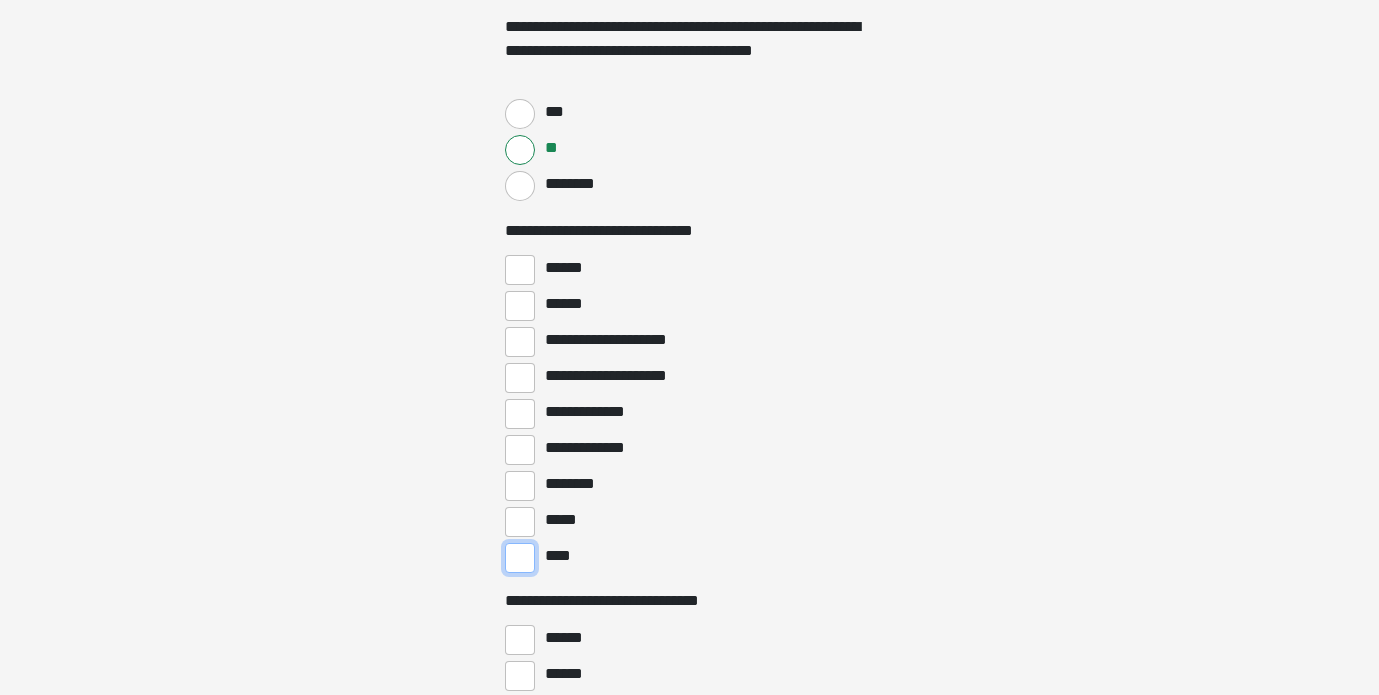 click on "****" at bounding box center (520, 558) 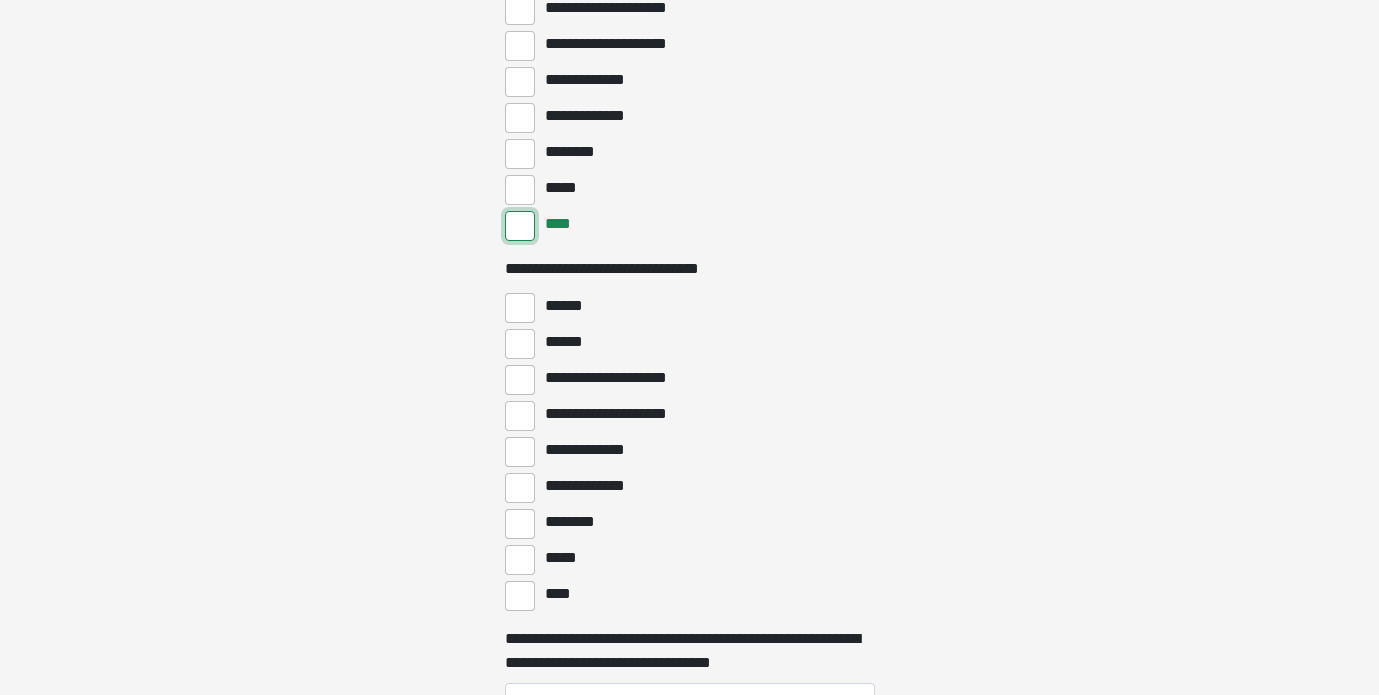 scroll, scrollTop: 5040, scrollLeft: 0, axis: vertical 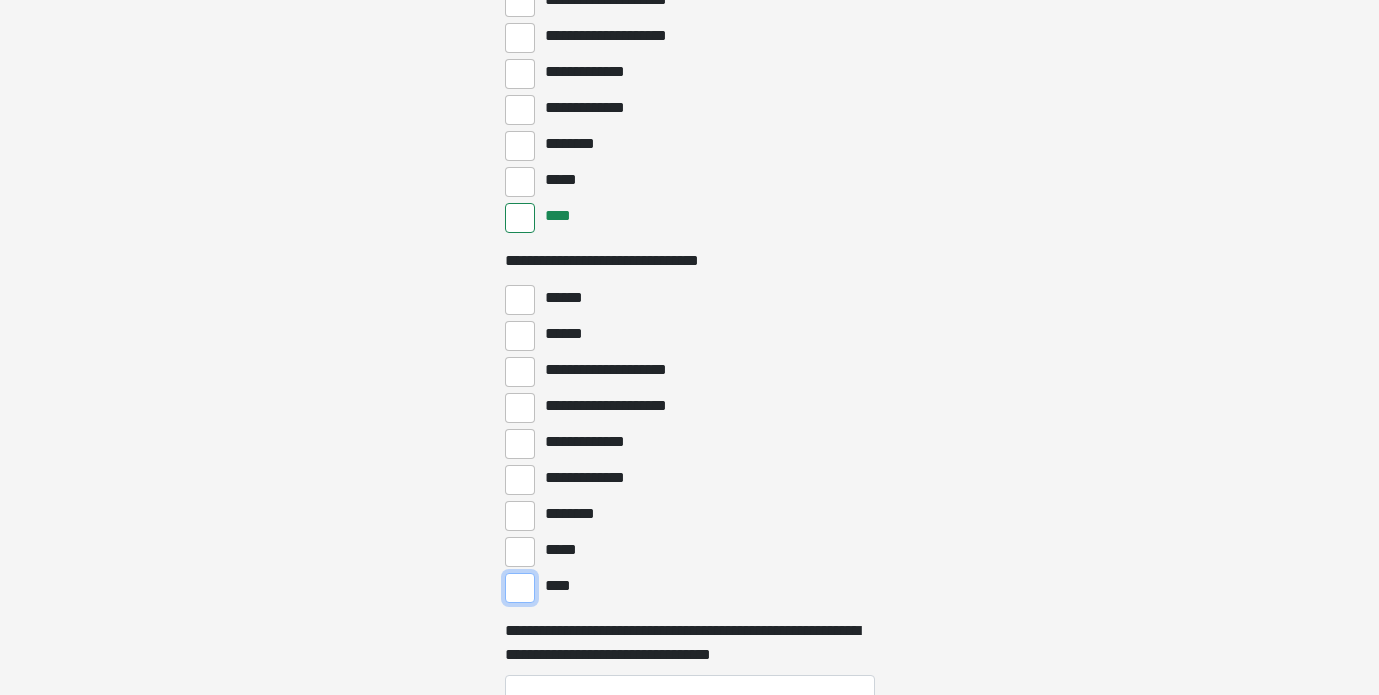 click on "****" at bounding box center (520, 588) 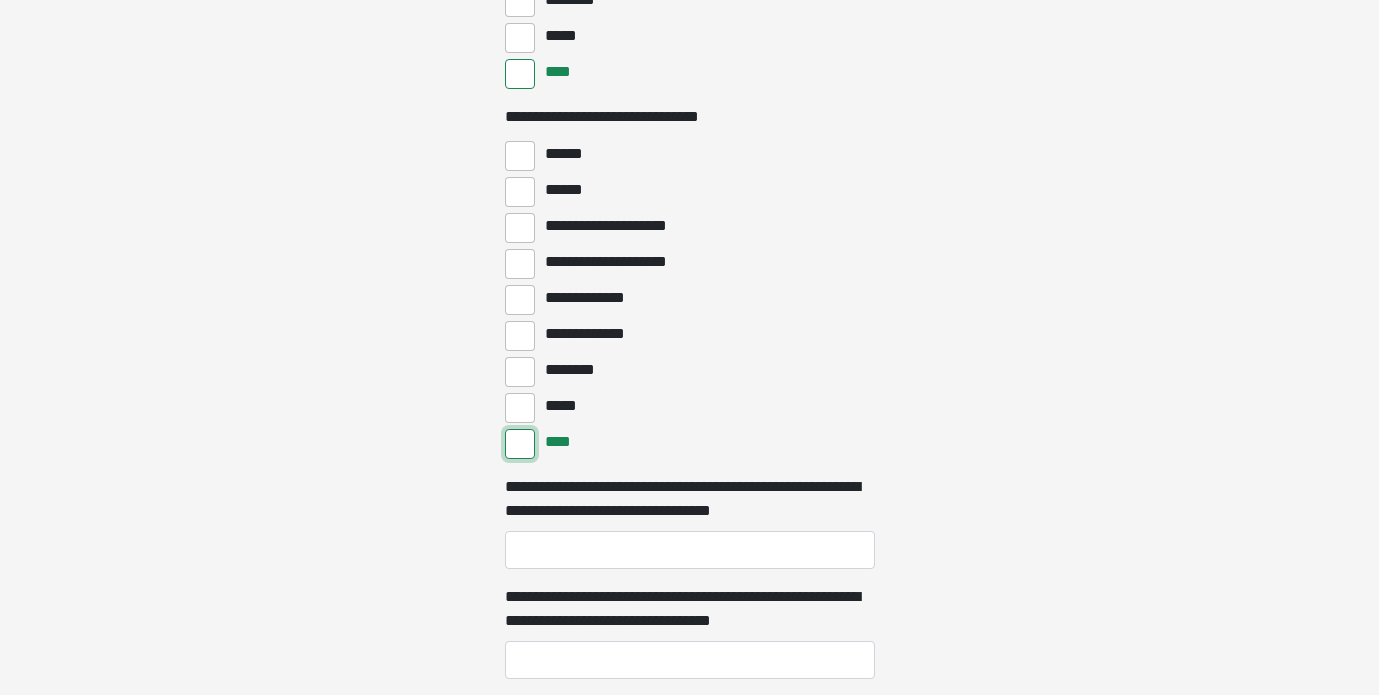 scroll, scrollTop: 5196, scrollLeft: 0, axis: vertical 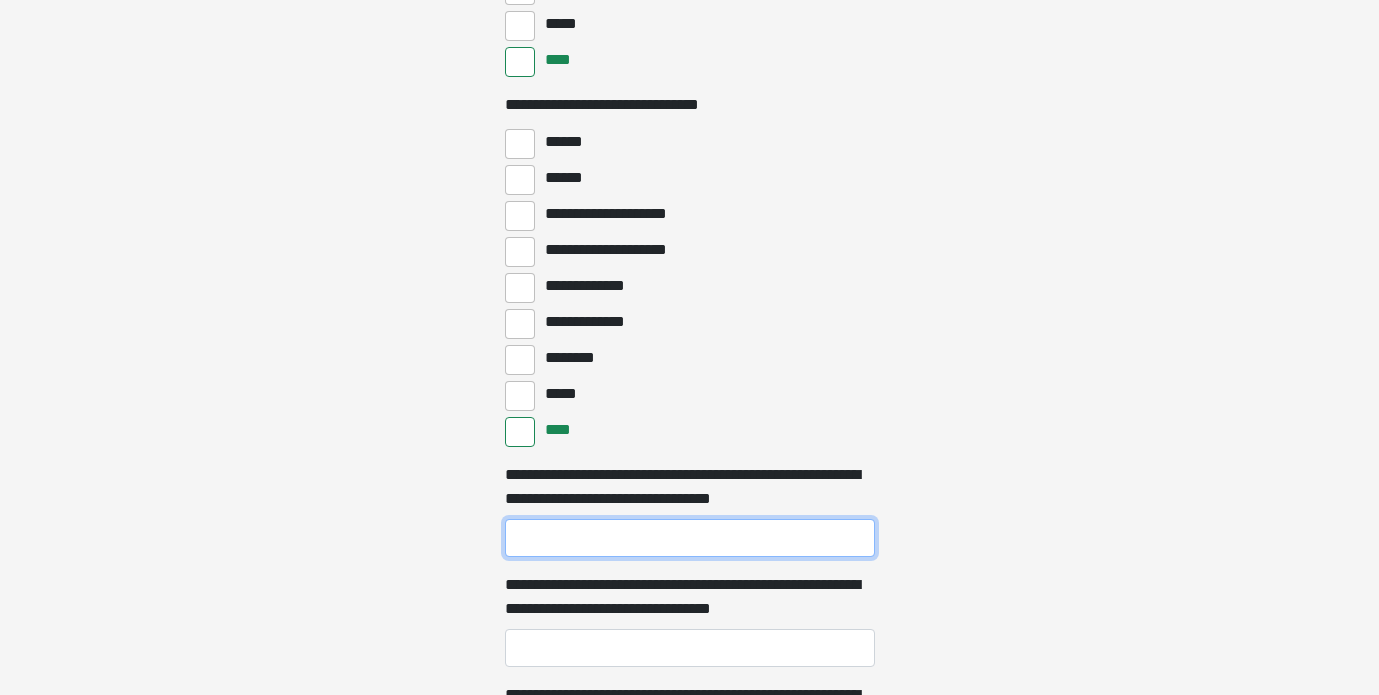 click on "**********" at bounding box center (690, 538) 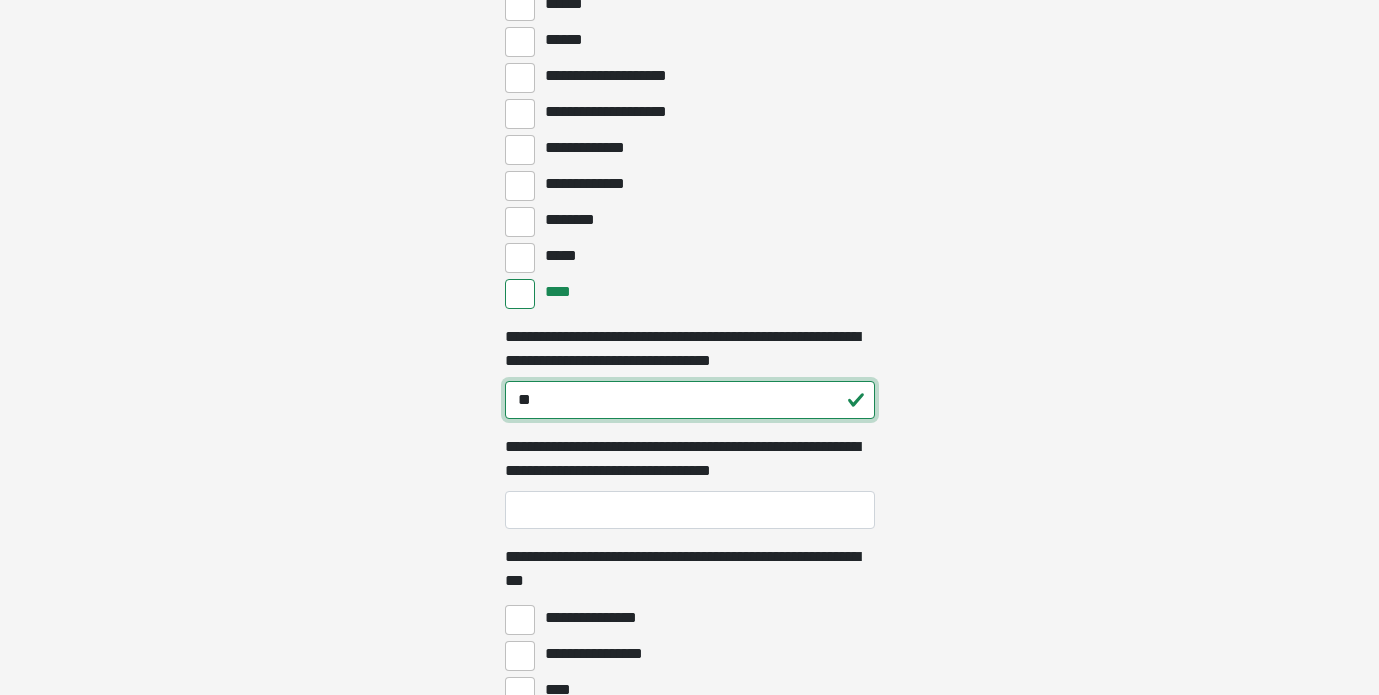 scroll, scrollTop: 5333, scrollLeft: 0, axis: vertical 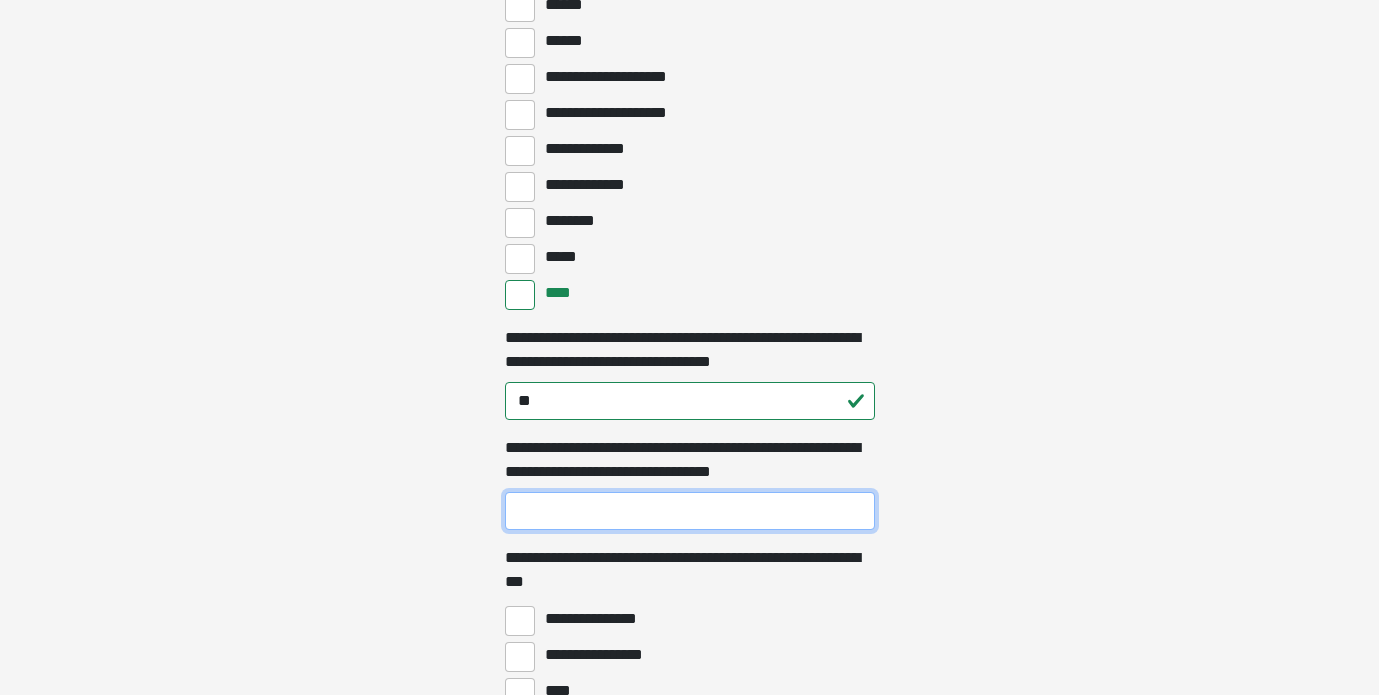 click on "**********" at bounding box center (690, 511) 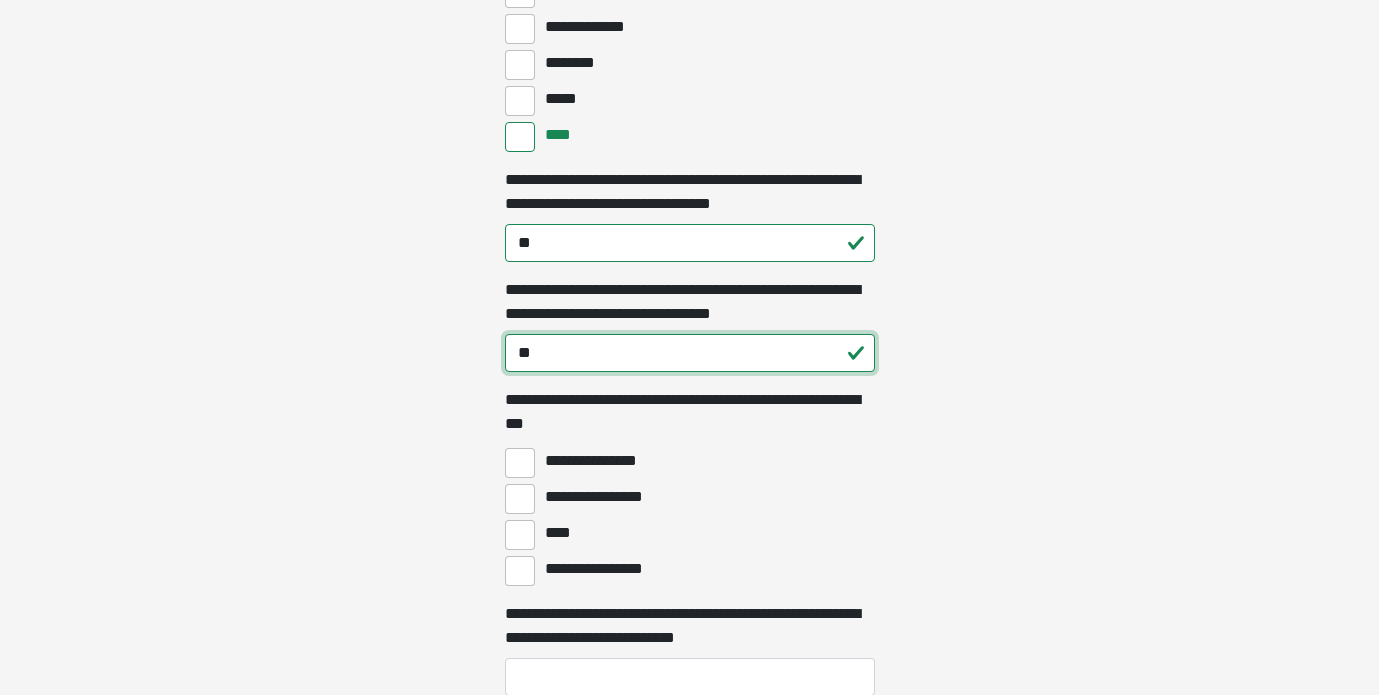 scroll, scrollTop: 5495, scrollLeft: 0, axis: vertical 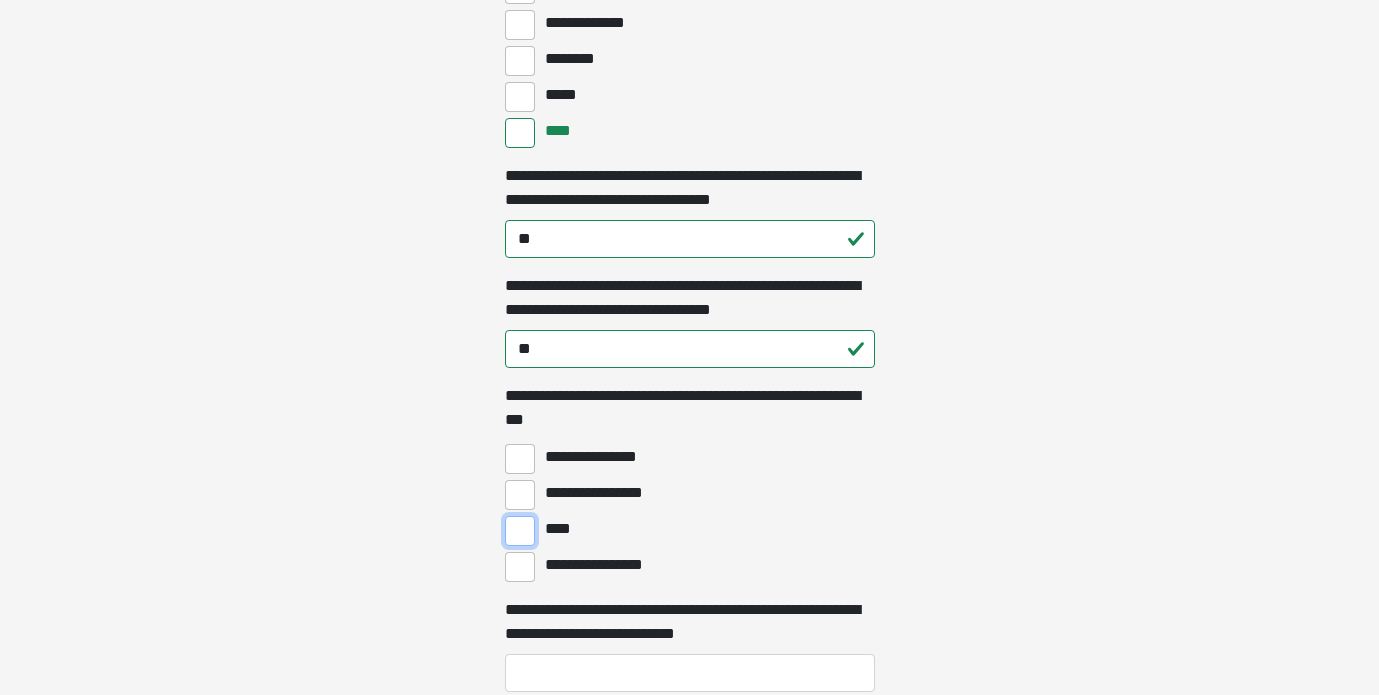 click on "****" at bounding box center [520, 531] 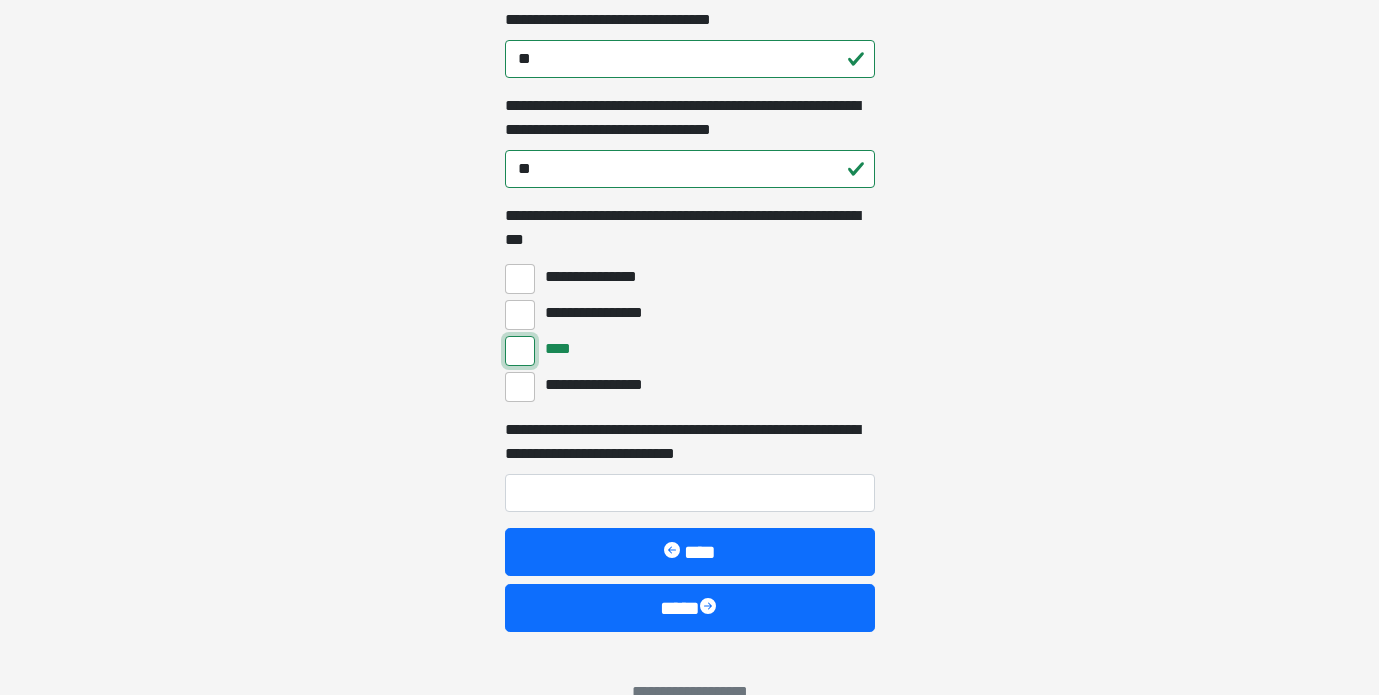 scroll, scrollTop: 5682, scrollLeft: 0, axis: vertical 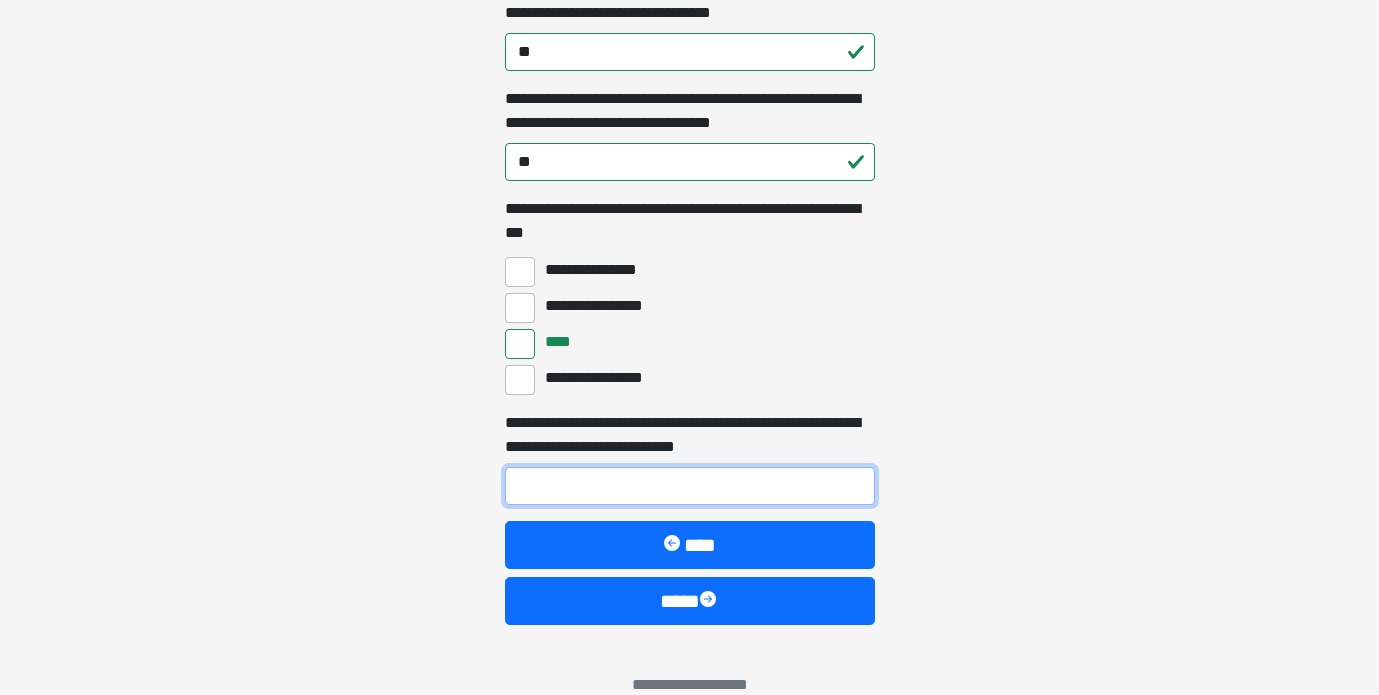 click on "**********" at bounding box center [690, 486] 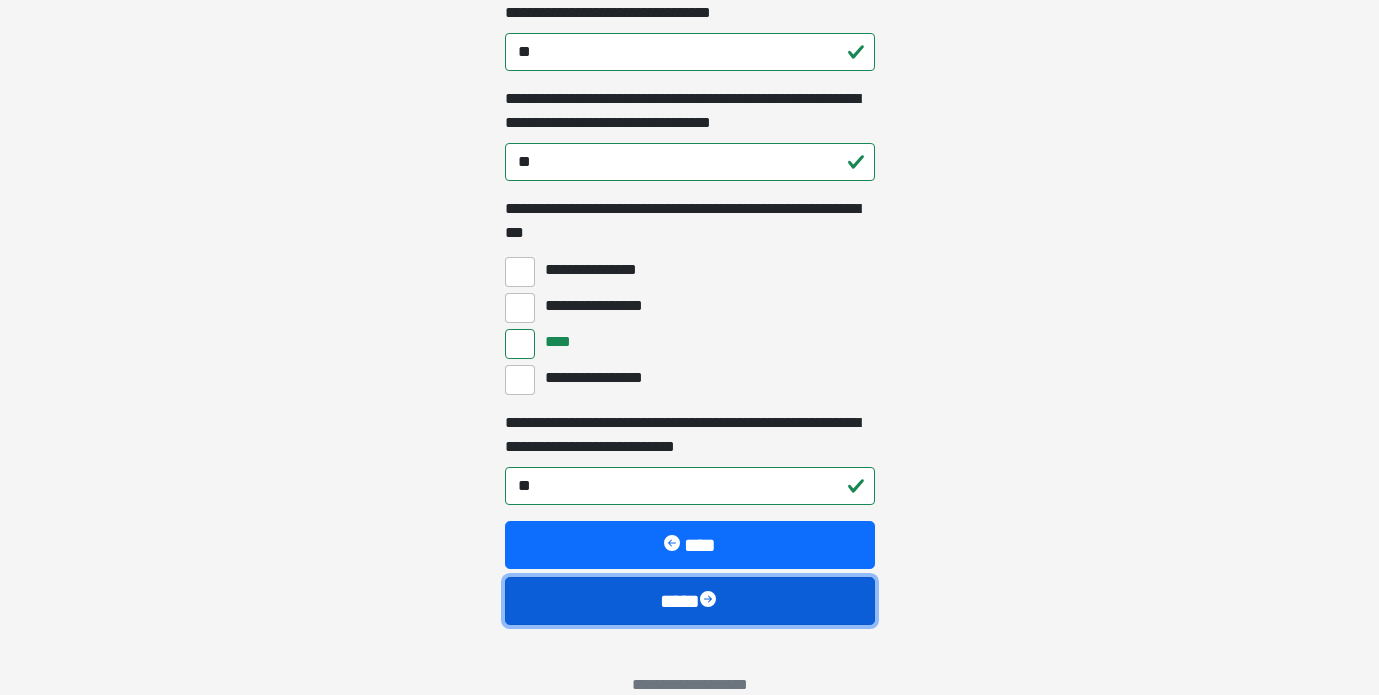 click on "****" at bounding box center [690, 601] 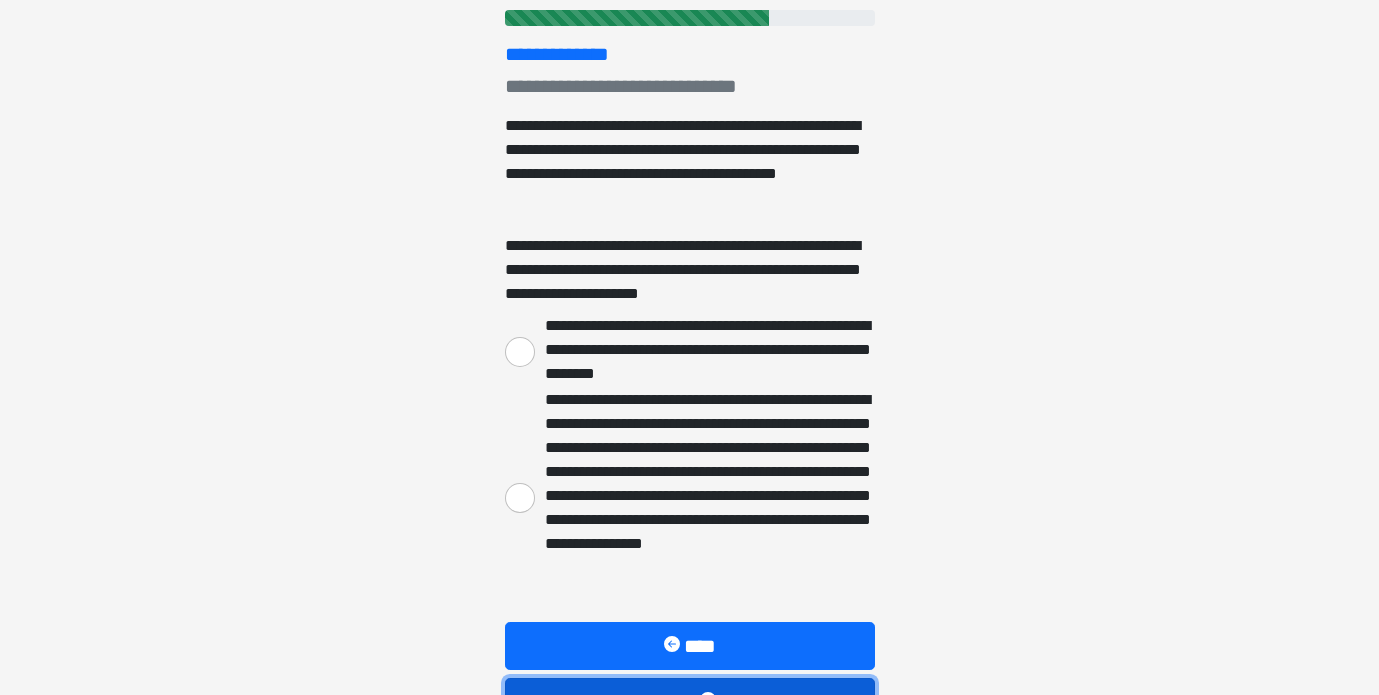 scroll, scrollTop: 255, scrollLeft: 0, axis: vertical 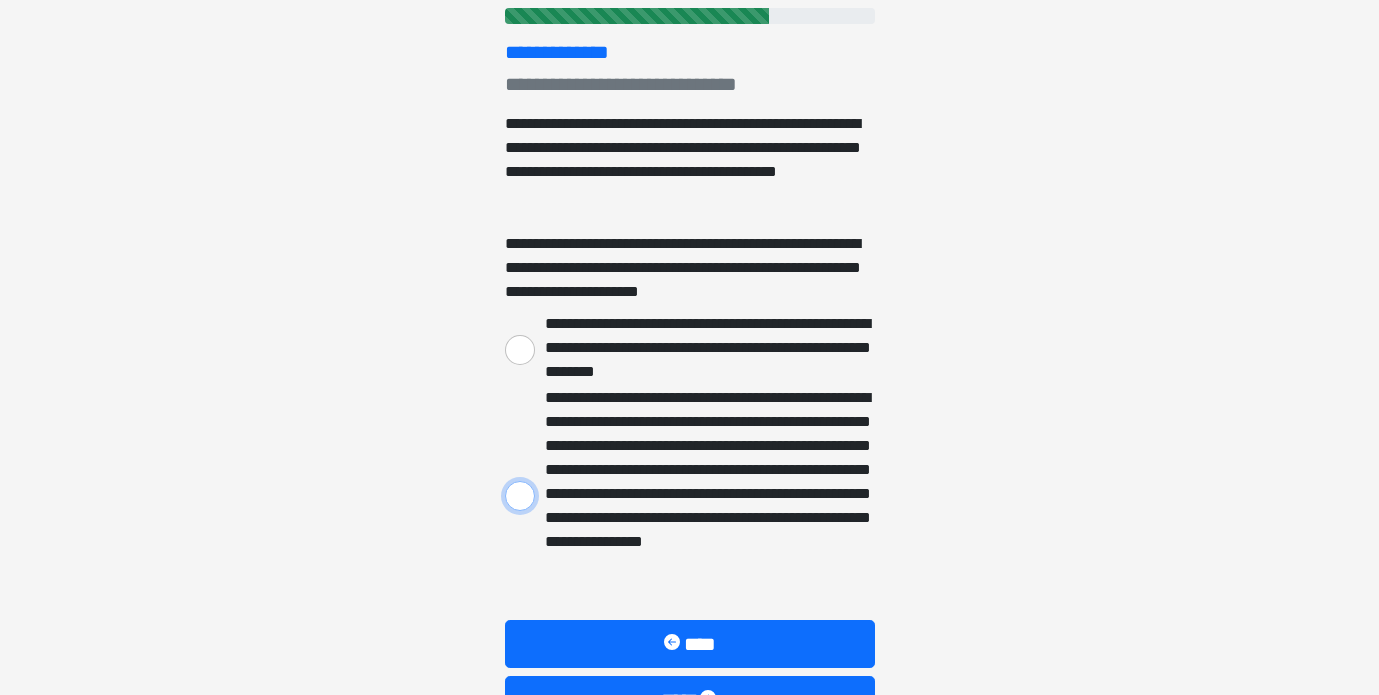 click on "**********" at bounding box center [520, 496] 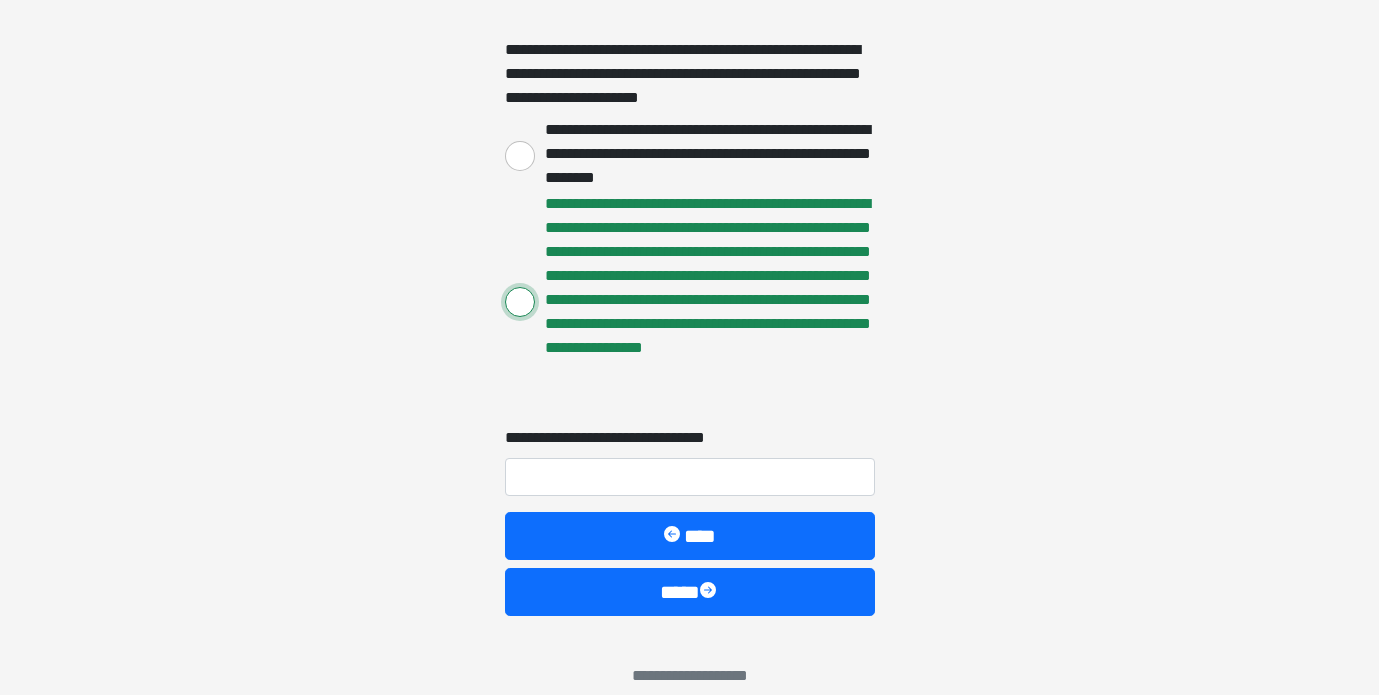 scroll, scrollTop: 473, scrollLeft: 0, axis: vertical 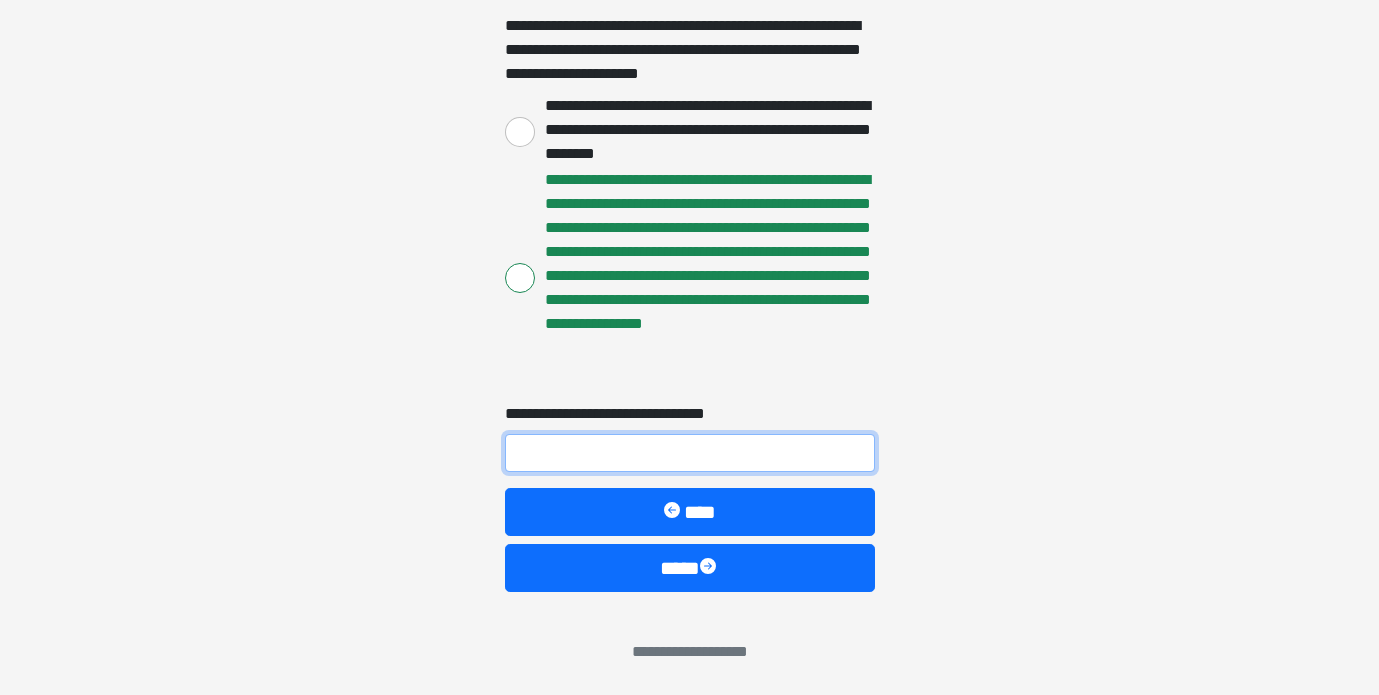 click on "**********" at bounding box center [690, 453] 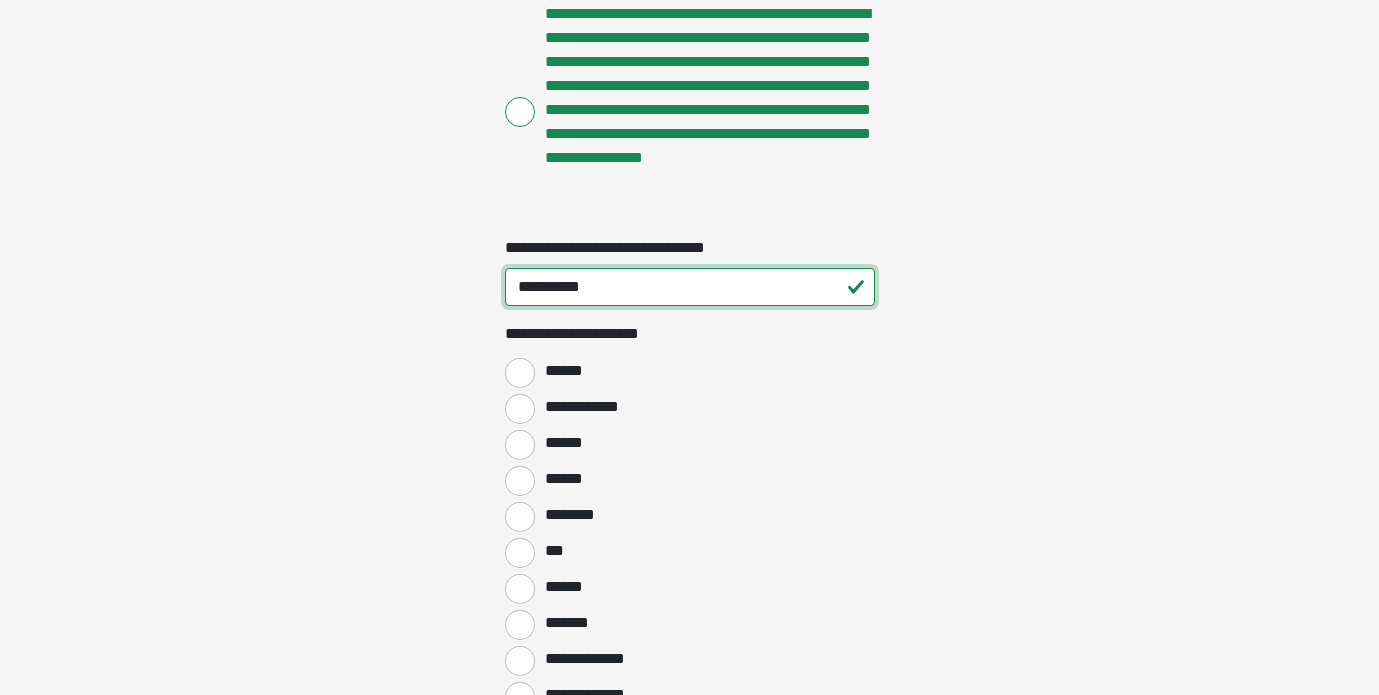 scroll, scrollTop: 645, scrollLeft: 0, axis: vertical 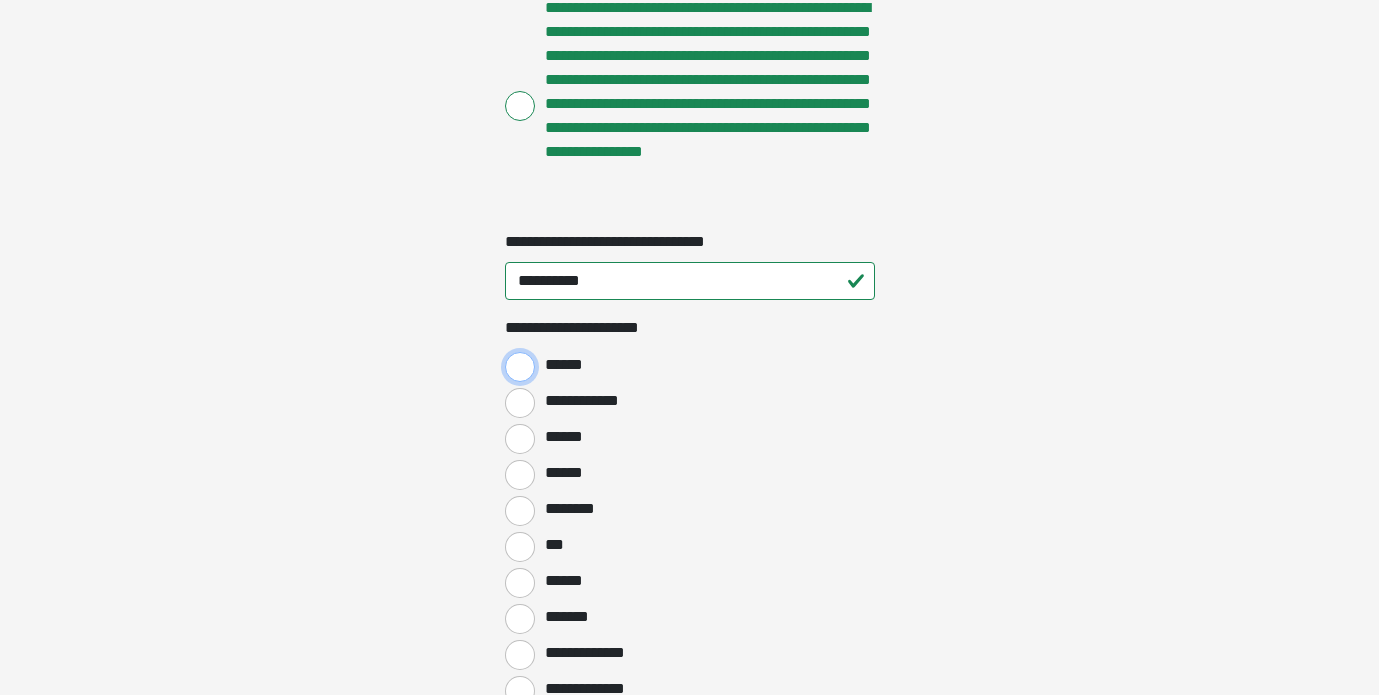click on "******" at bounding box center (520, 367) 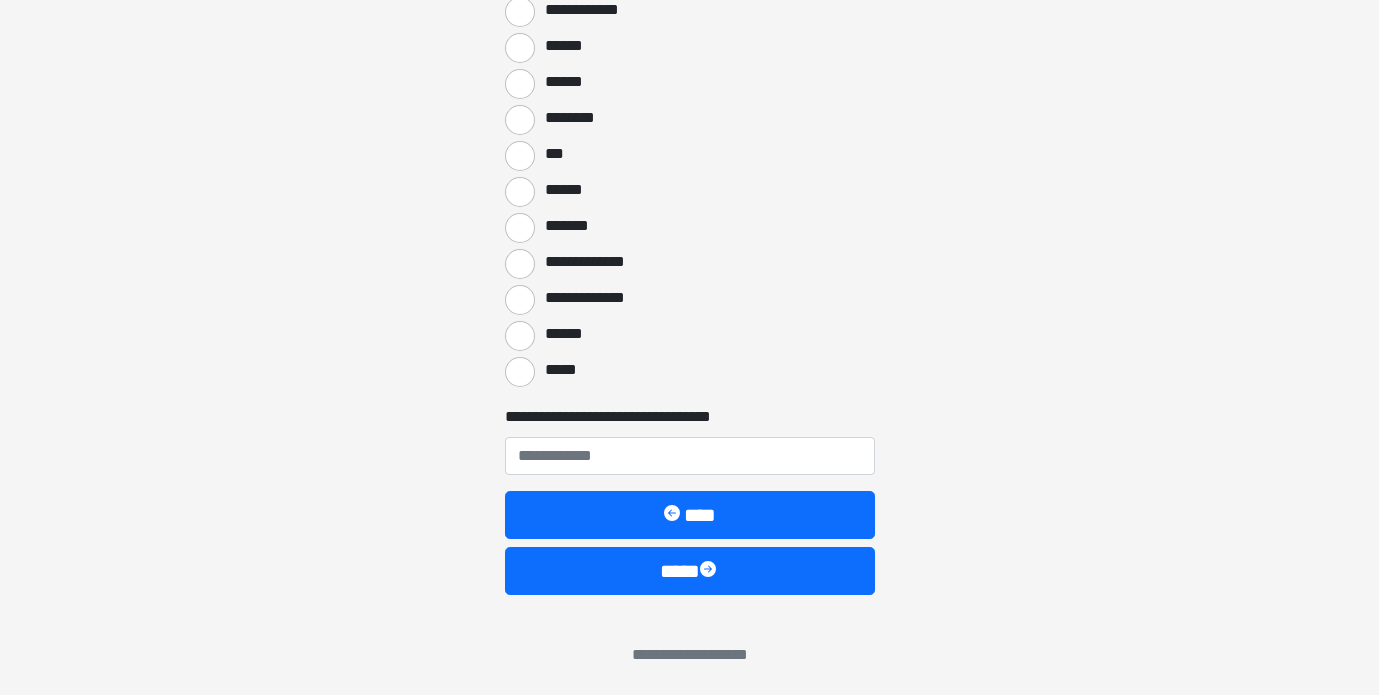 scroll, scrollTop: 1039, scrollLeft: 0, axis: vertical 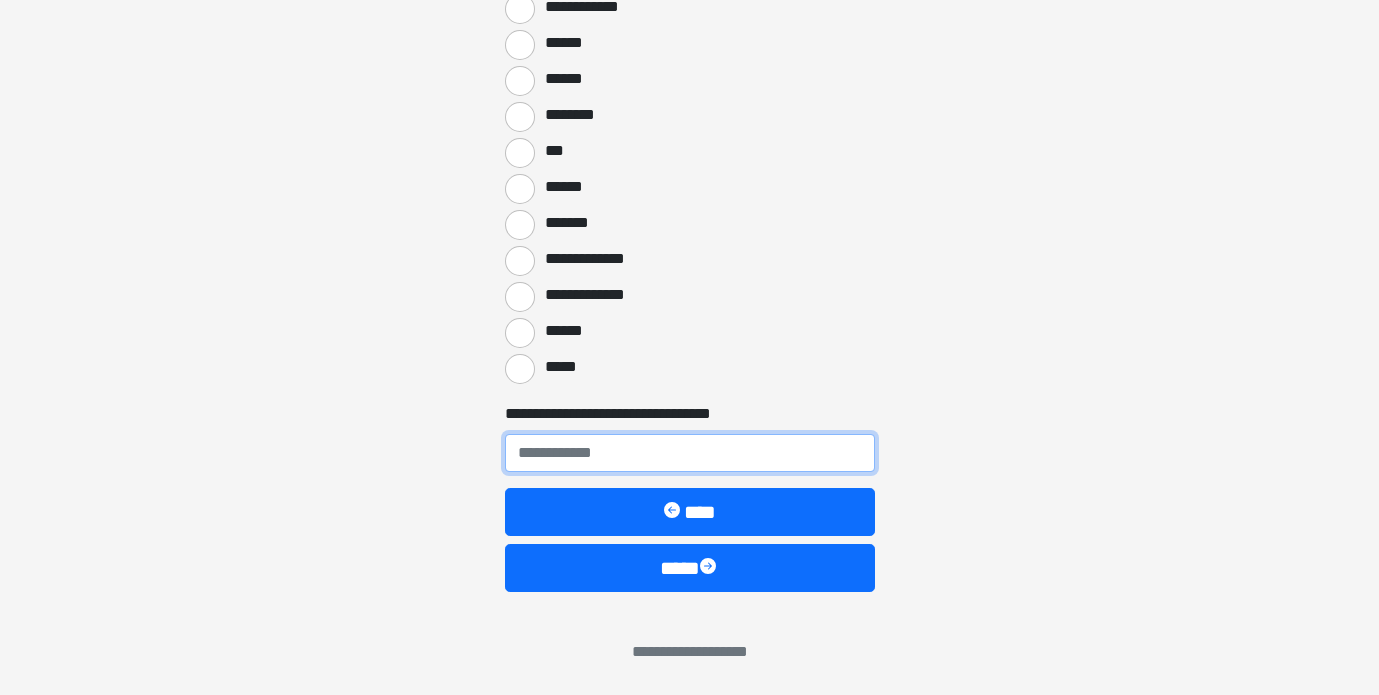 click on "**********" at bounding box center [690, 453] 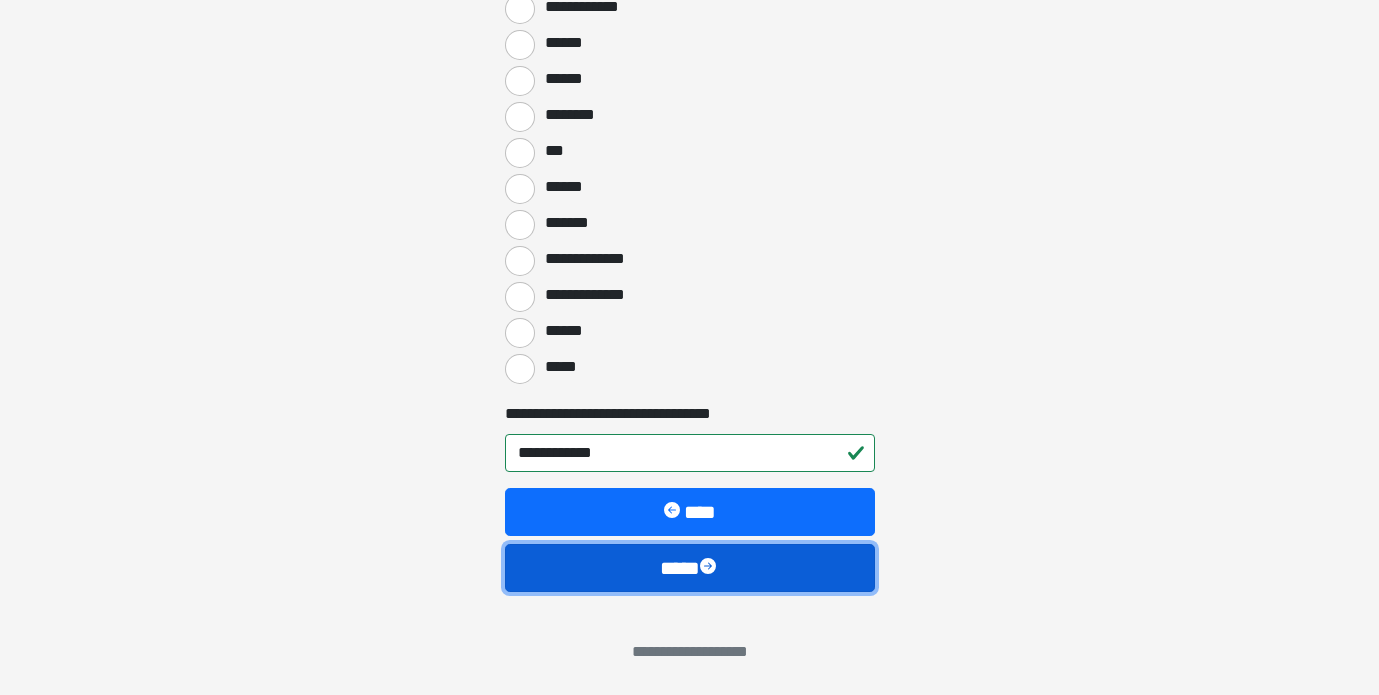 click on "****" at bounding box center (690, 568) 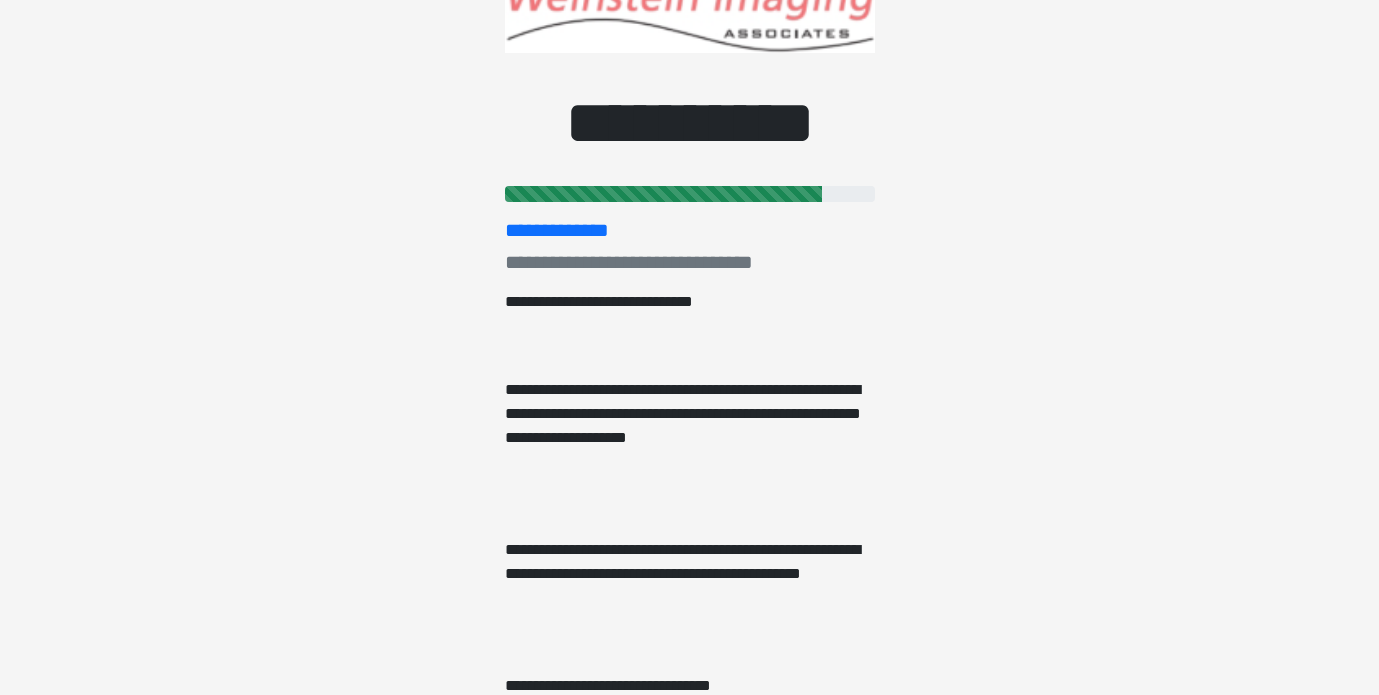scroll, scrollTop: 0, scrollLeft: 0, axis: both 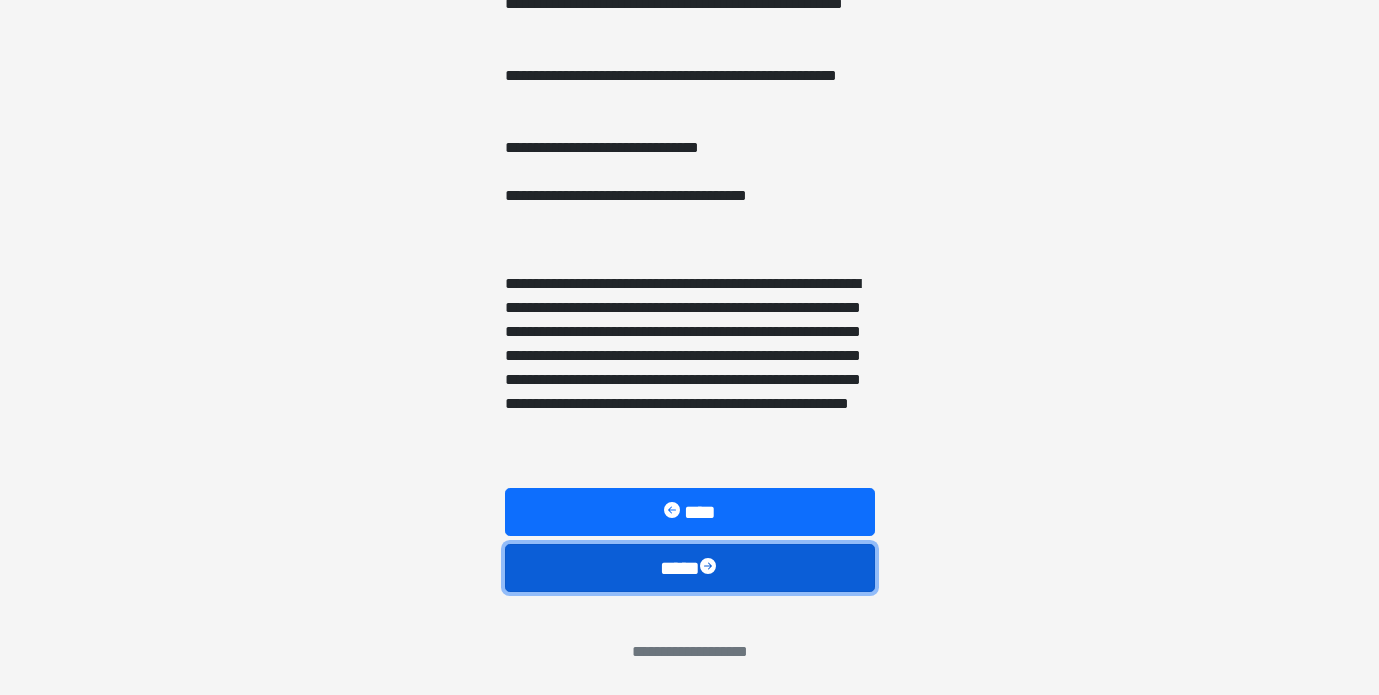 click on "****" at bounding box center [690, 568] 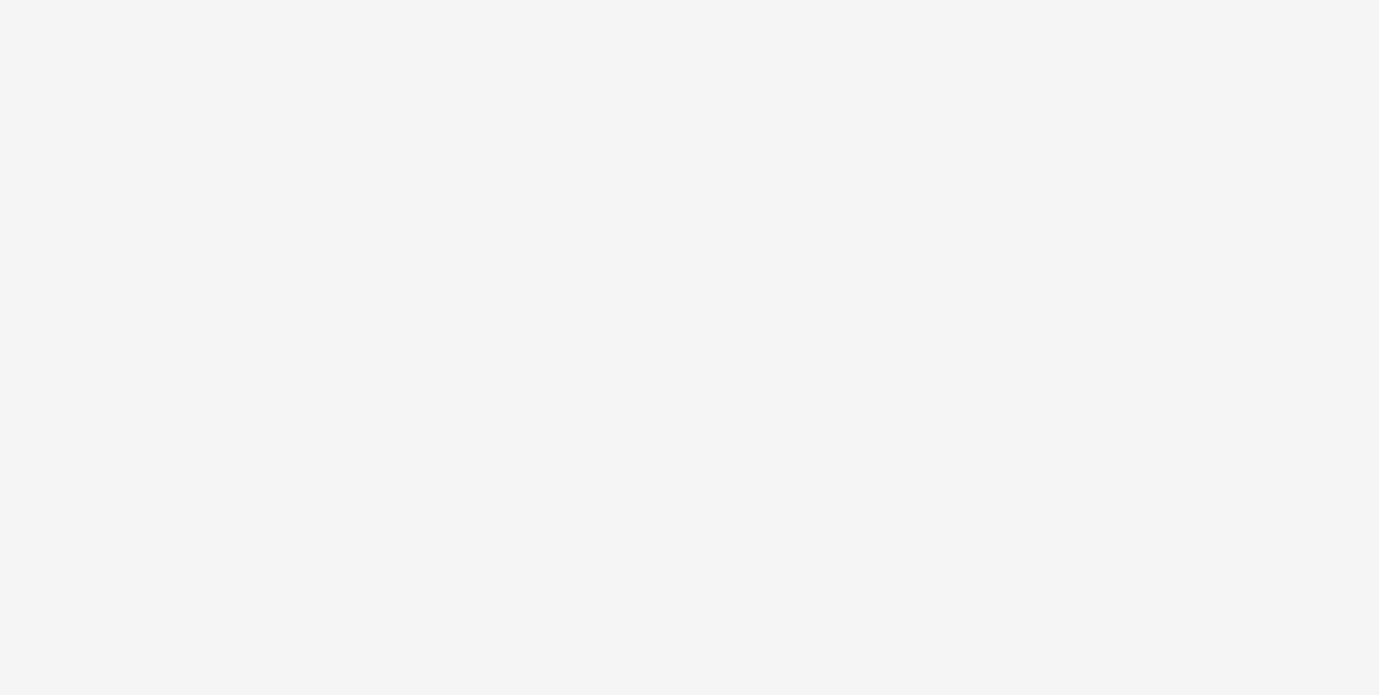 scroll, scrollTop: 69, scrollLeft: 0, axis: vertical 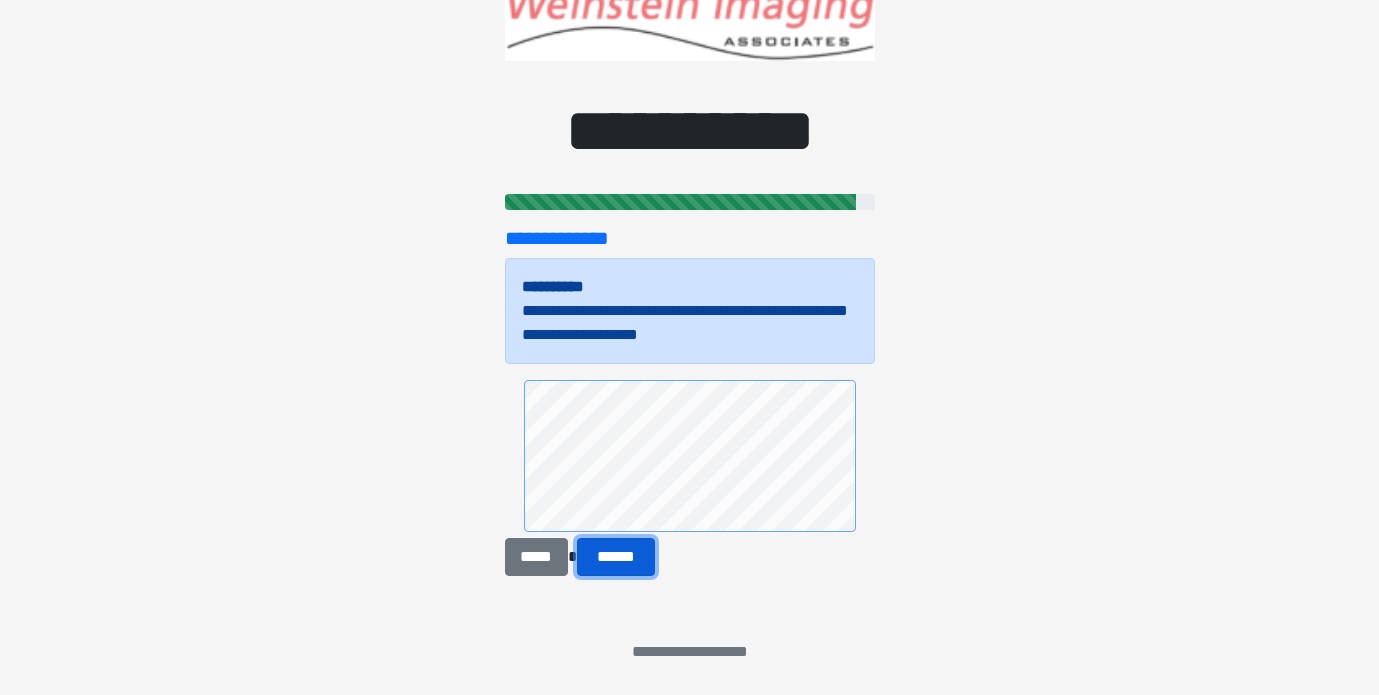 click on "******" at bounding box center (615, 557) 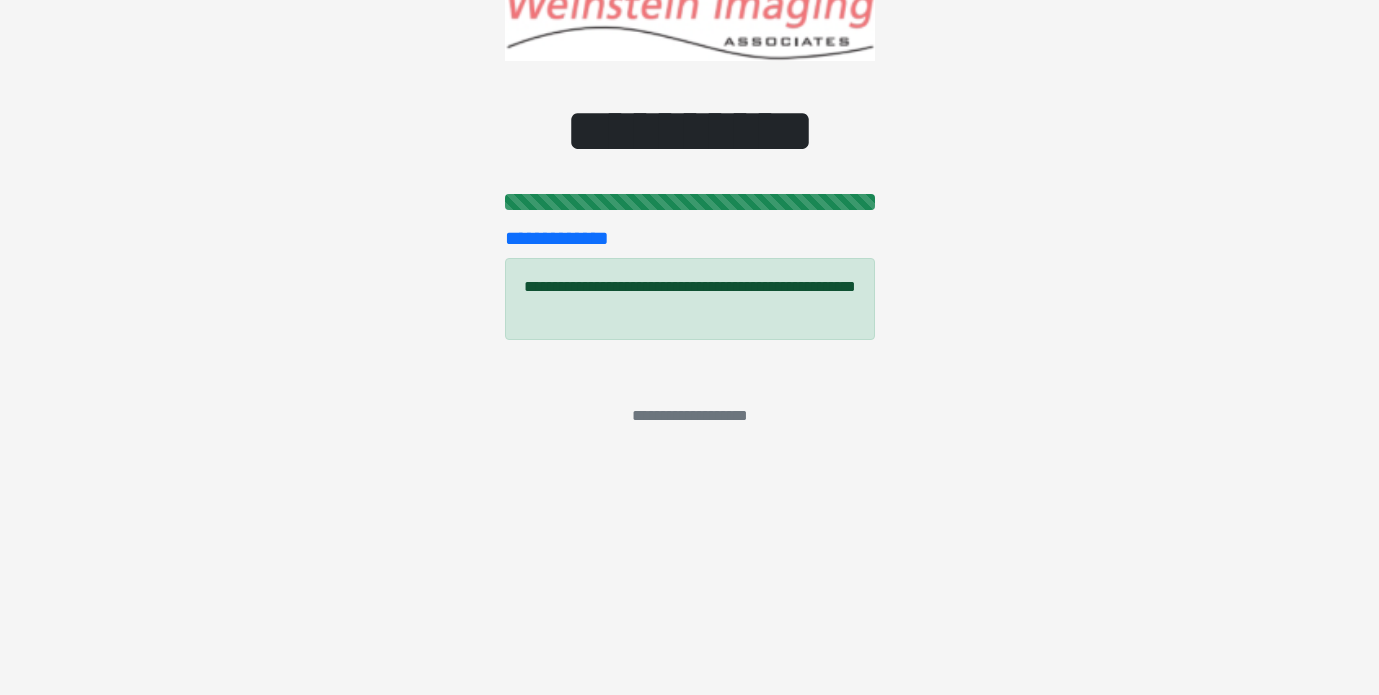scroll, scrollTop: 0, scrollLeft: 0, axis: both 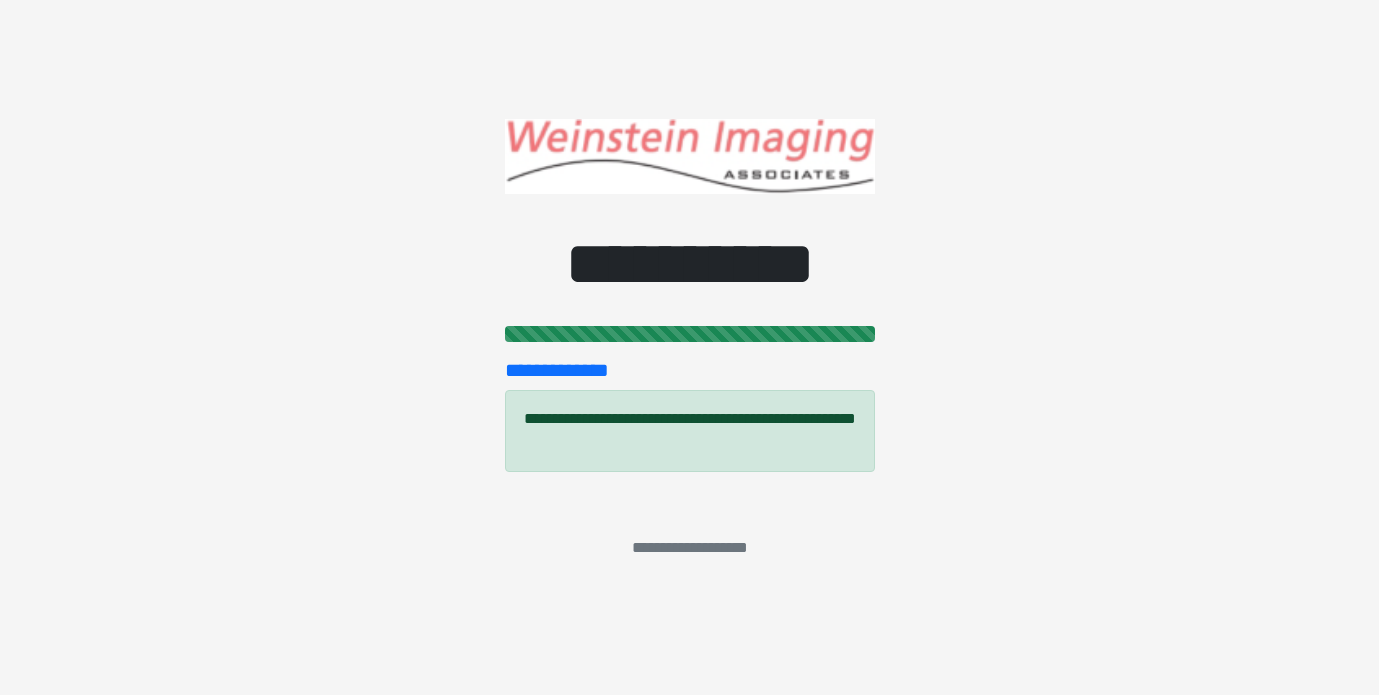 click on "**********" at bounding box center (690, 548) 